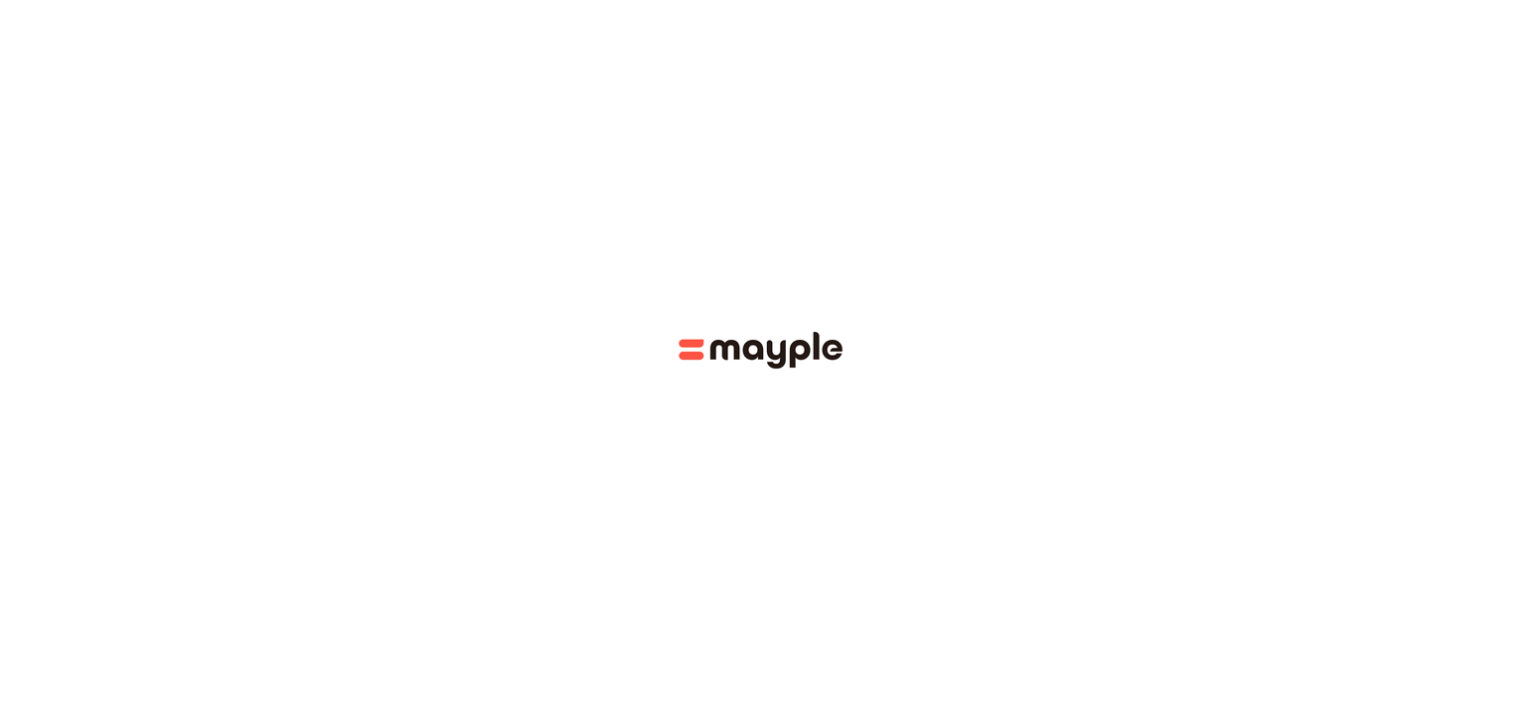 scroll, scrollTop: 0, scrollLeft: 0, axis: both 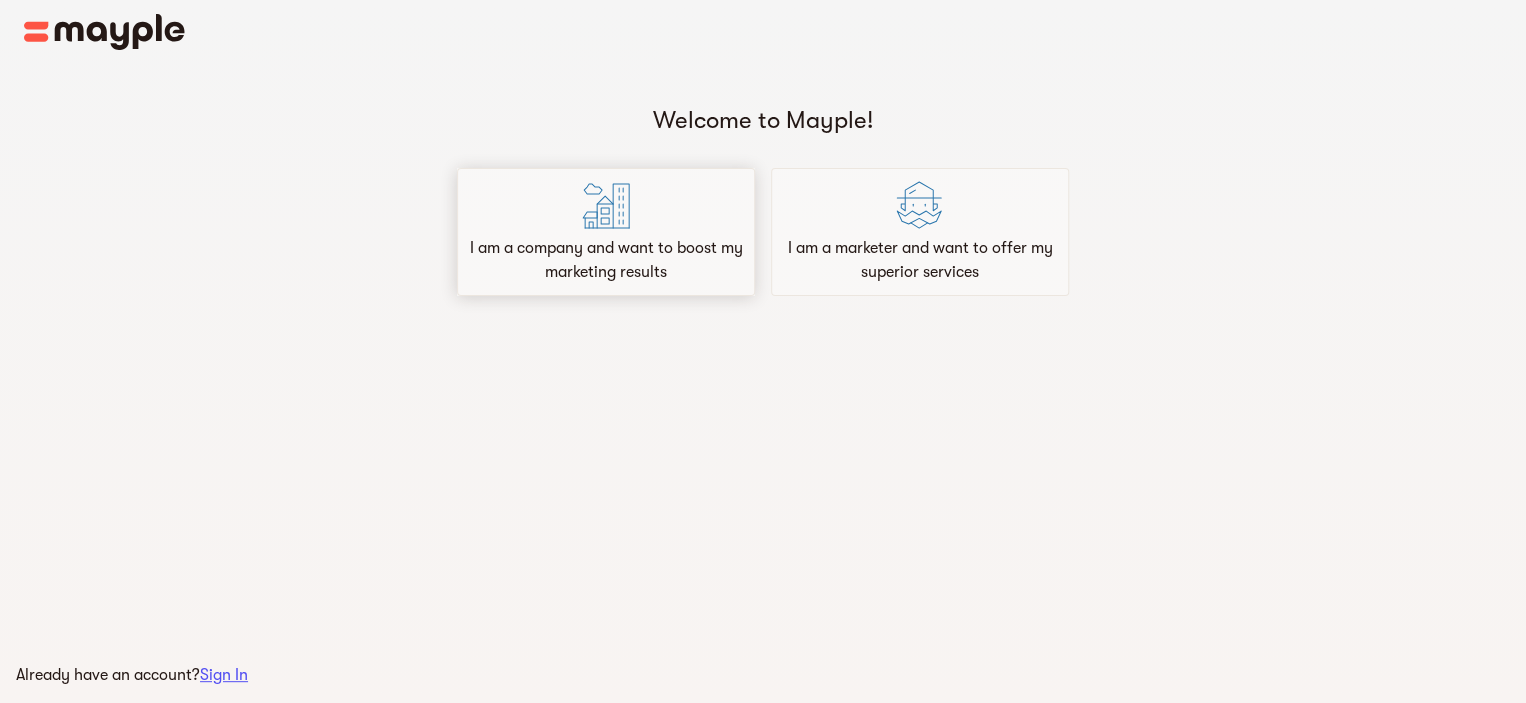click on "I am a company and want to boost my marketing results" at bounding box center [606, 260] 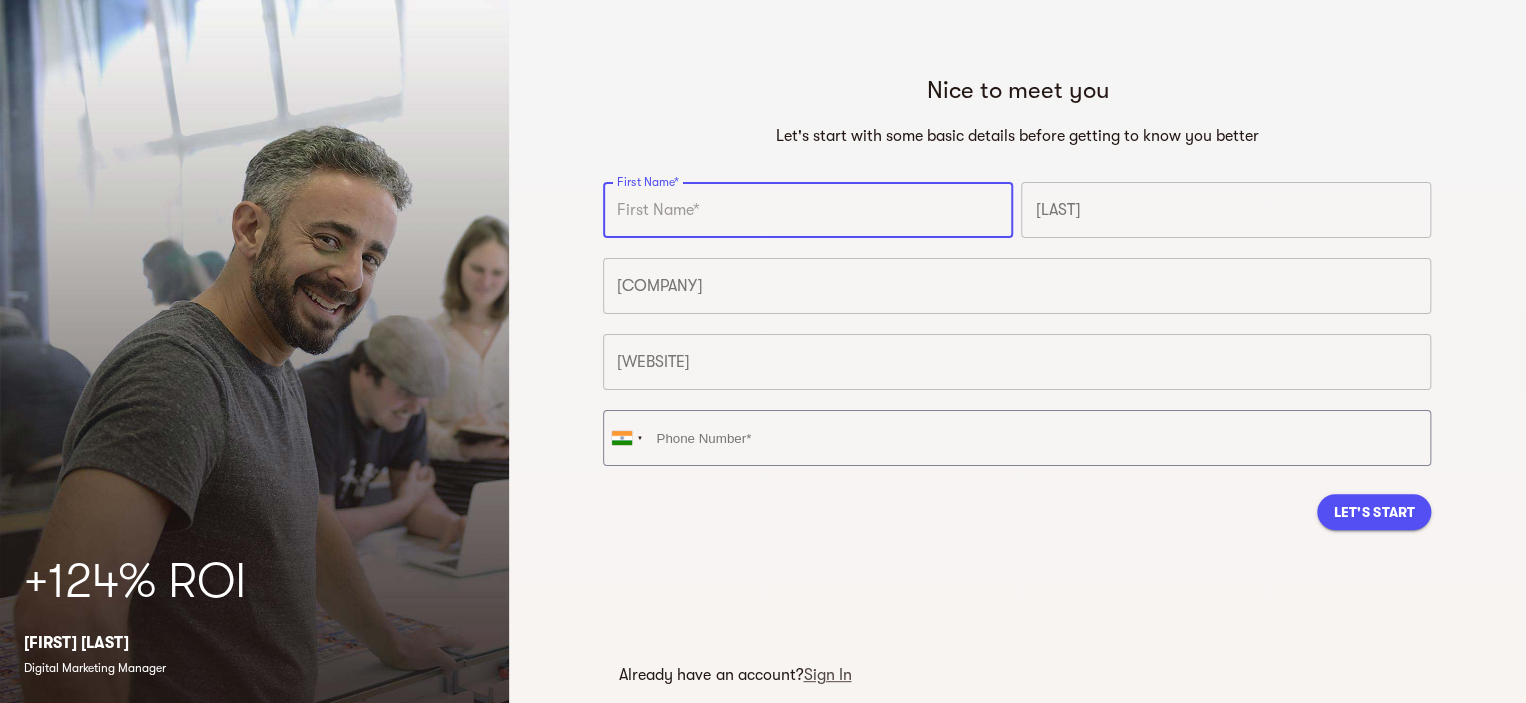 click at bounding box center (808, 210) 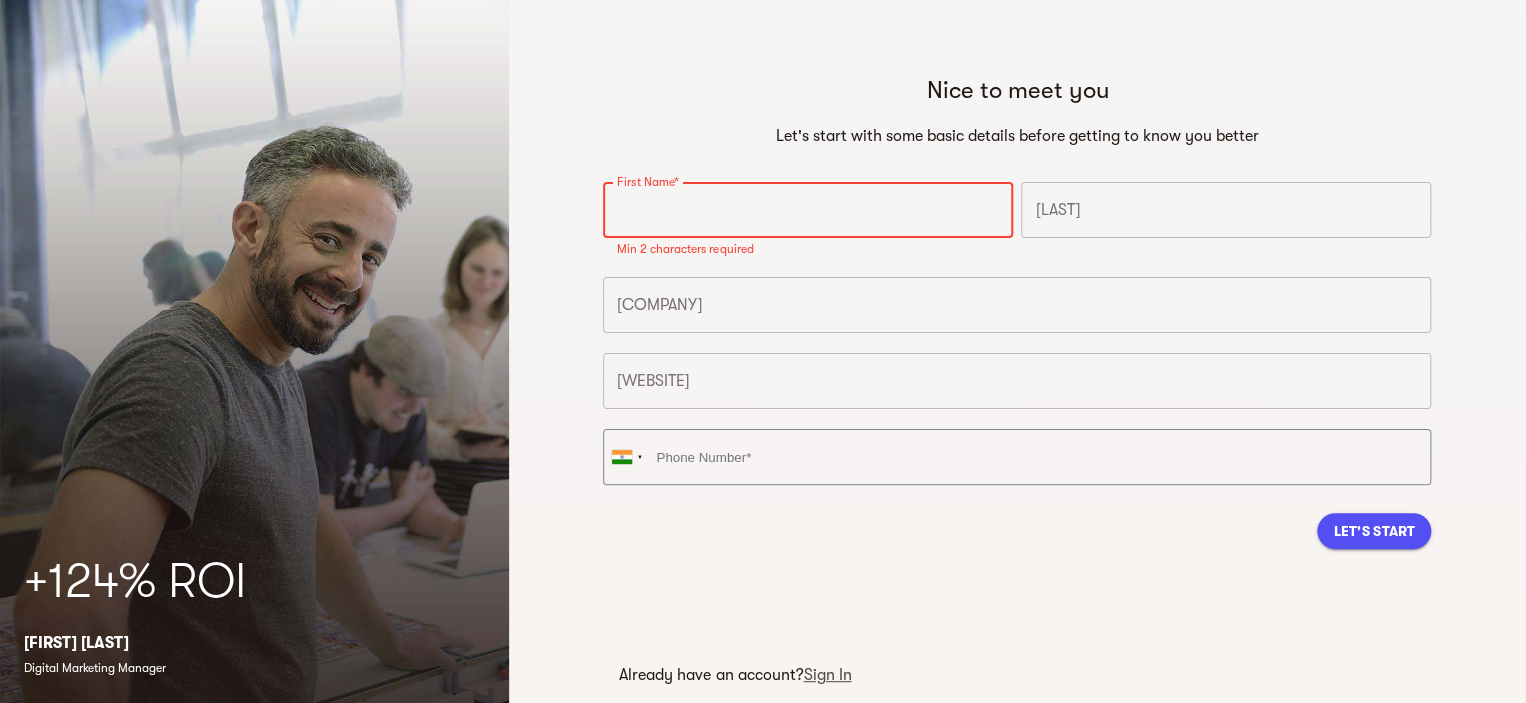 paste on "Crunchy Digital" 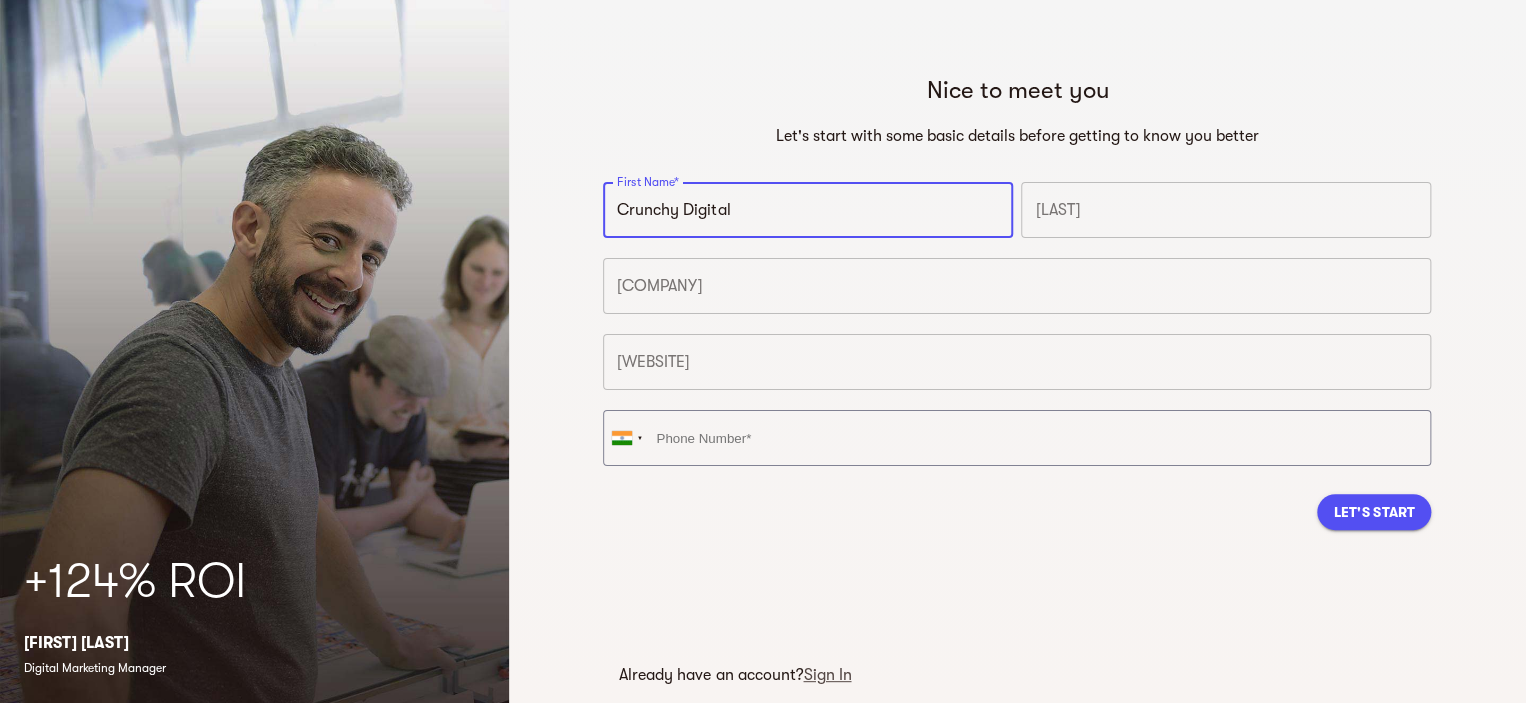 click on "Crunchy Digital" at bounding box center [808, 210] 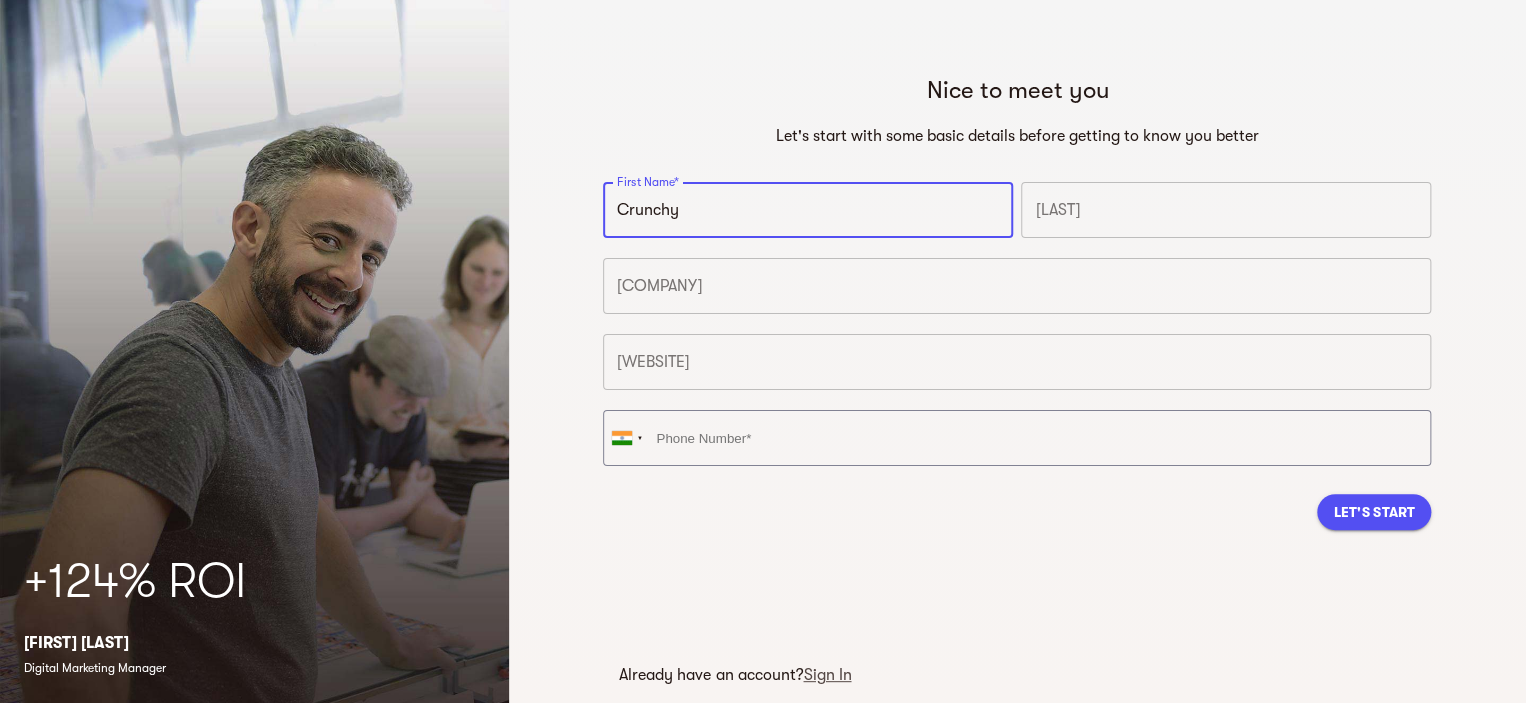 type on "Crunchy" 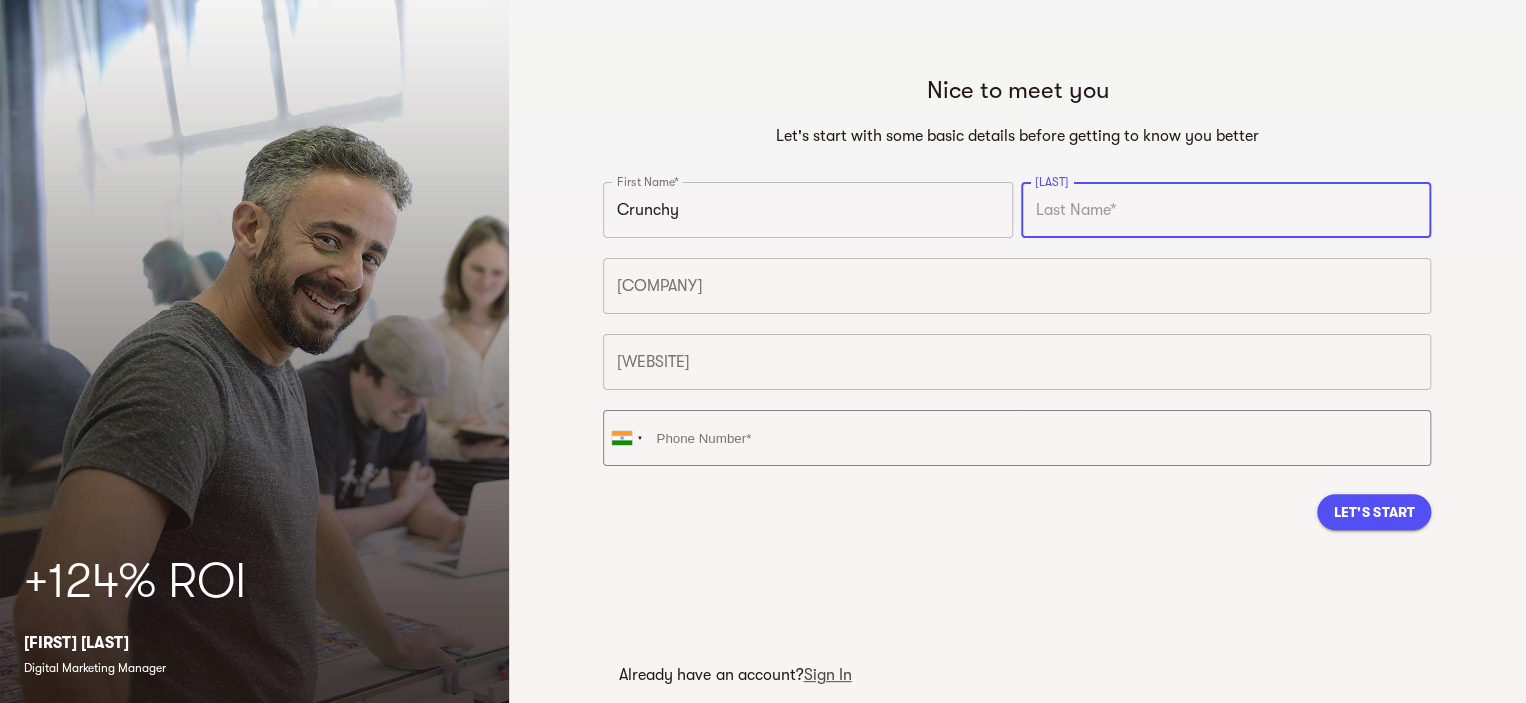 click at bounding box center [1226, 210] 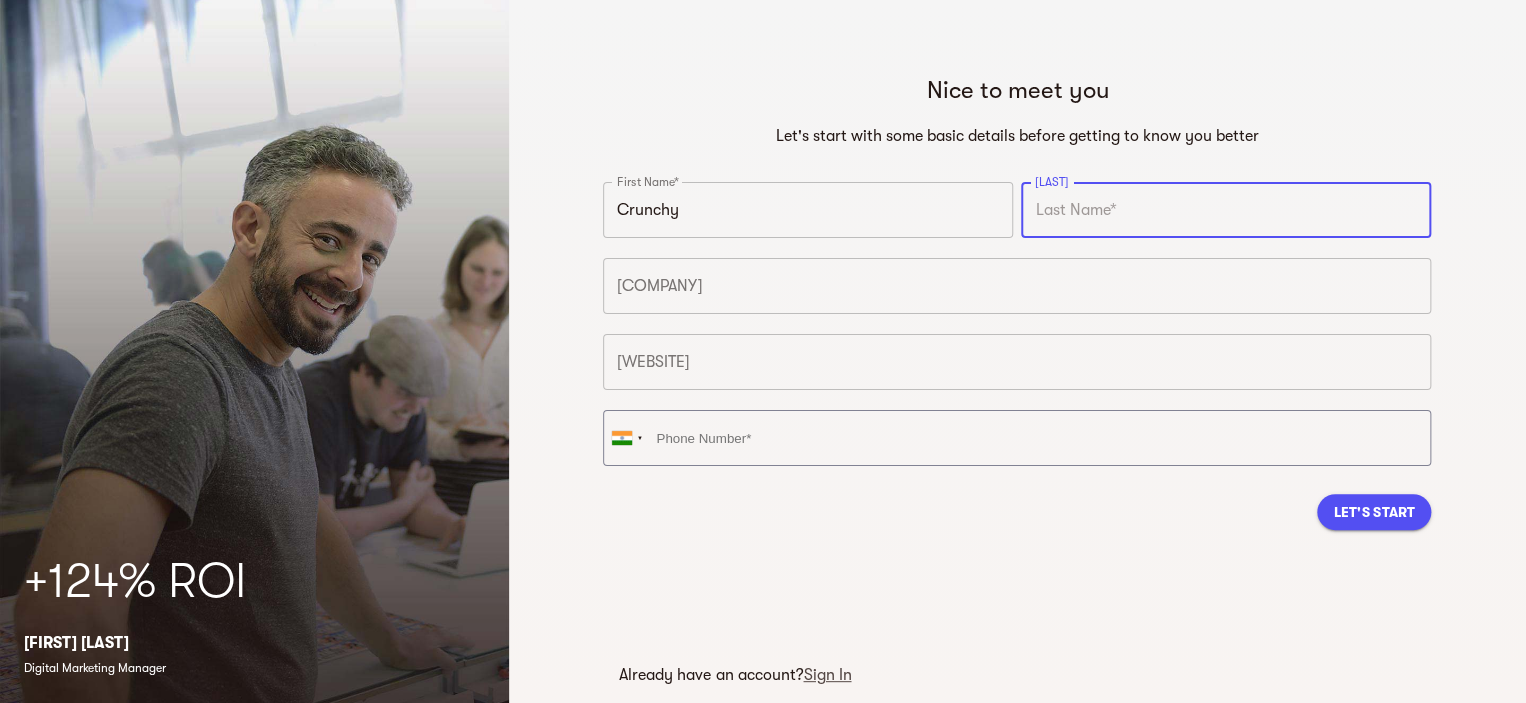 paste on "Digital" 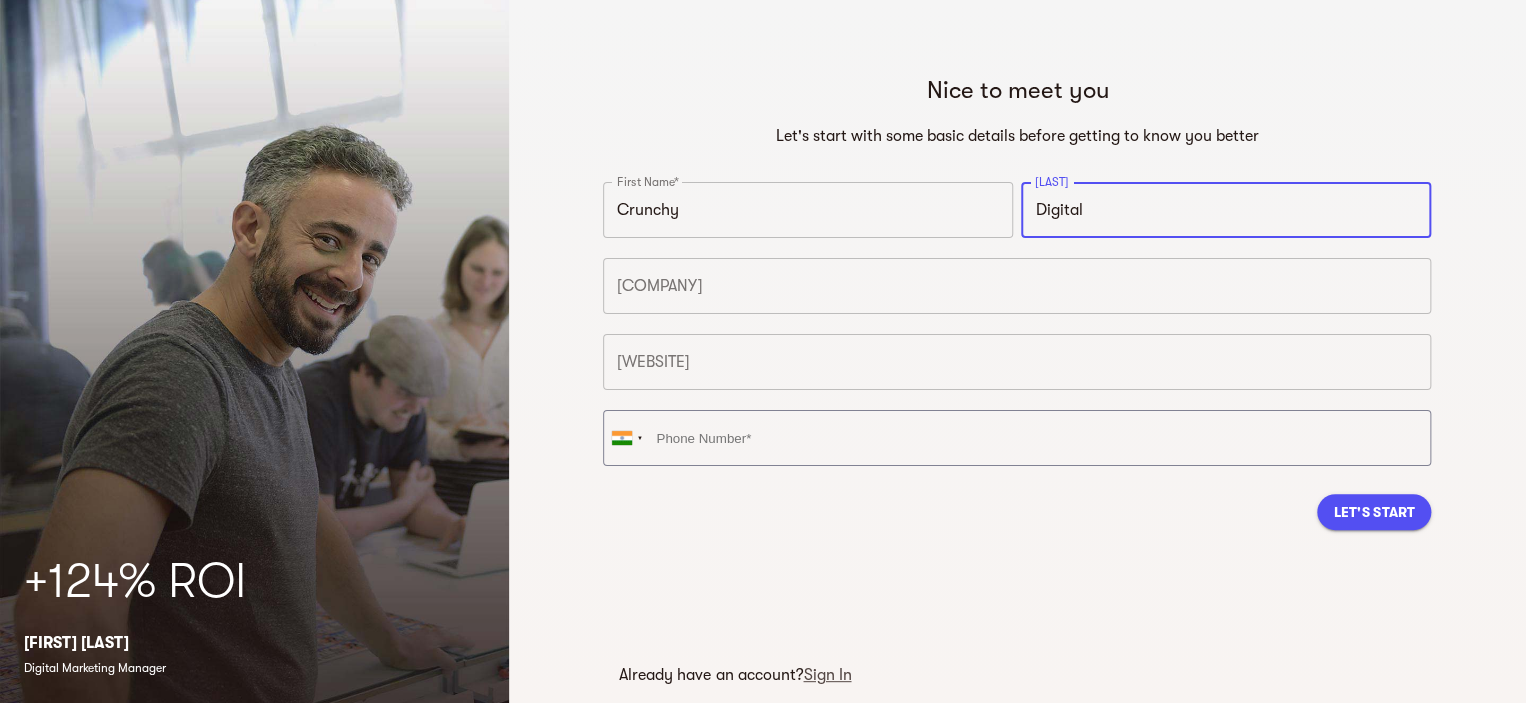 type on "Digital" 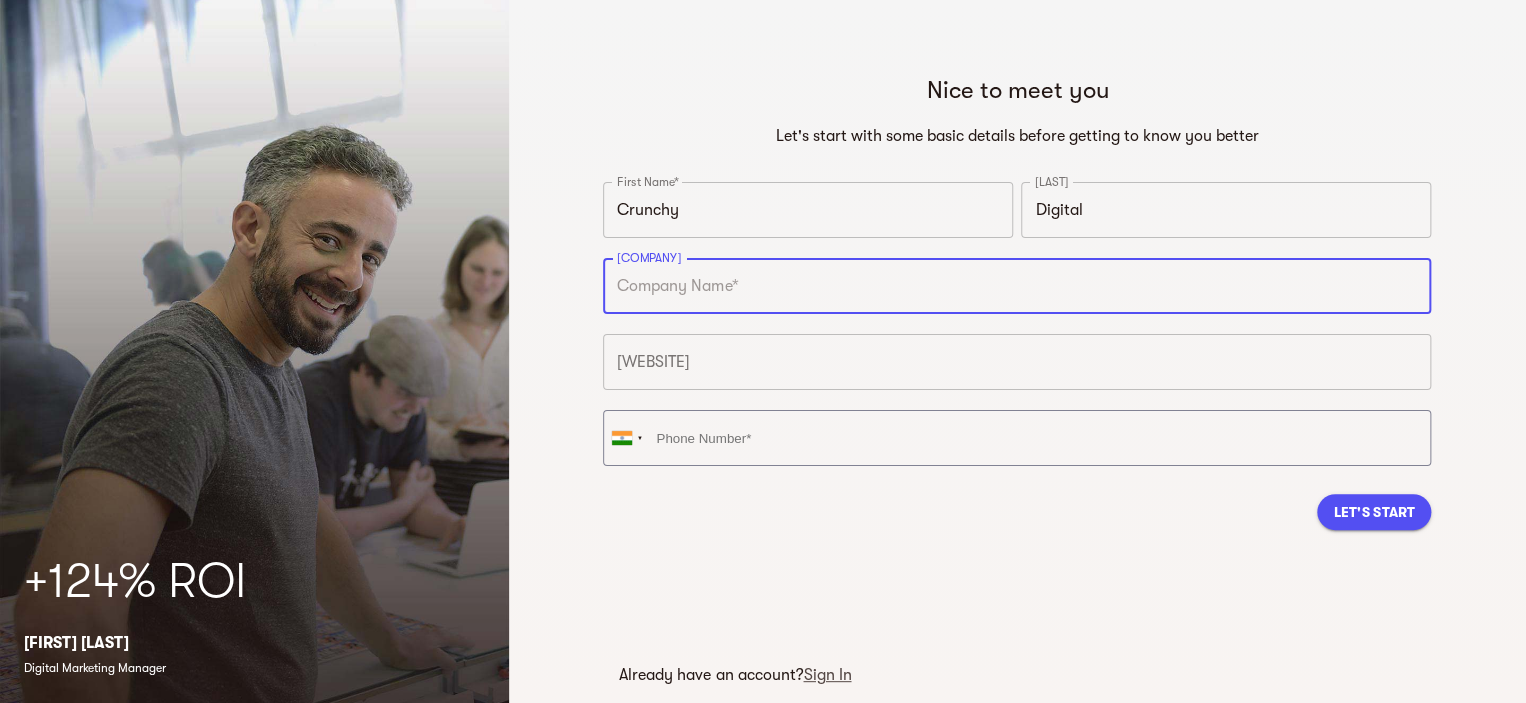 click at bounding box center (1017, 286) 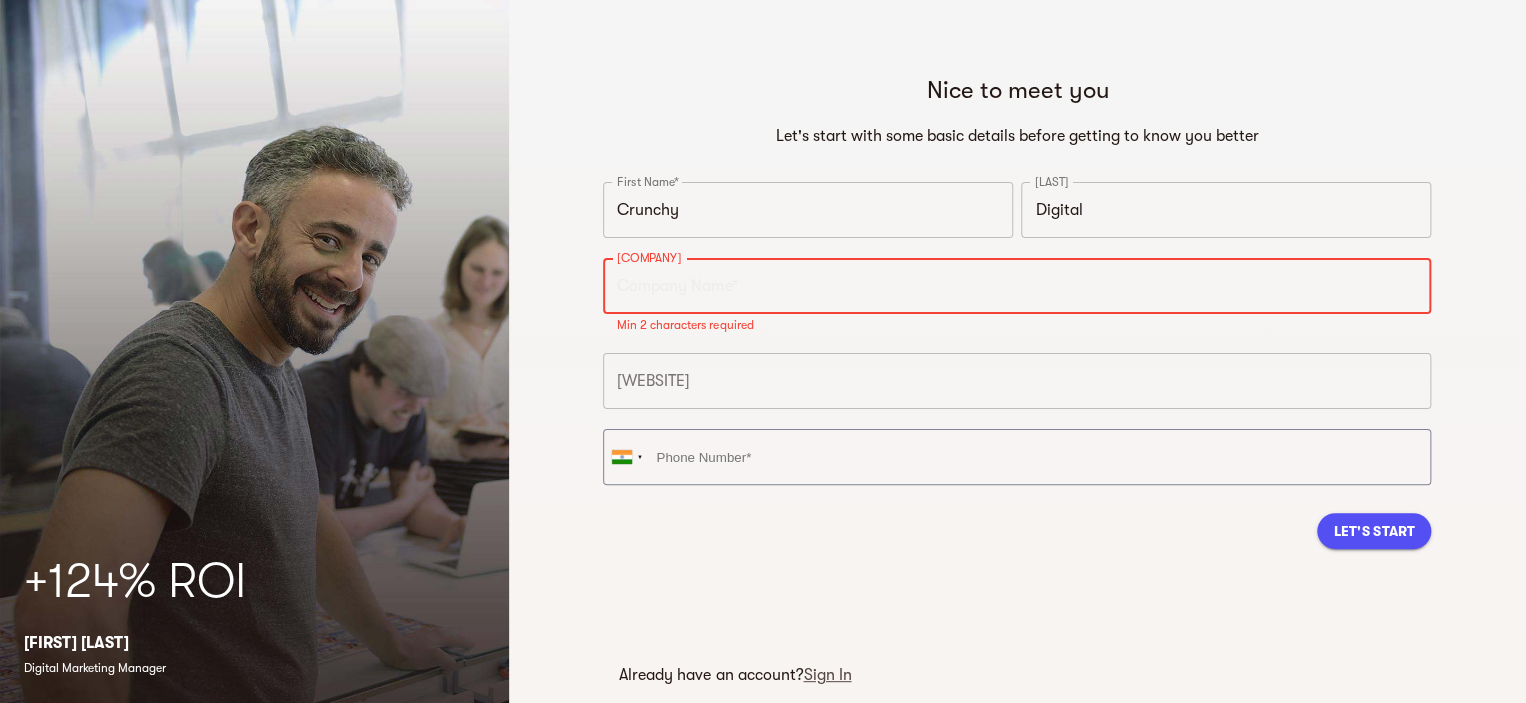 paste on "info@example.com" 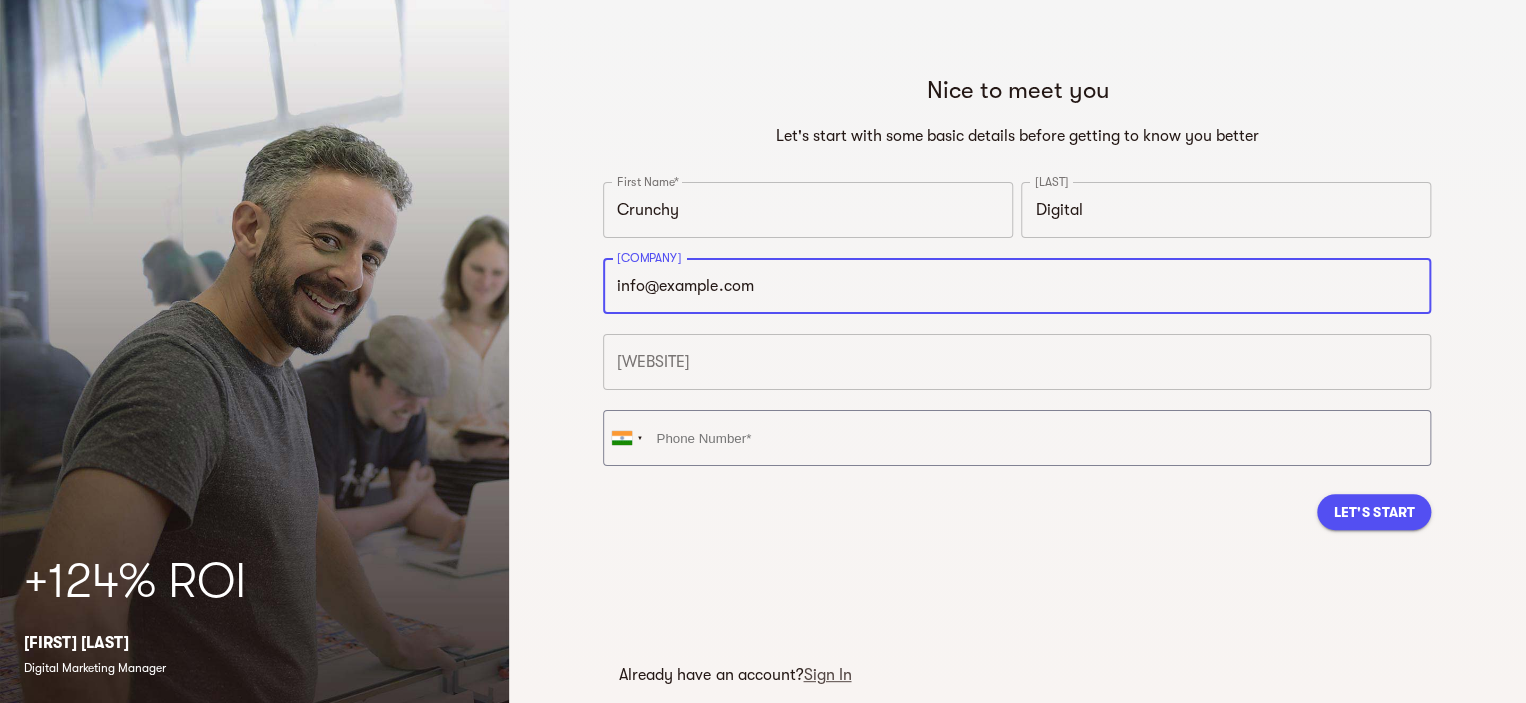 type on "info@example.com" 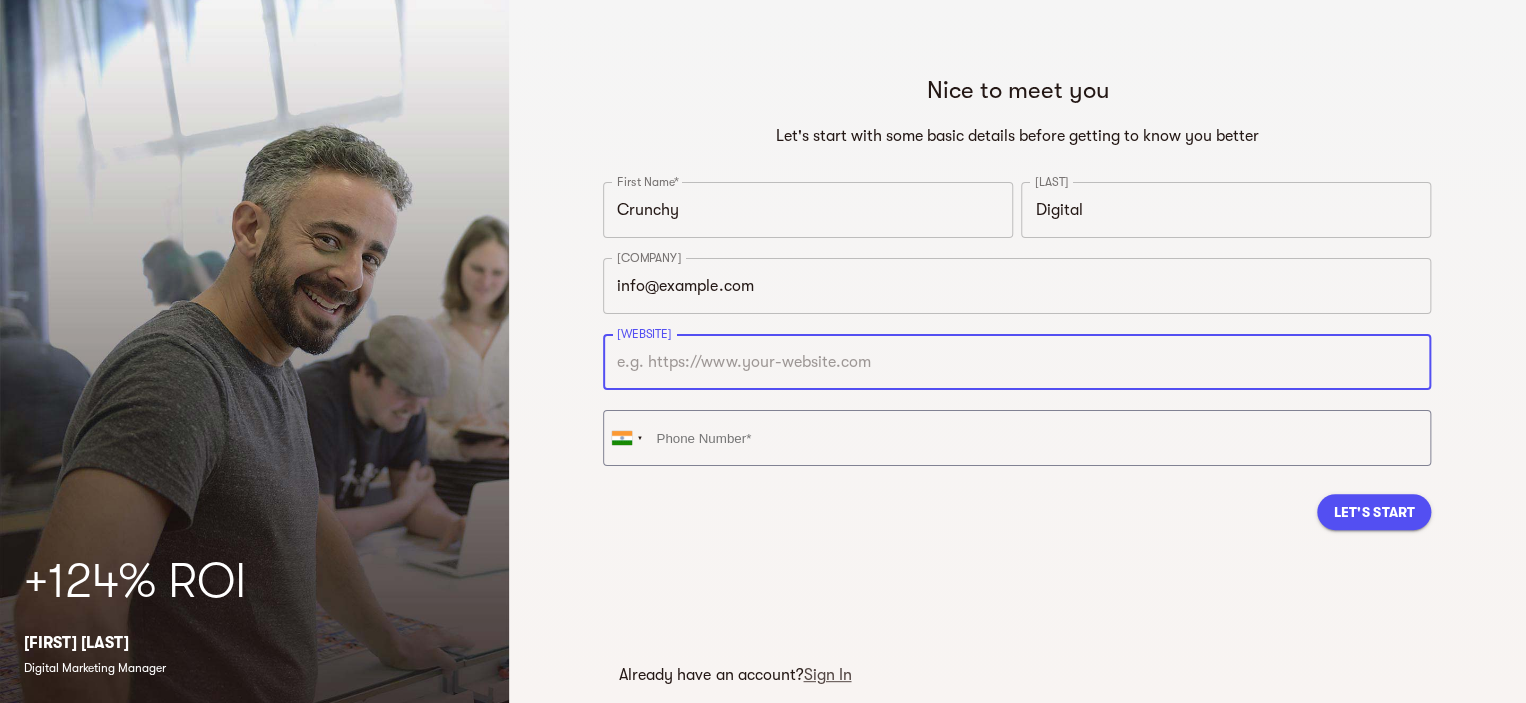 paste on "Infinityxcrunchy!2024" 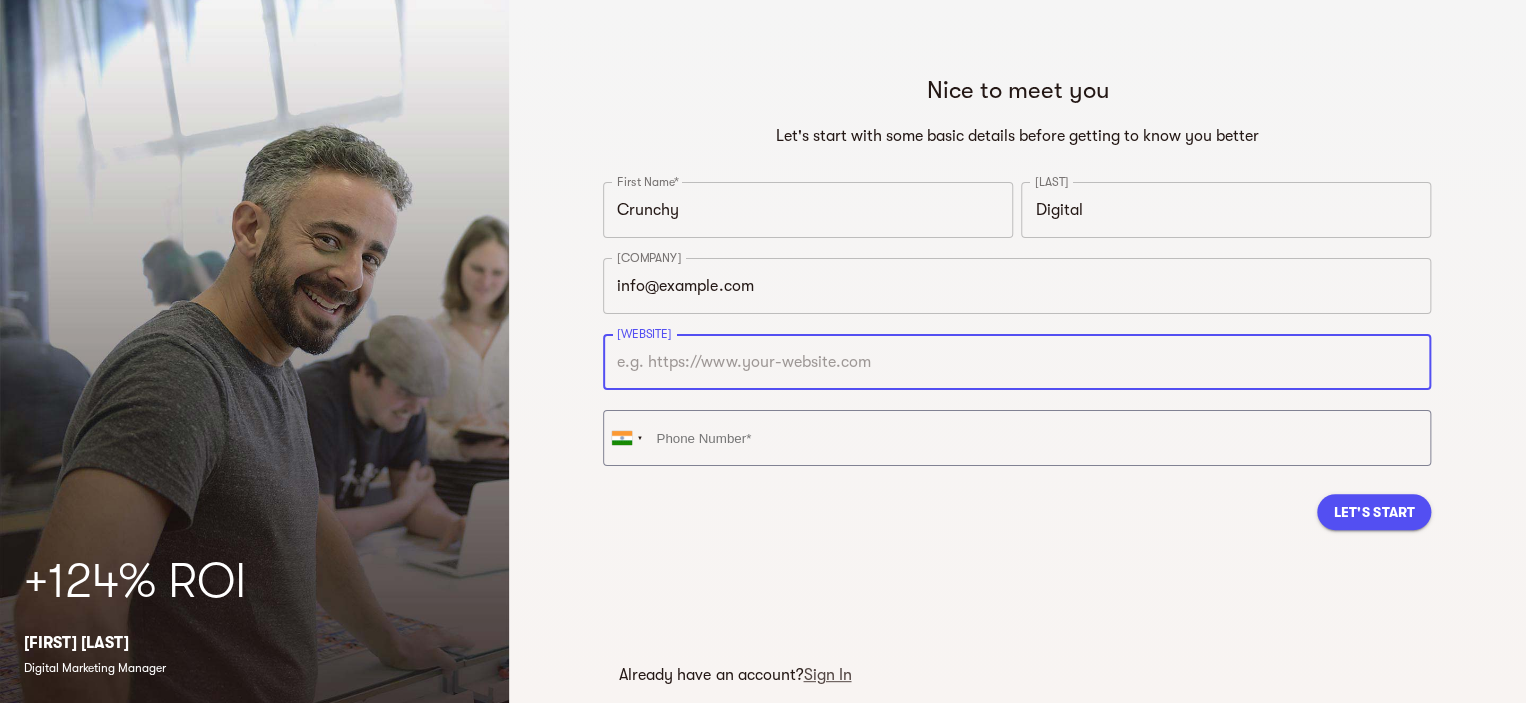 type on "Infinityxcrunchy!2024" 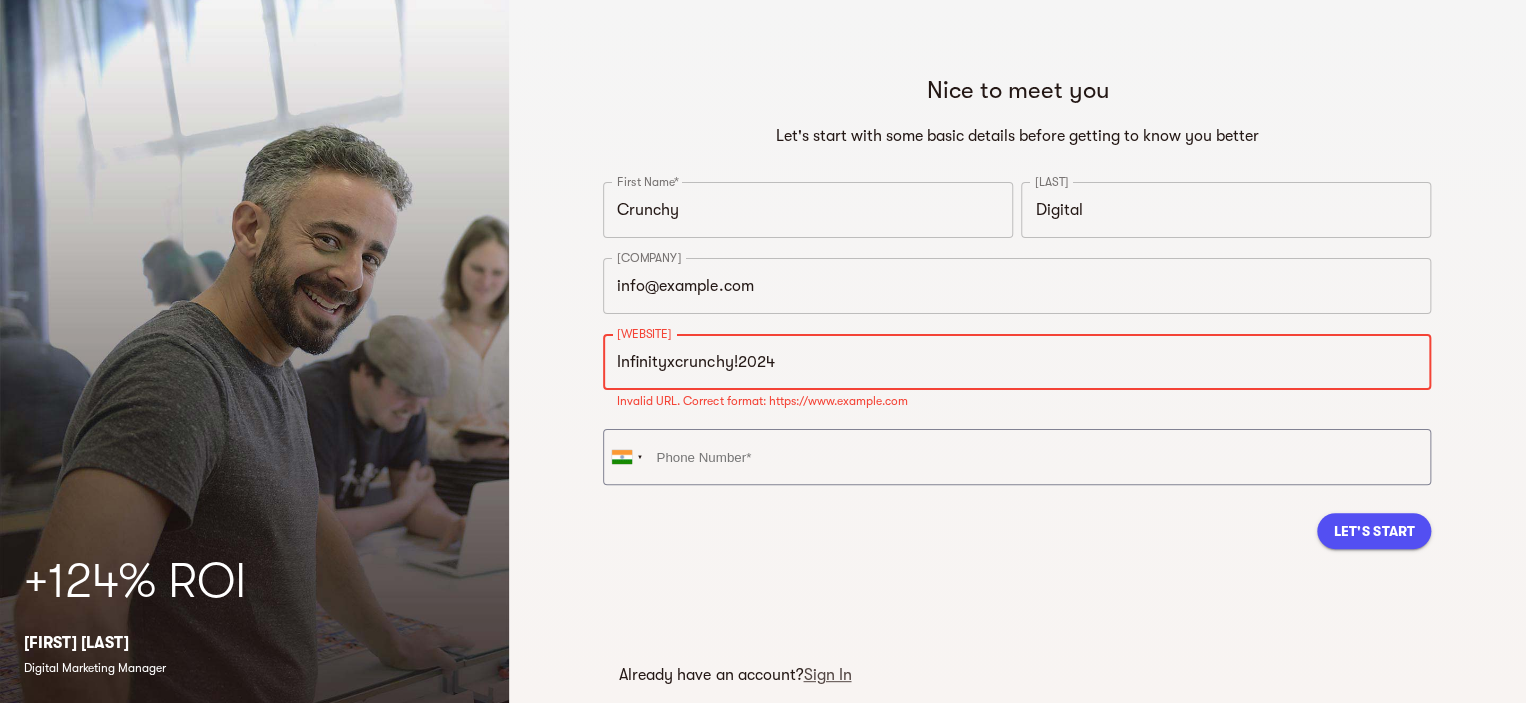 click on "Infinityxcrunchy!2024" at bounding box center [1017, 362] 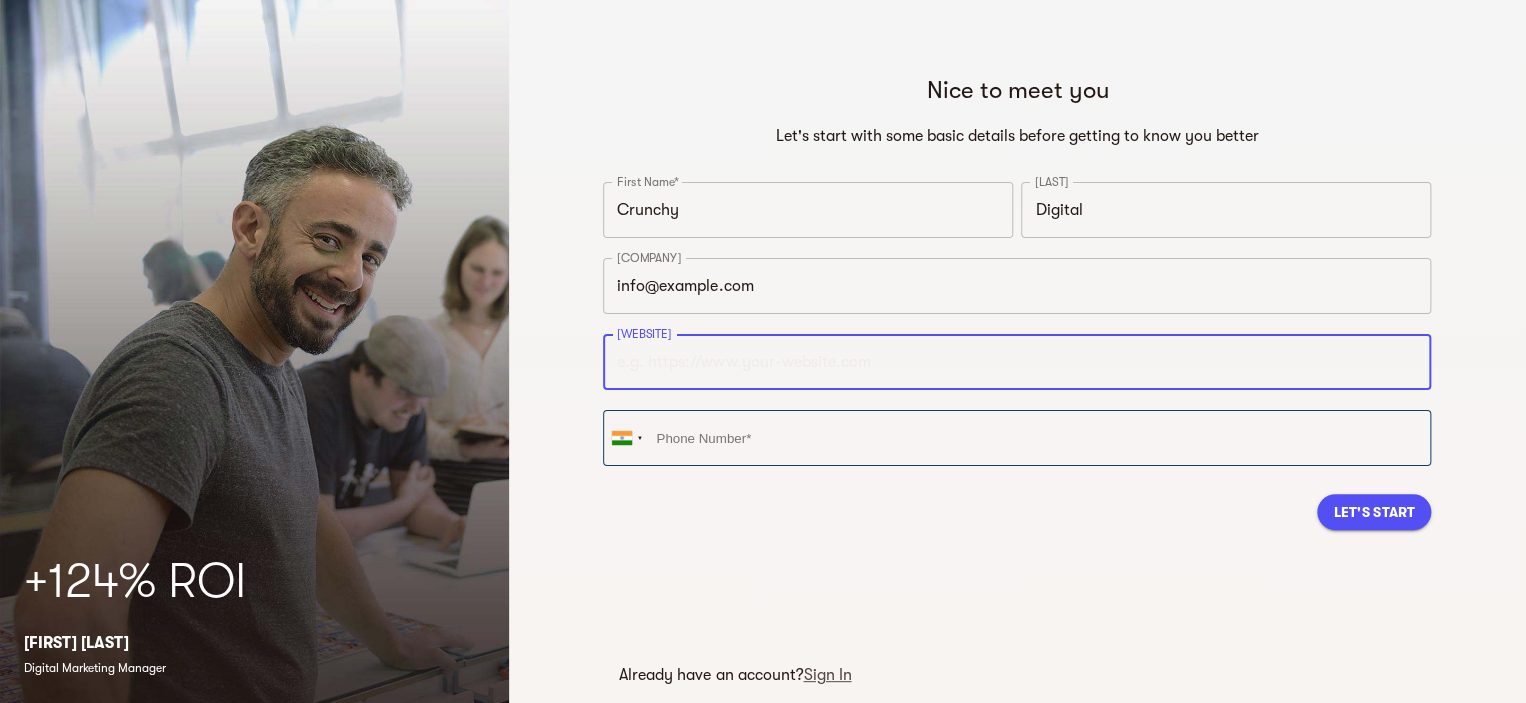 paste on "https://crunchydigital.com.au/" 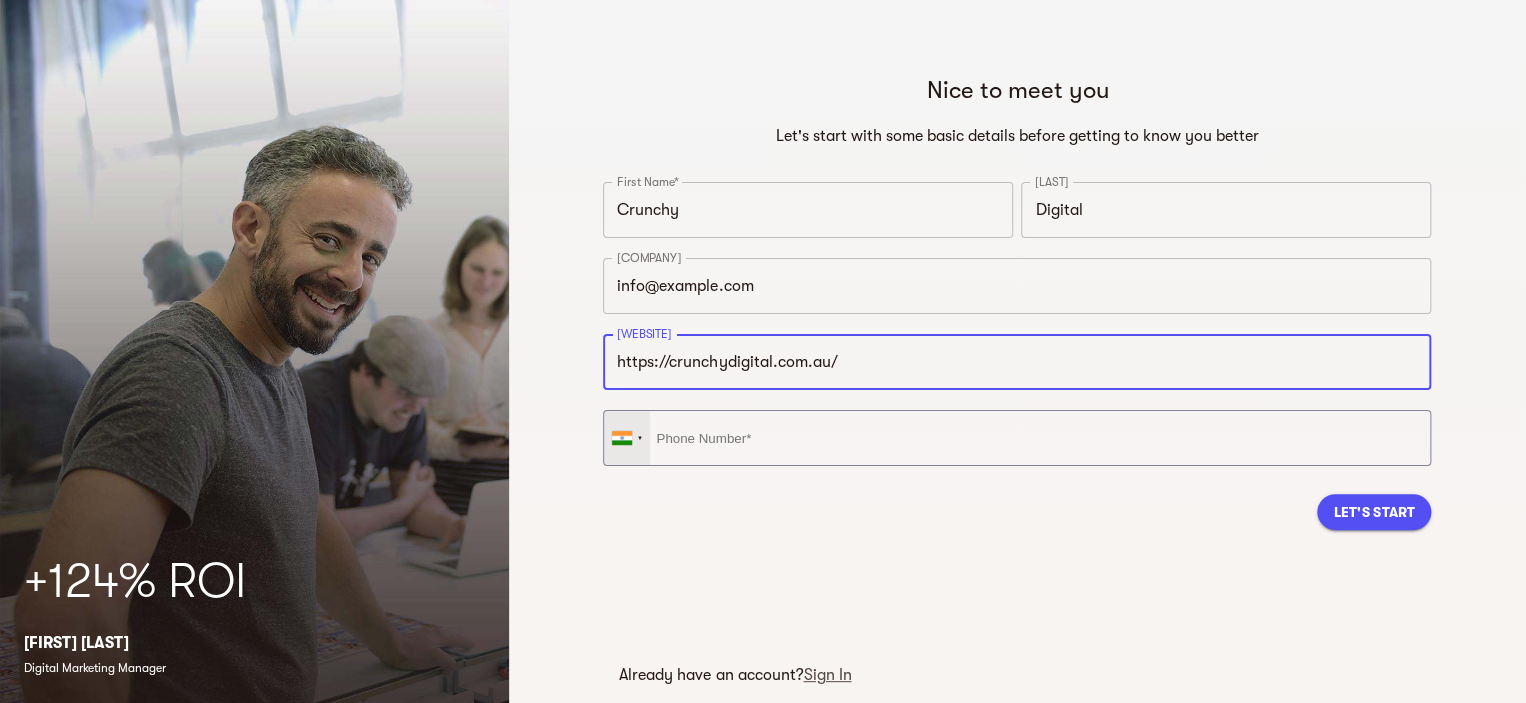 type on "https://crunchydigital.com.au" 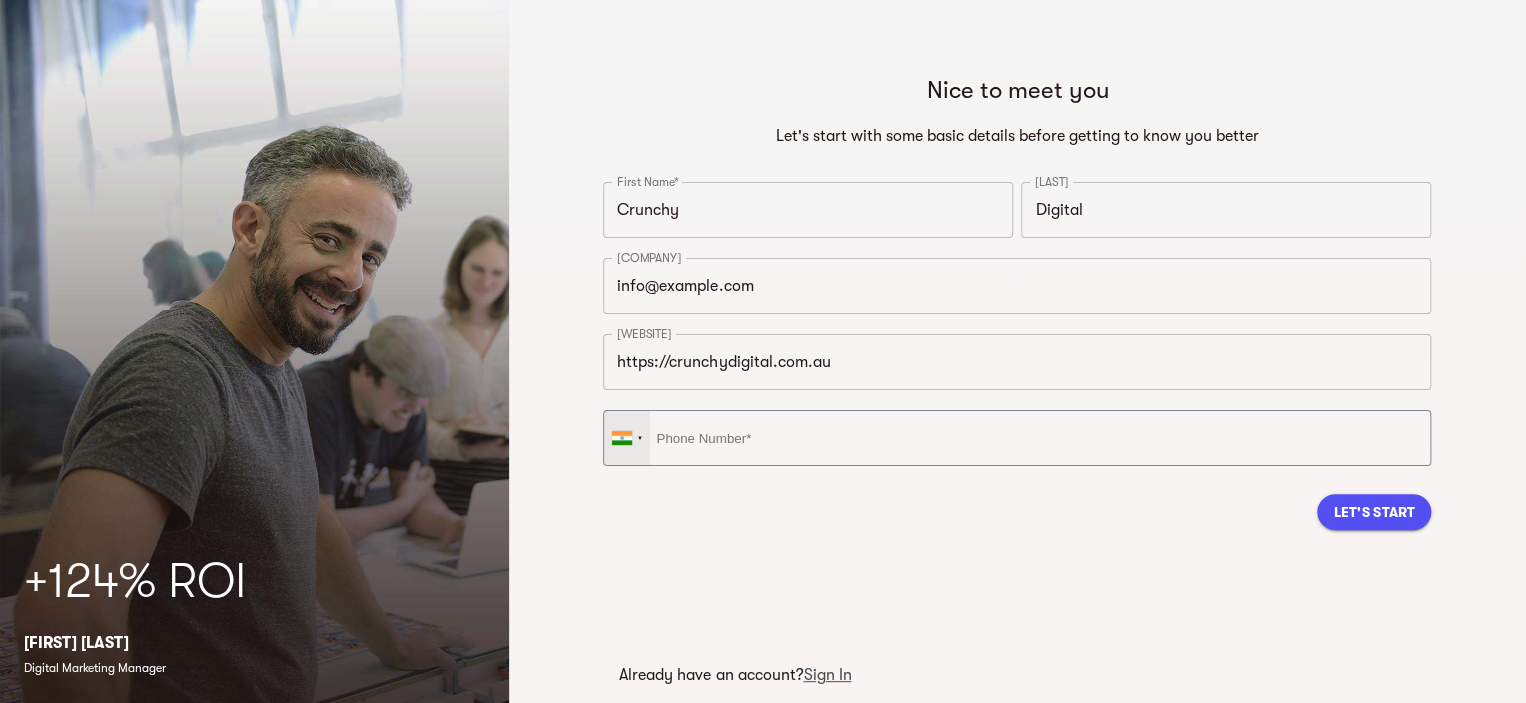 click at bounding box center (622, 438) 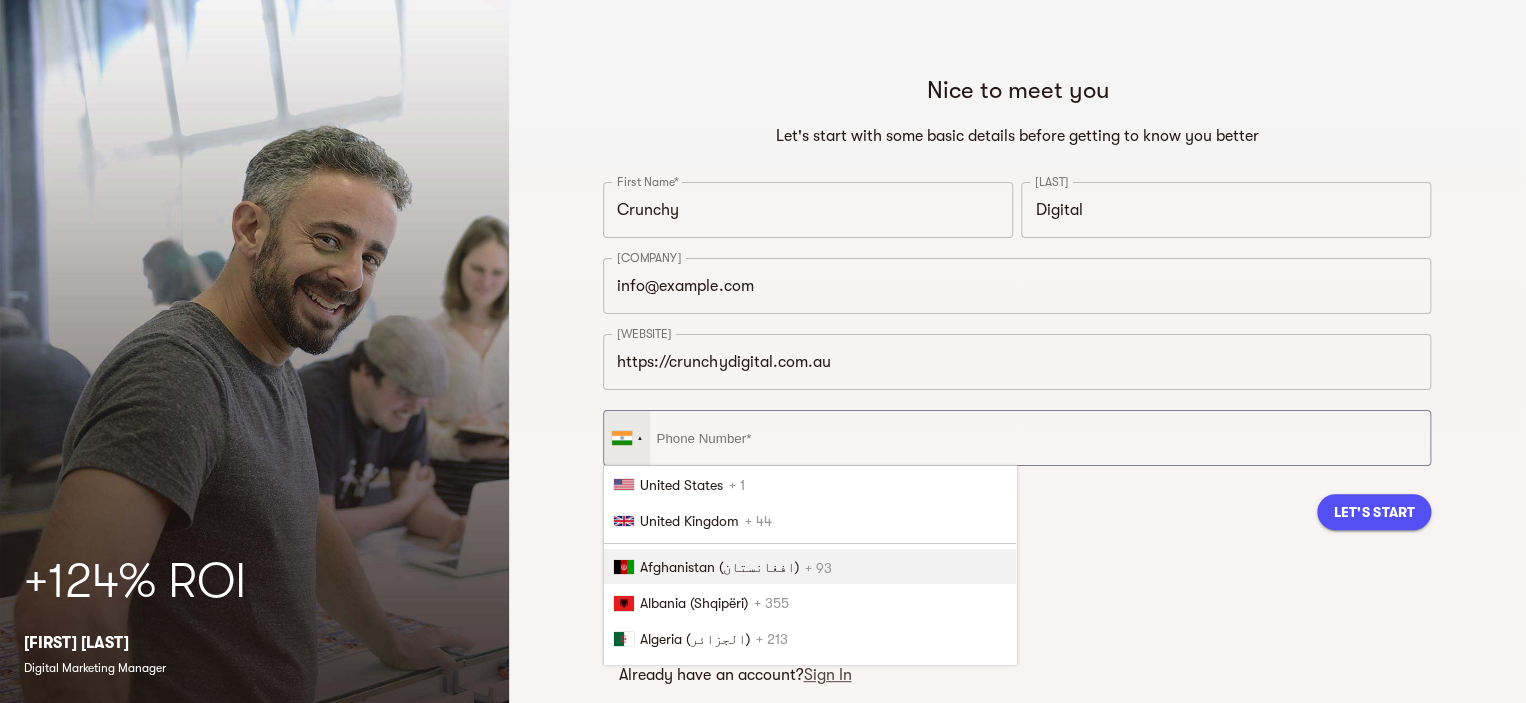 scroll, scrollTop: 392, scrollLeft: 0, axis: vertical 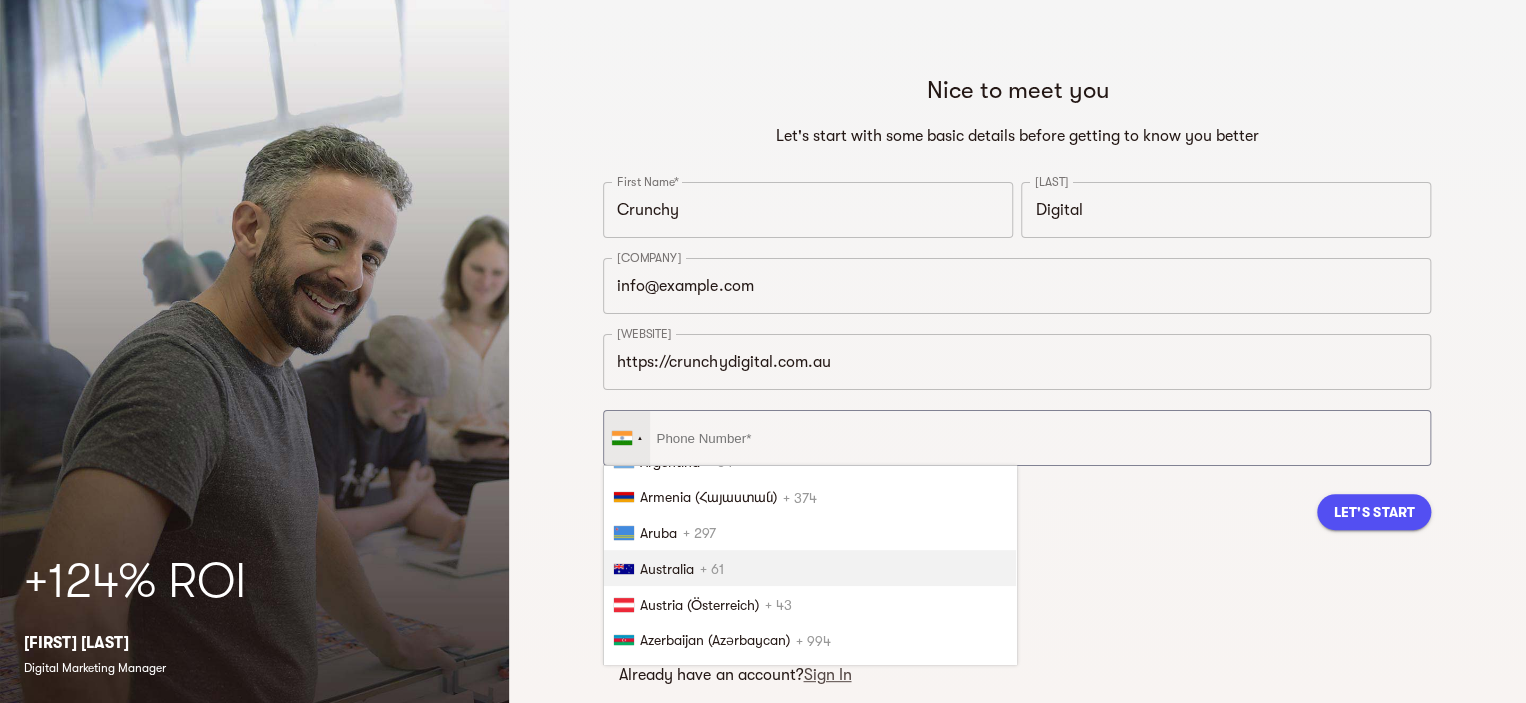 click on "Australia + 61" at bounding box center (810, 568) 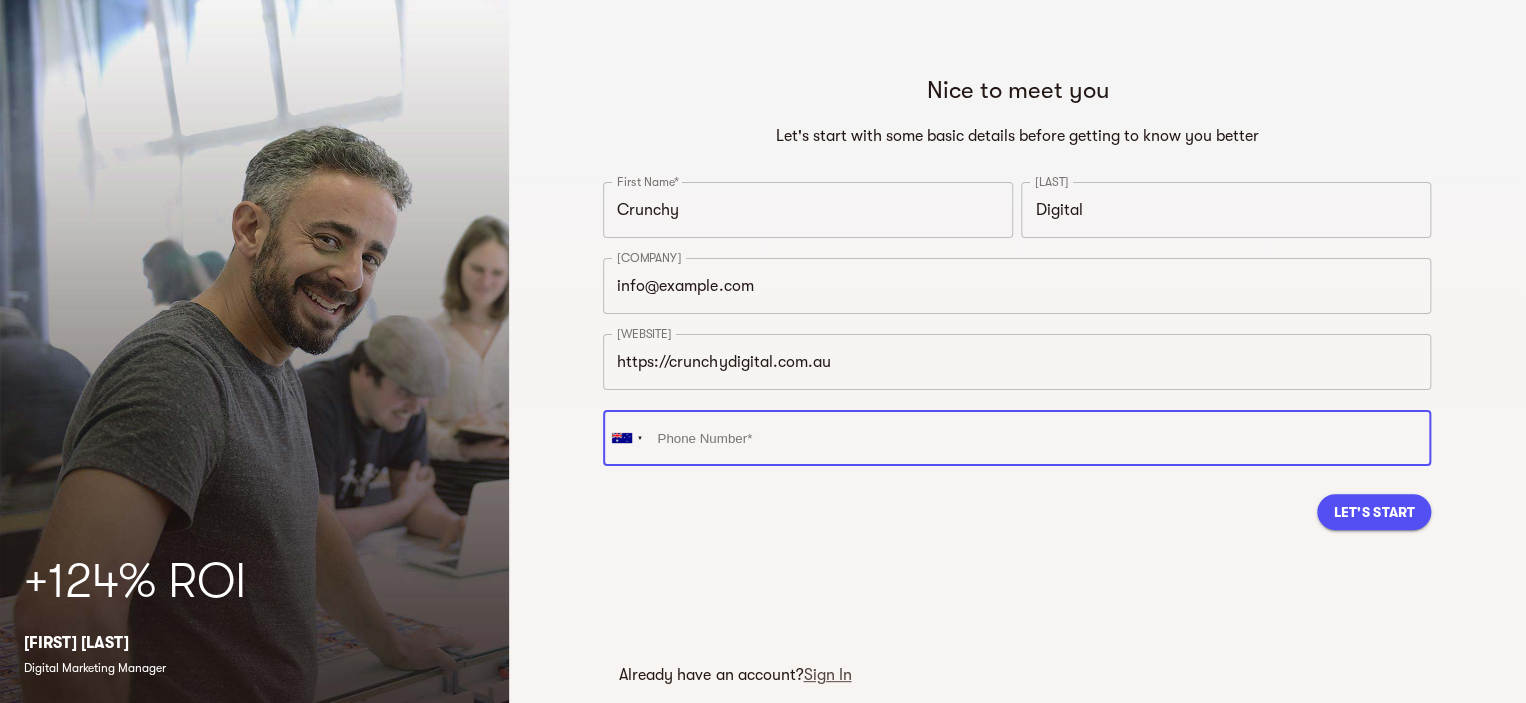 click at bounding box center [1017, 438] 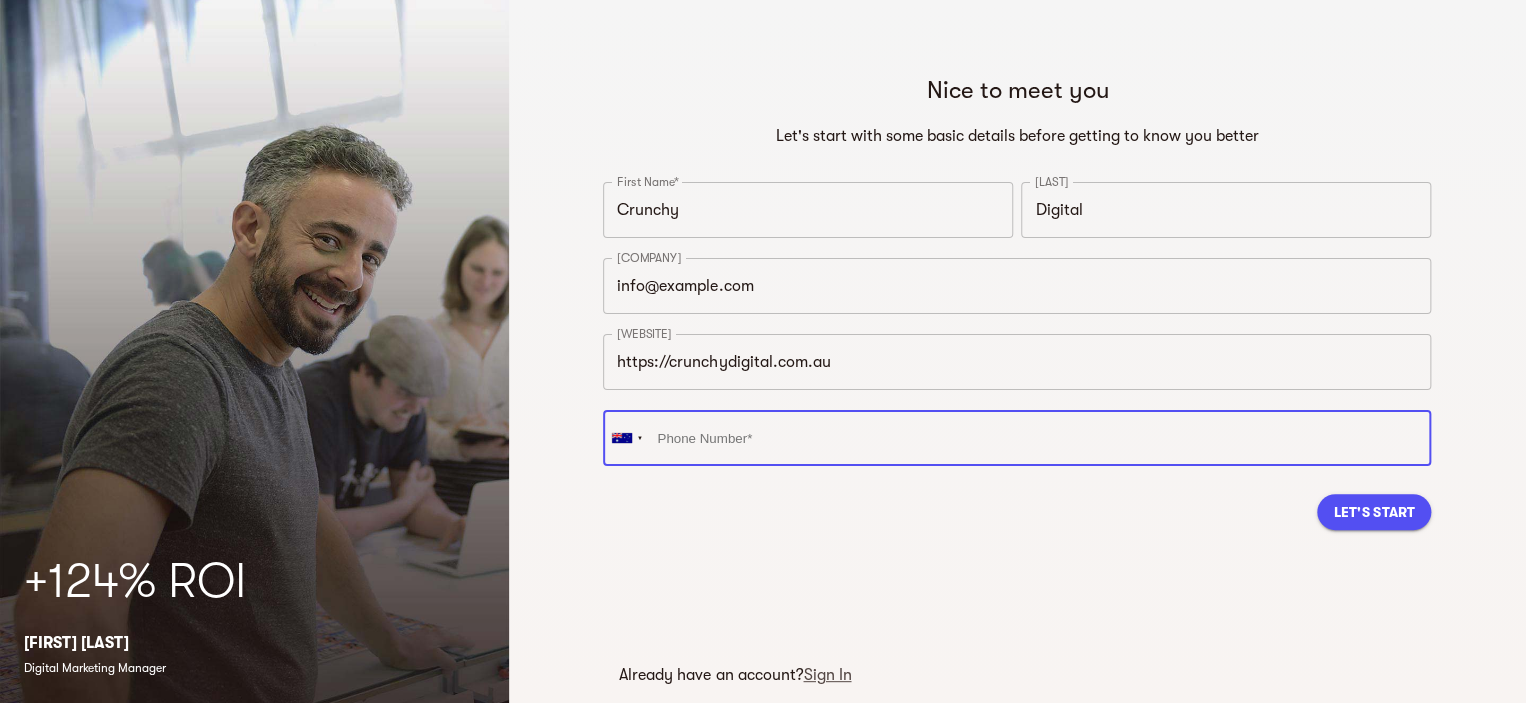 paste on "([PHONE]) [NUMBER] [NUMBER] [NUMBER] [NUMBER]" 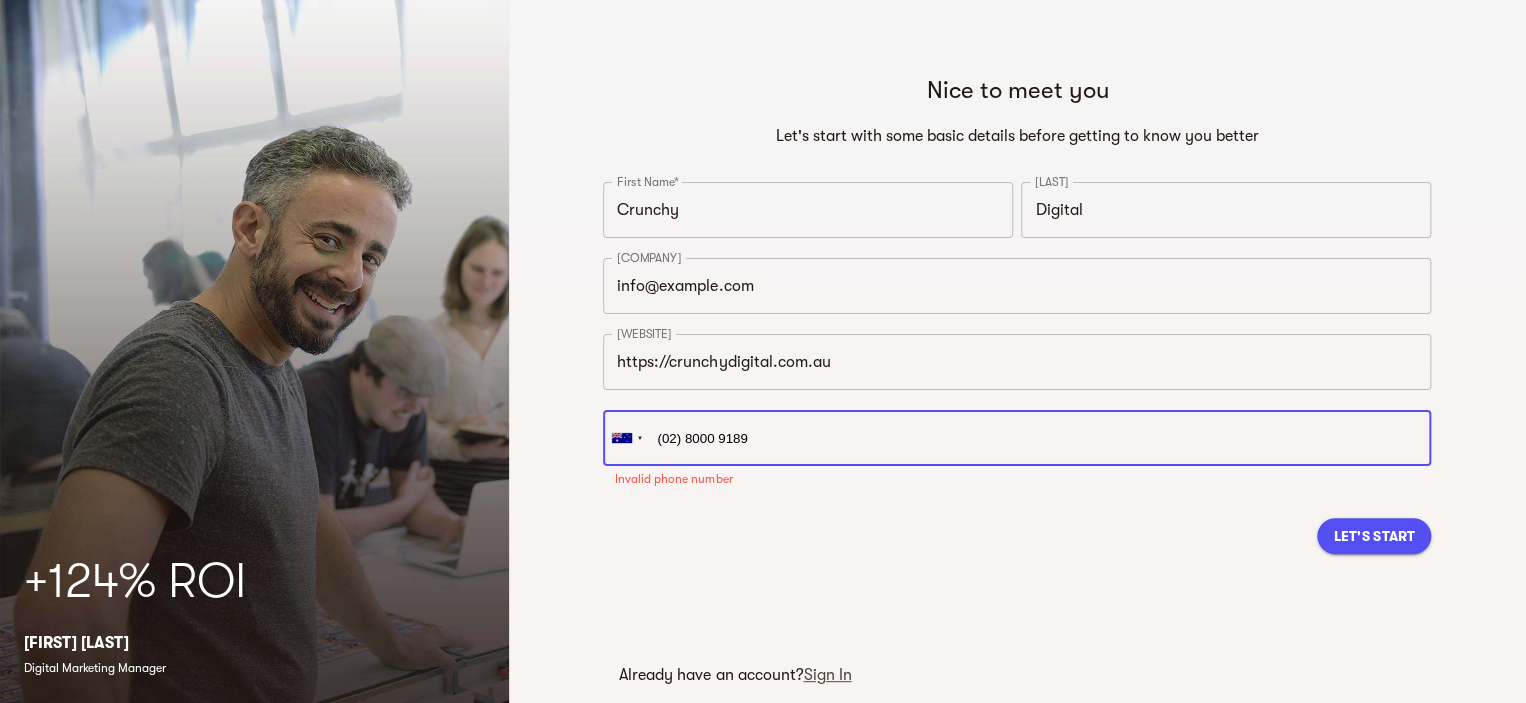 click on "([PHONE]) [NUMBER] [NUMBER] [NUMBER] [NUMBER]" at bounding box center (1017, 438) 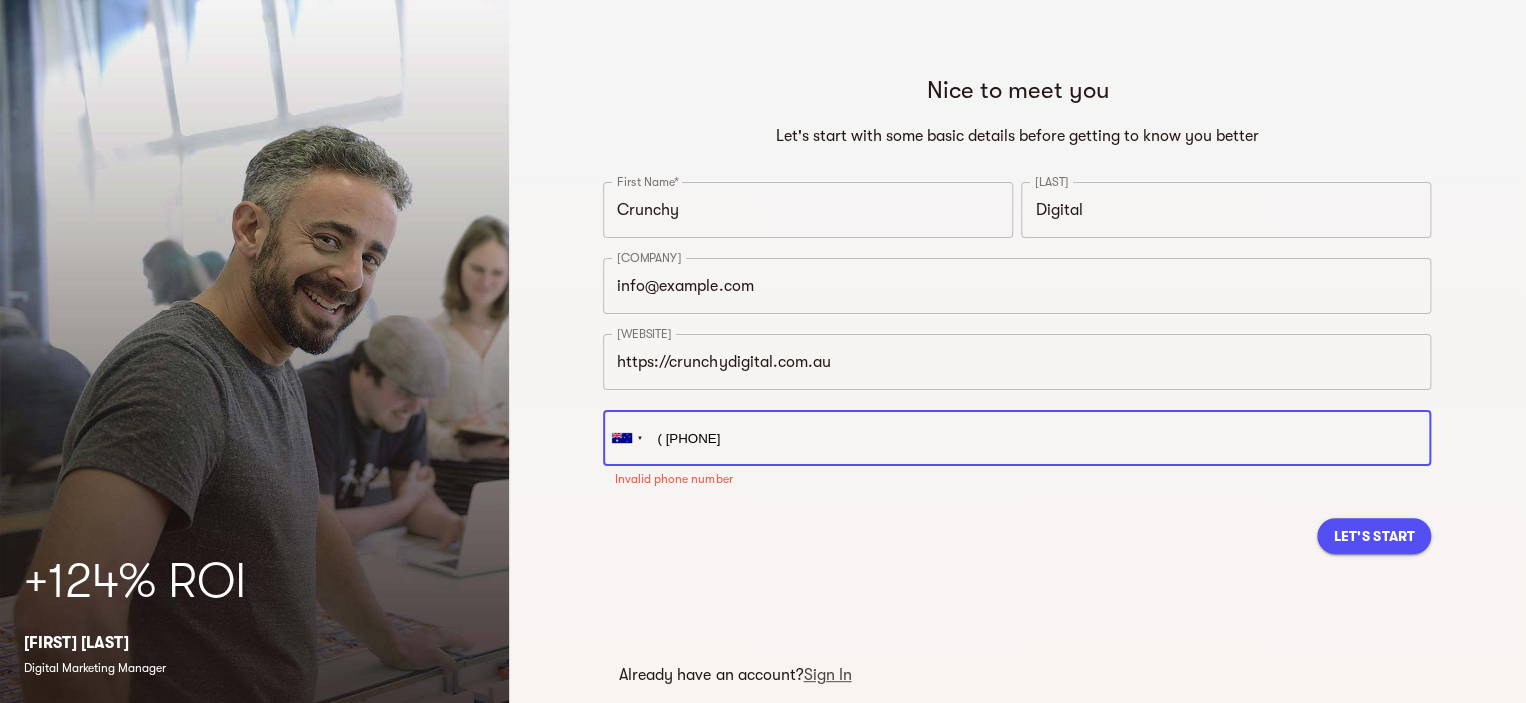 click on "(028000 9189" at bounding box center [1017, 438] 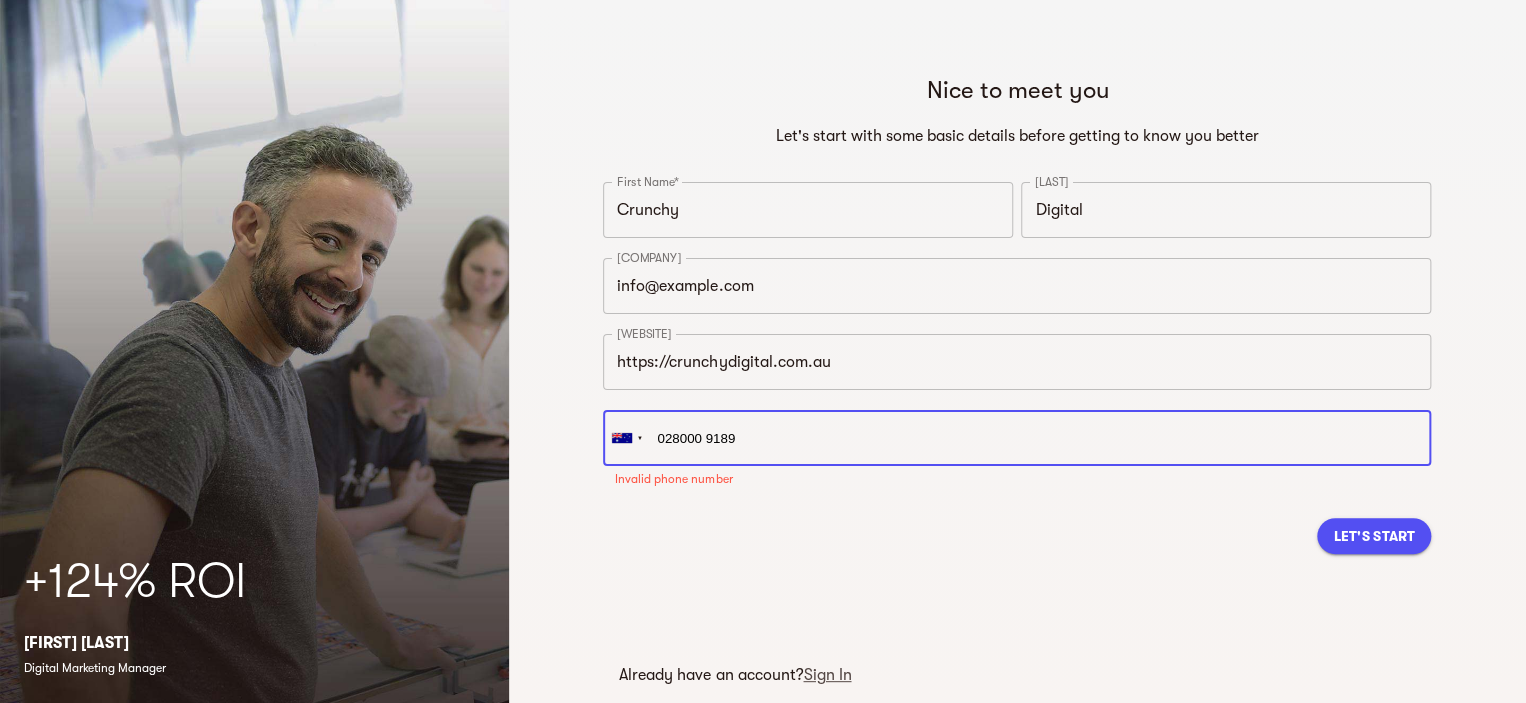 click on "028000 9189" at bounding box center [1017, 438] 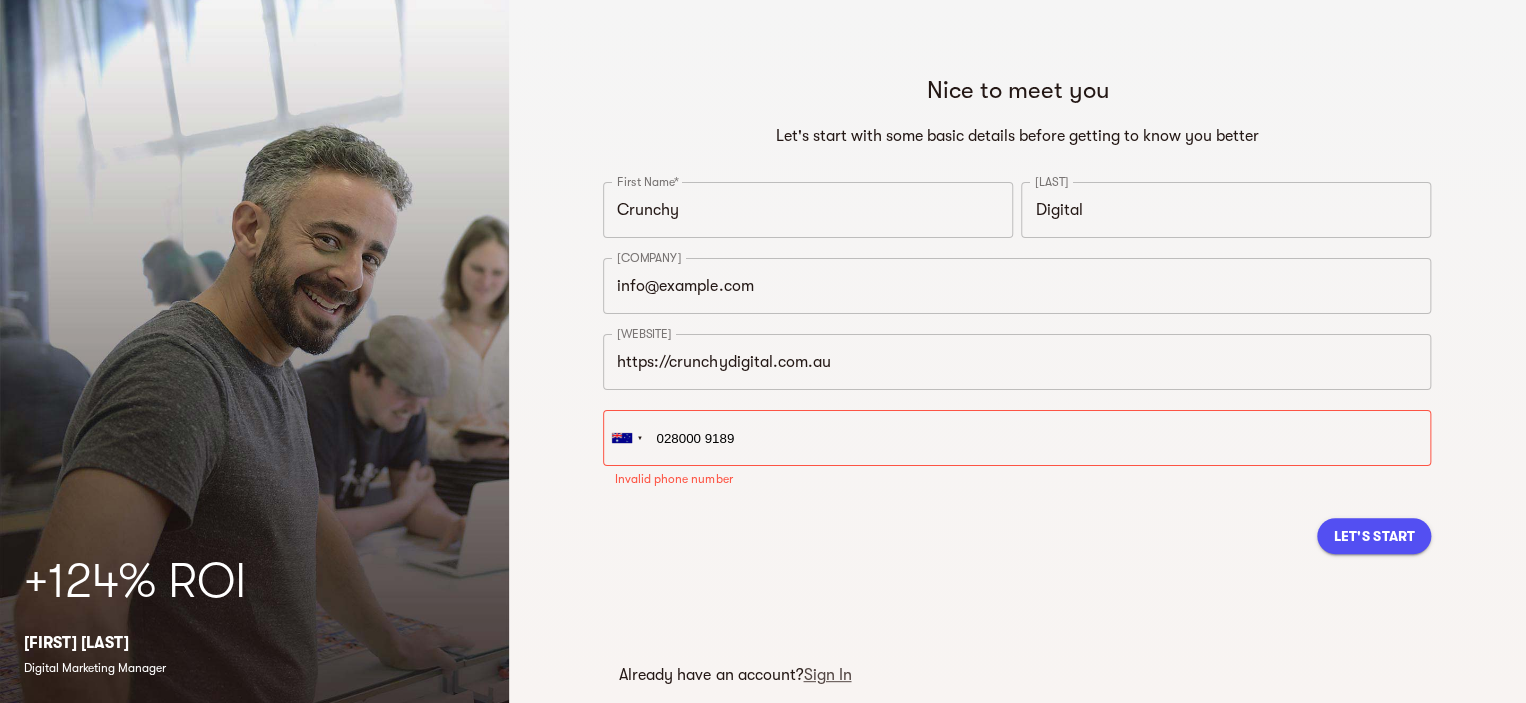 type on "+[PHONE] [NUMBER] [NUMBER] [NUMBER] [NUMBER]" 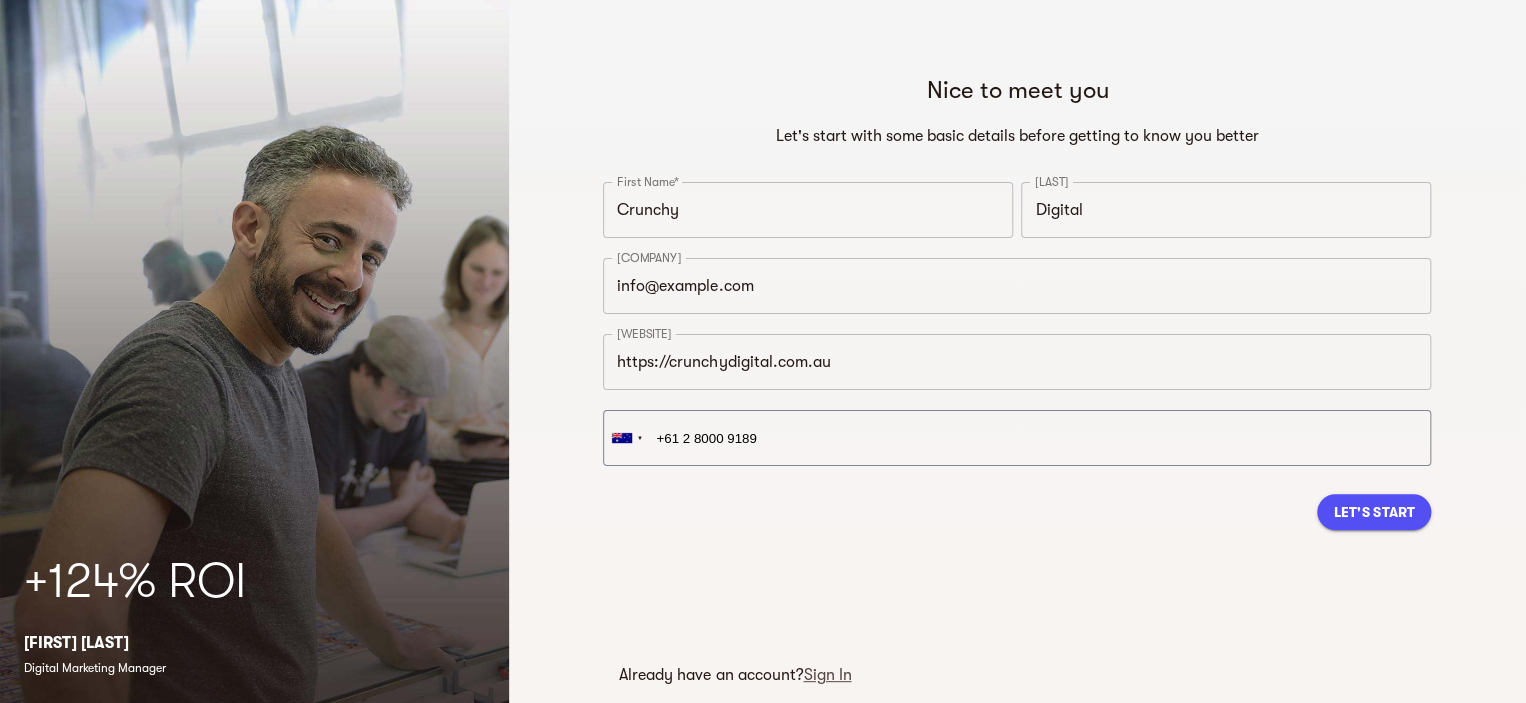 click on "Nice to meet you Let's start with some basic details before getting to know you better First Name* Crunchy First Name* Last Name* Digital Last Name* Company Name* info@crunchydigital.com.au Company Name* Company website* https://crunchydigital.com.au Company website* United States + 1 United Kingdom + 44 Afghanistan (‫افغانستان‬‎) + 93 Albania (Shqipëri) + 355 Algeria (‫الجزائر‬‎) + 213 American Samoa + 1684 Andorra + 376 Angola + 244 Anguilla + 1264 Antigua and Barbuda + 1268 Argentina + 54 Armenia (Հայաստան) + 374 Aruba + 297 Australia + 61 Austria (Österreich) + 43 Azerbaijan (Azərbaycan) + 994 Bahamas + 1242 Bahrain (‫البحرين‬‎) + 973 Bangladesh (বাংলাদেশ) + 880 Barbados + 1246 Belarus (Беларусь) + 375 Belgium (België) + 32 Belize + 501 Benin (Bénin) + 229 Bermuda + 1441 Bhutan (འབྲུག) + 975 Bolivia + 591 Bosnia and Herzegovina (Босна и Херцеговина) + 387 Botswana + 267 Brazil (Brasil) + 55 + 246 + 673" at bounding box center (1017, 310) 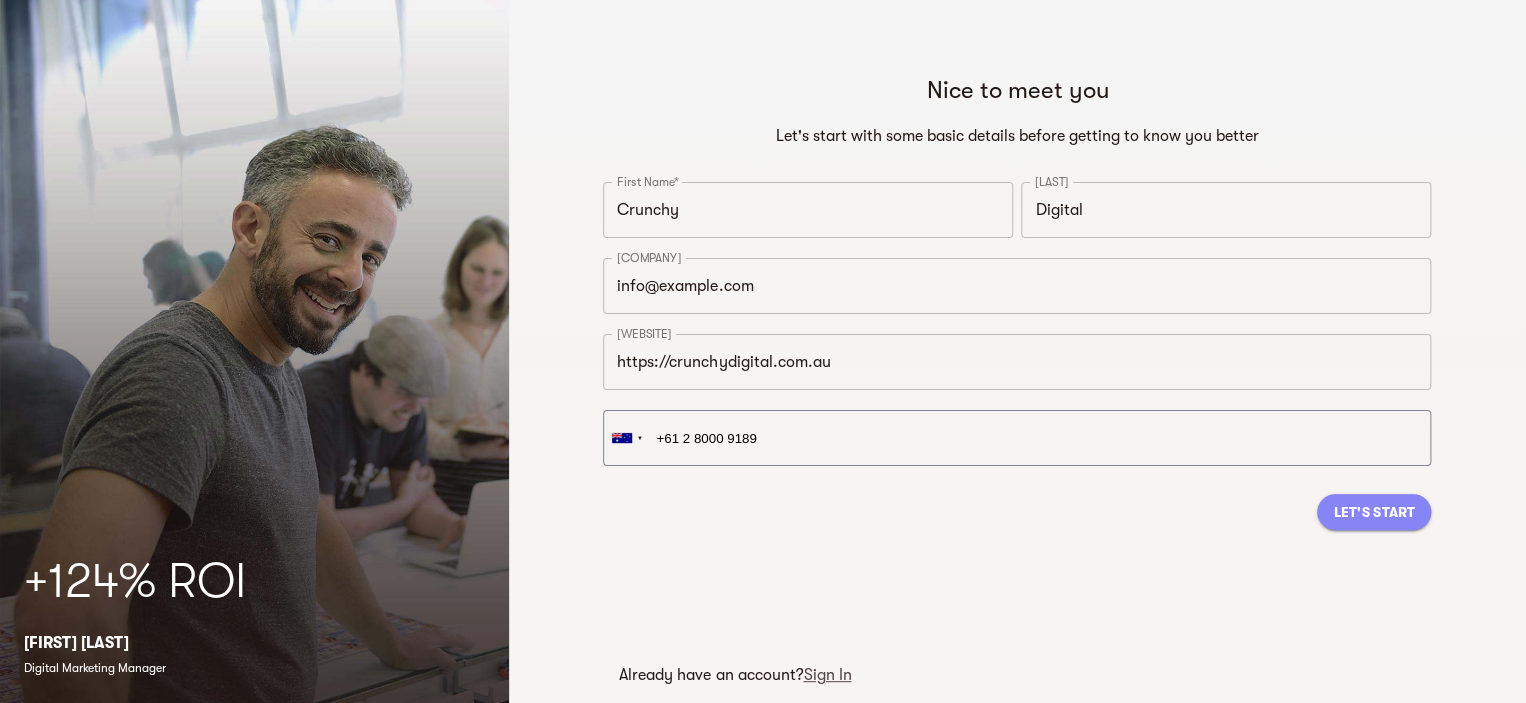 click on "Let's Start" at bounding box center [1374, 512] 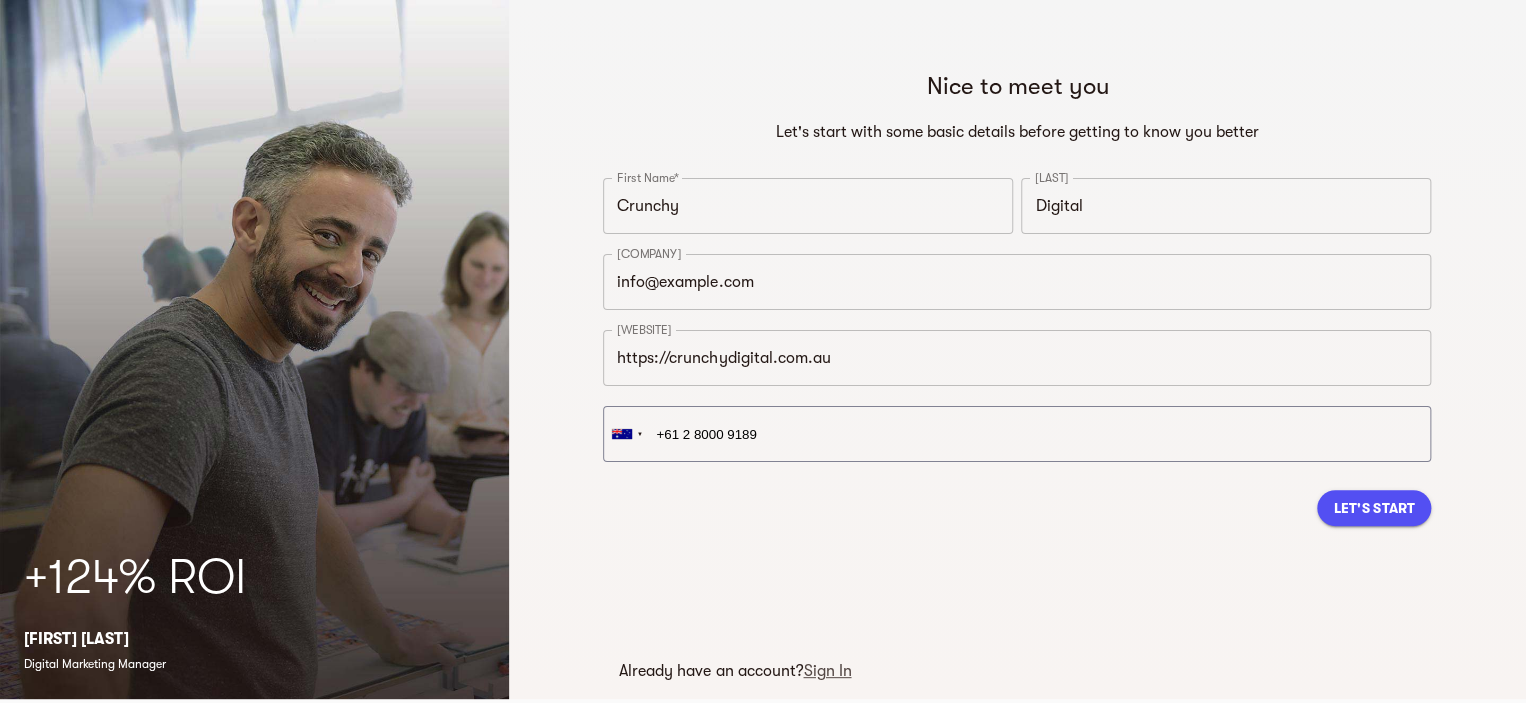 scroll, scrollTop: 0, scrollLeft: 0, axis: both 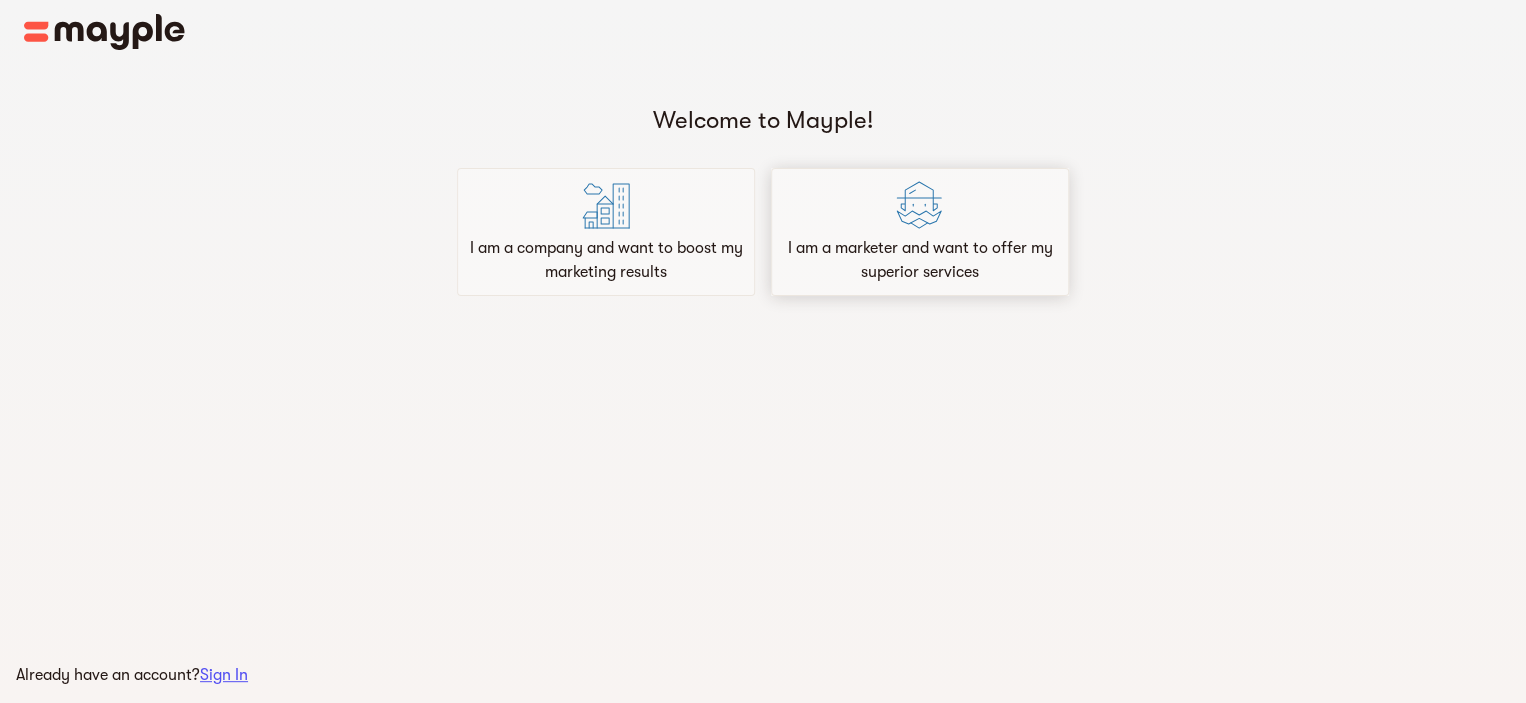 click on "I am a marketer and want to offer my superior services" at bounding box center [920, 260] 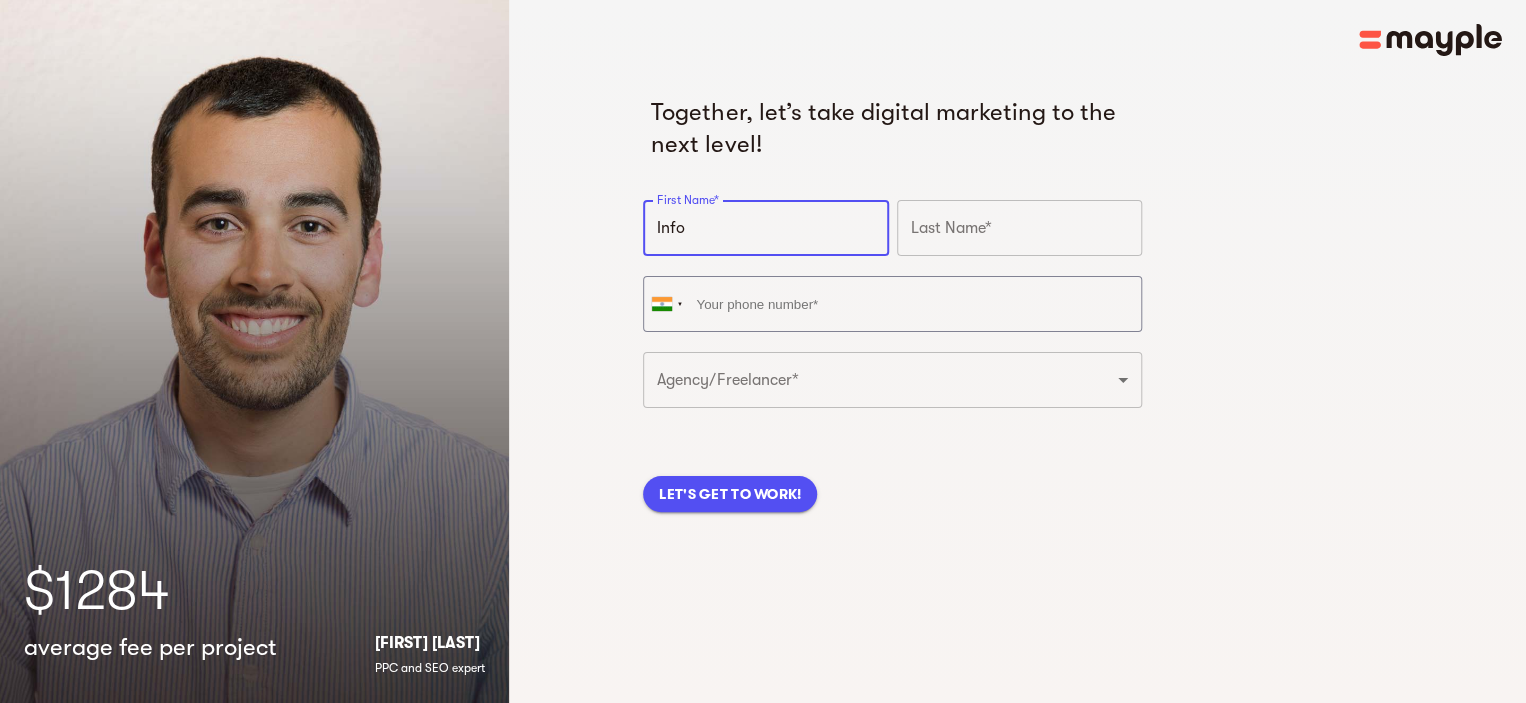 drag, startPoint x: 695, startPoint y: 229, endPoint x: 655, endPoint y: 228, distance: 40.012497 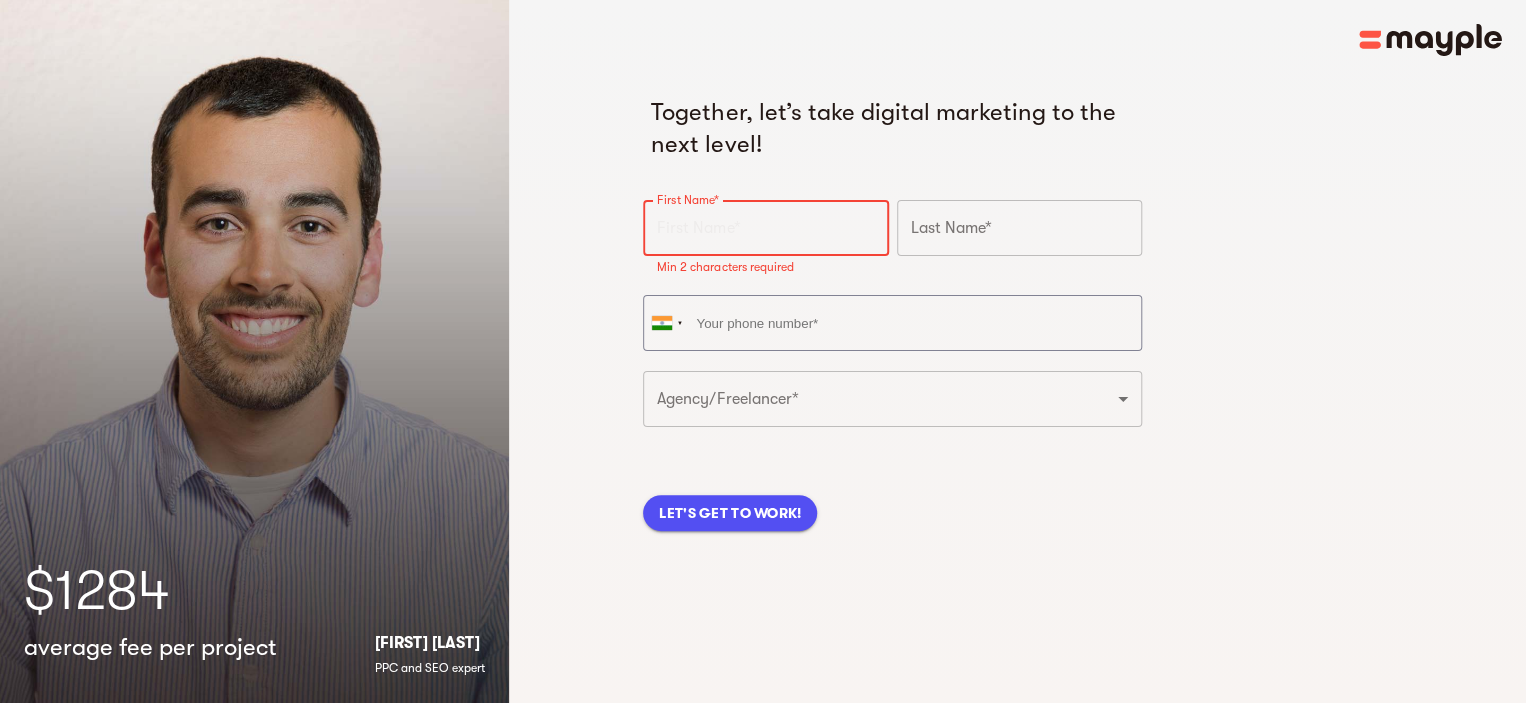 paste on "Crunchy Digital" 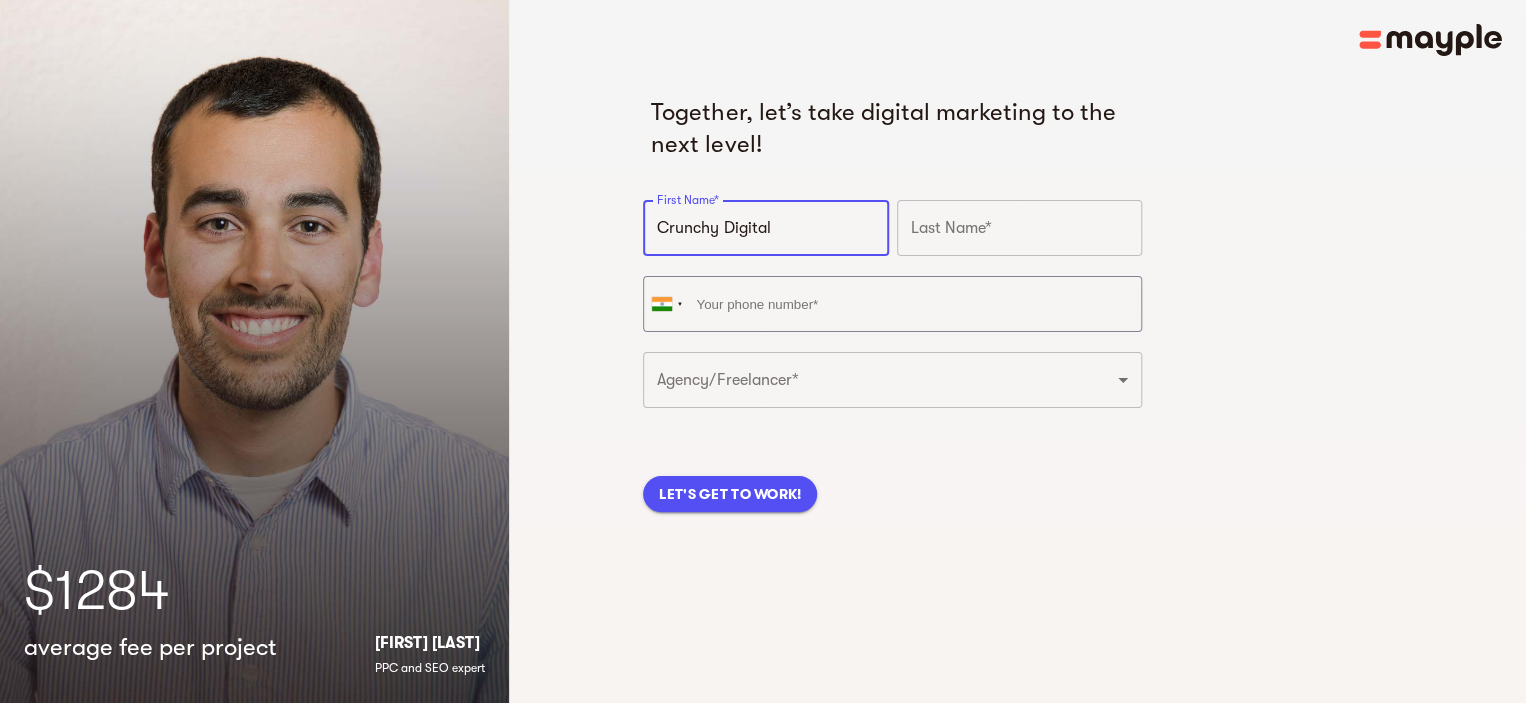 click on "Crunchy Digital" at bounding box center (765, 228) 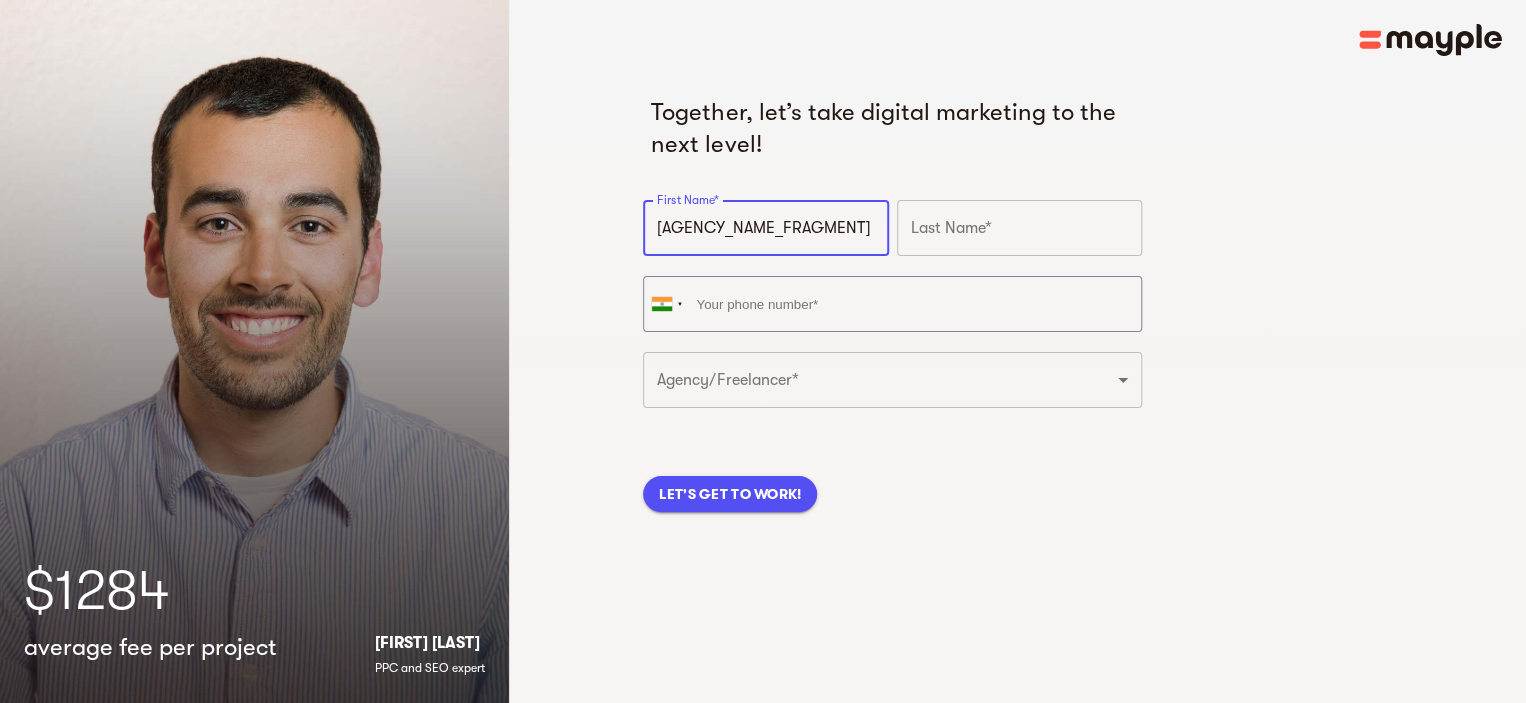 type on "[AGENCY_NAME_FRAGMENT]" 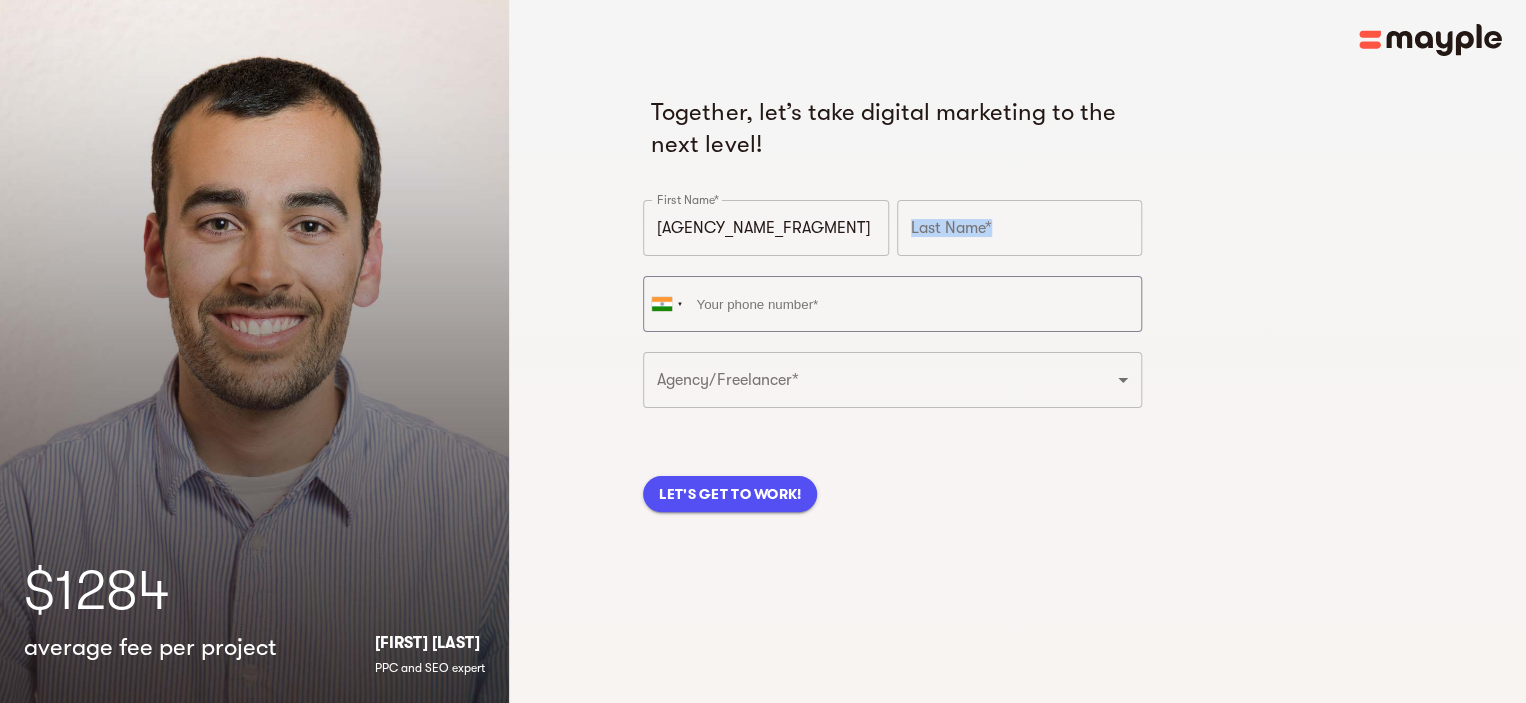 click at bounding box center (948, 190) 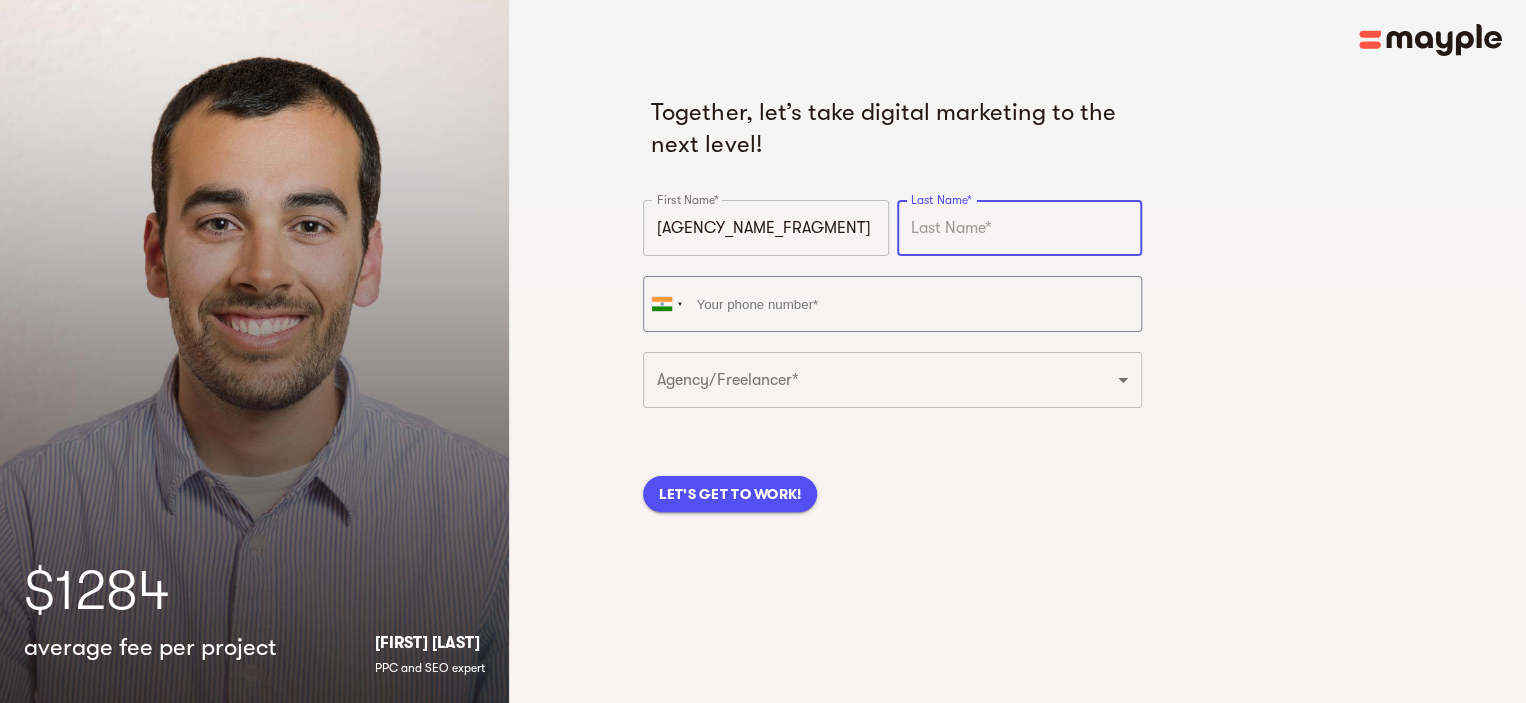 click at bounding box center [1019, 228] 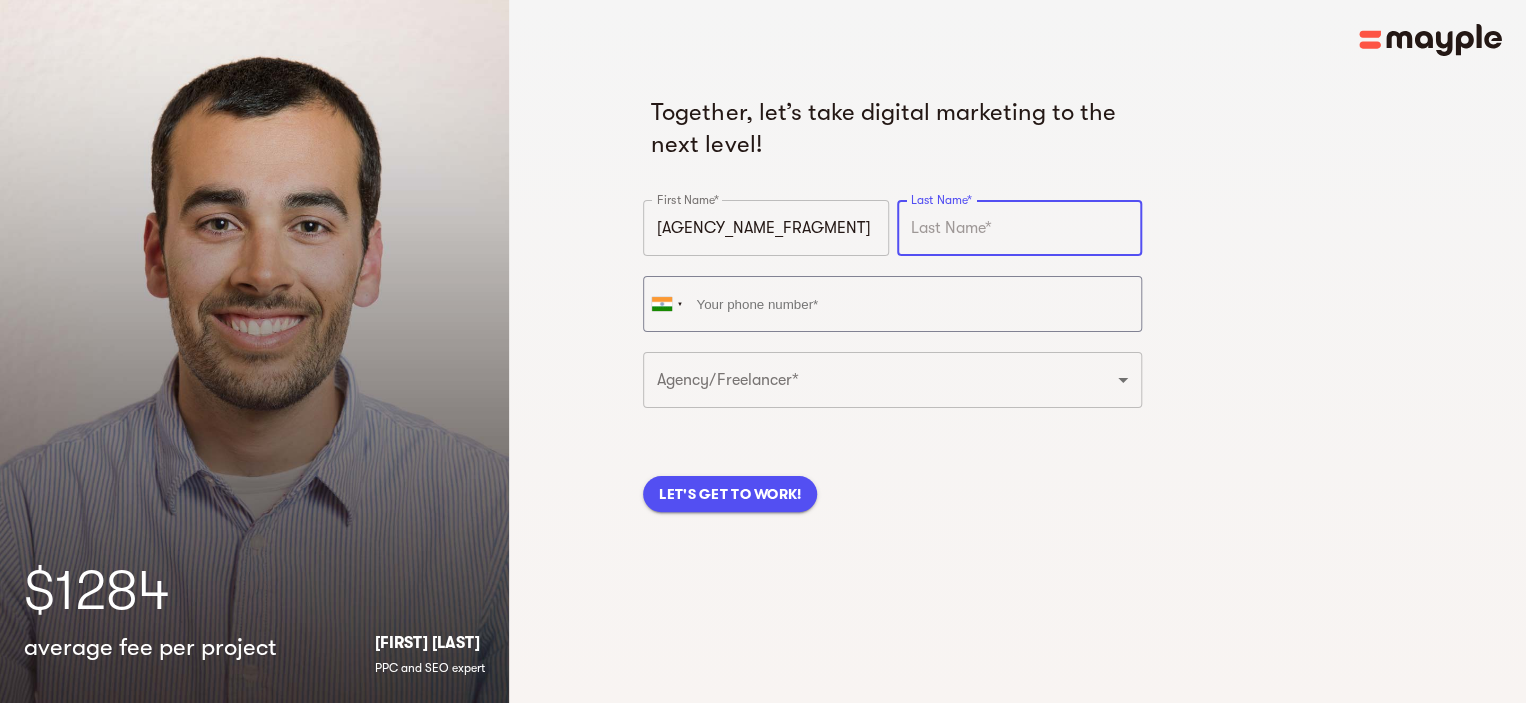 paste on "Digital" 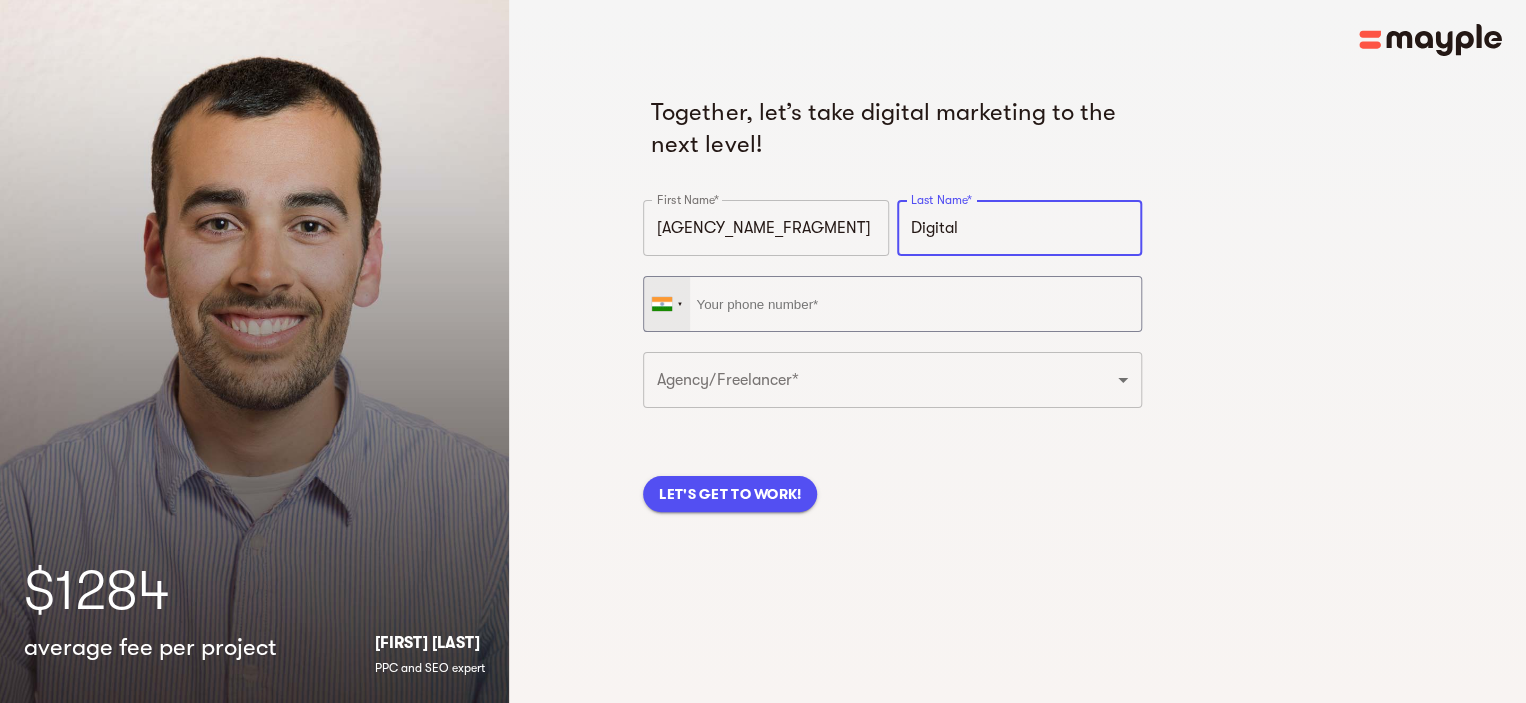 type on "Digital" 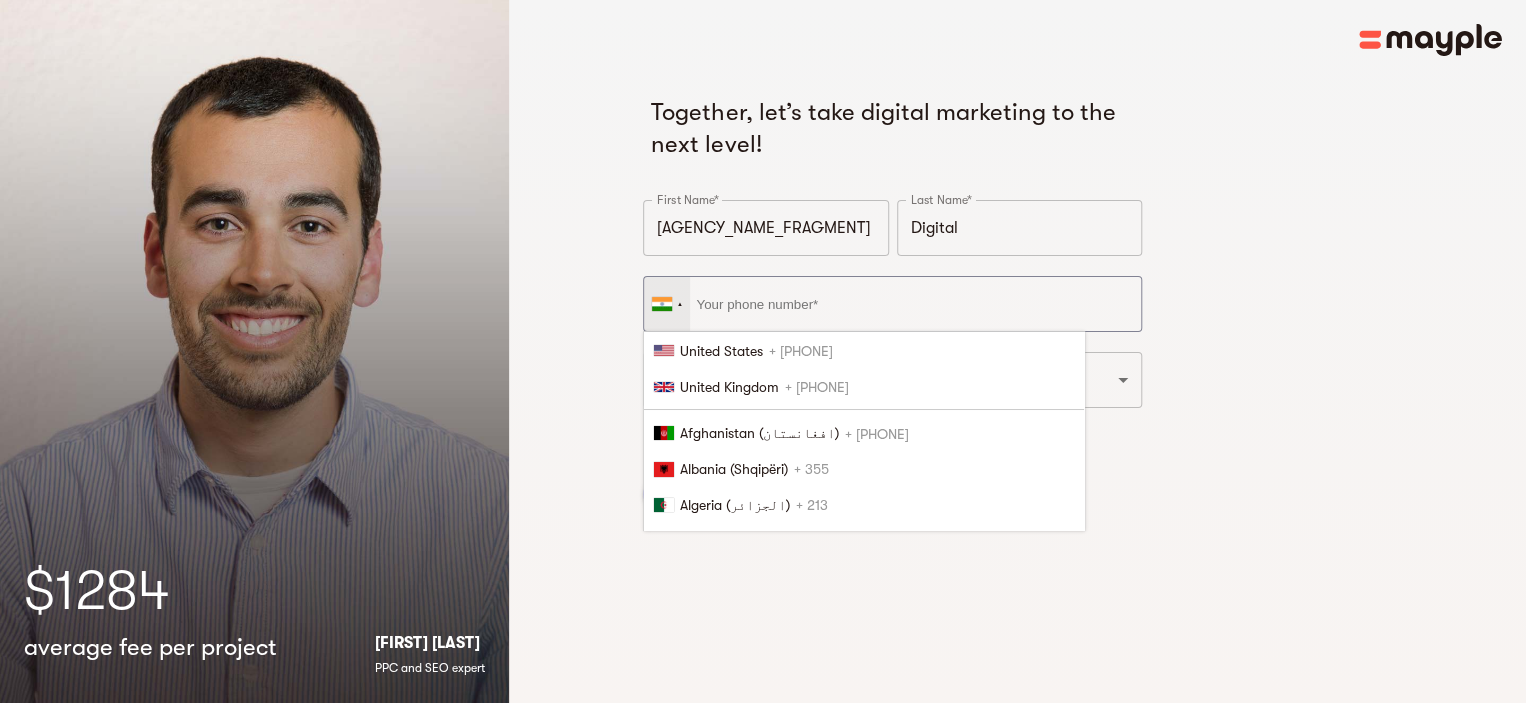 scroll, scrollTop: 392, scrollLeft: 0, axis: vertical 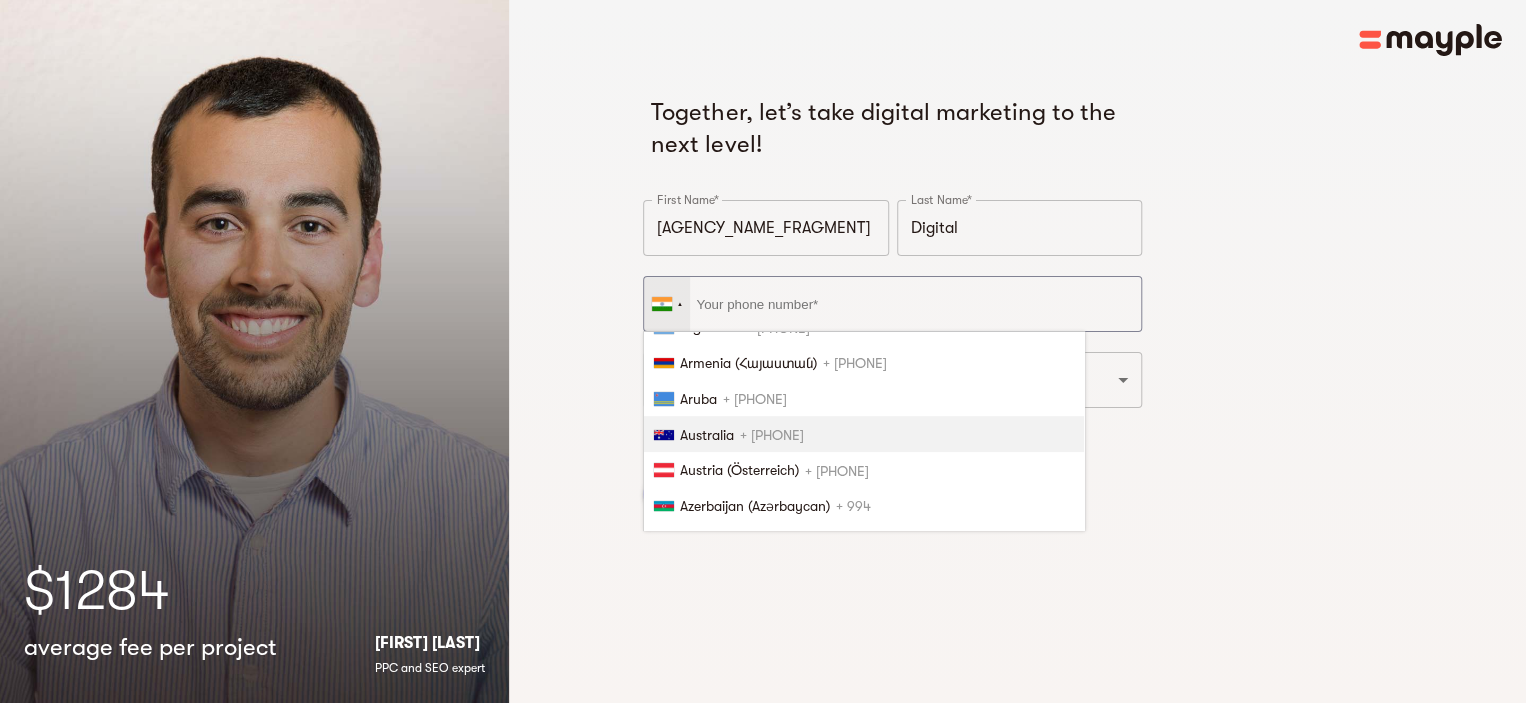 click on "Australia" at bounding box center [707, 435] 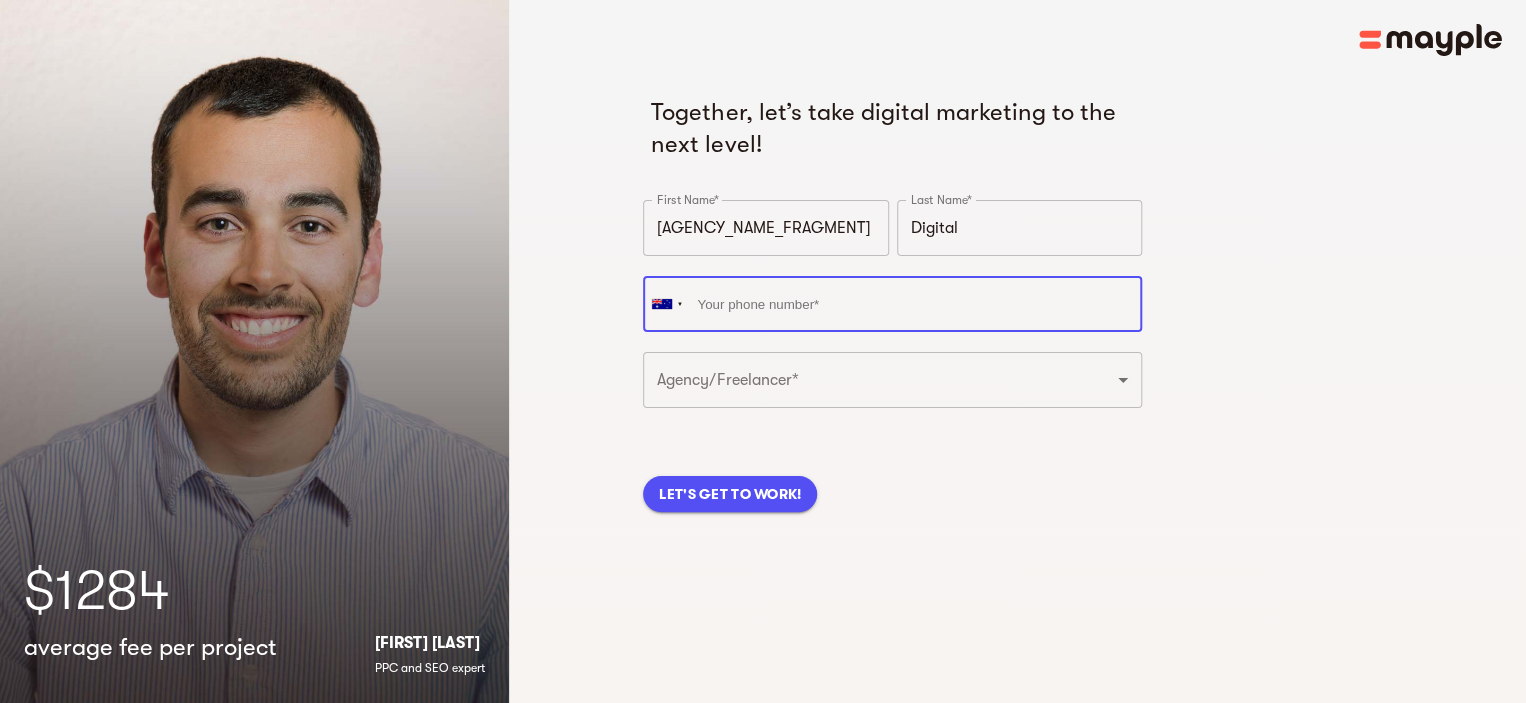 drag, startPoint x: 783, startPoint y: 295, endPoint x: 795, endPoint y: 294, distance: 12.0415945 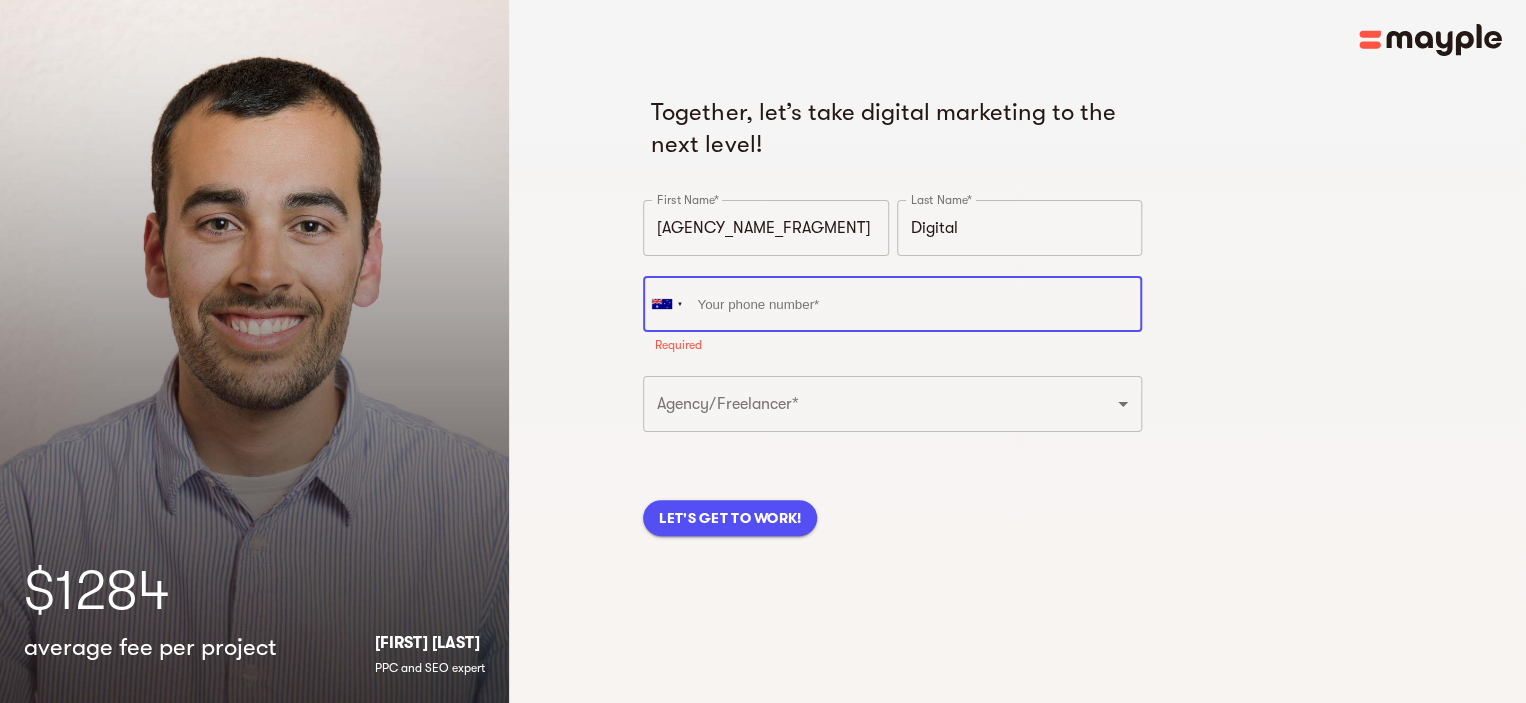 paste on "([PHONE]) [NUMBER] [NUMBER] [NUMBER] [NUMBER]" 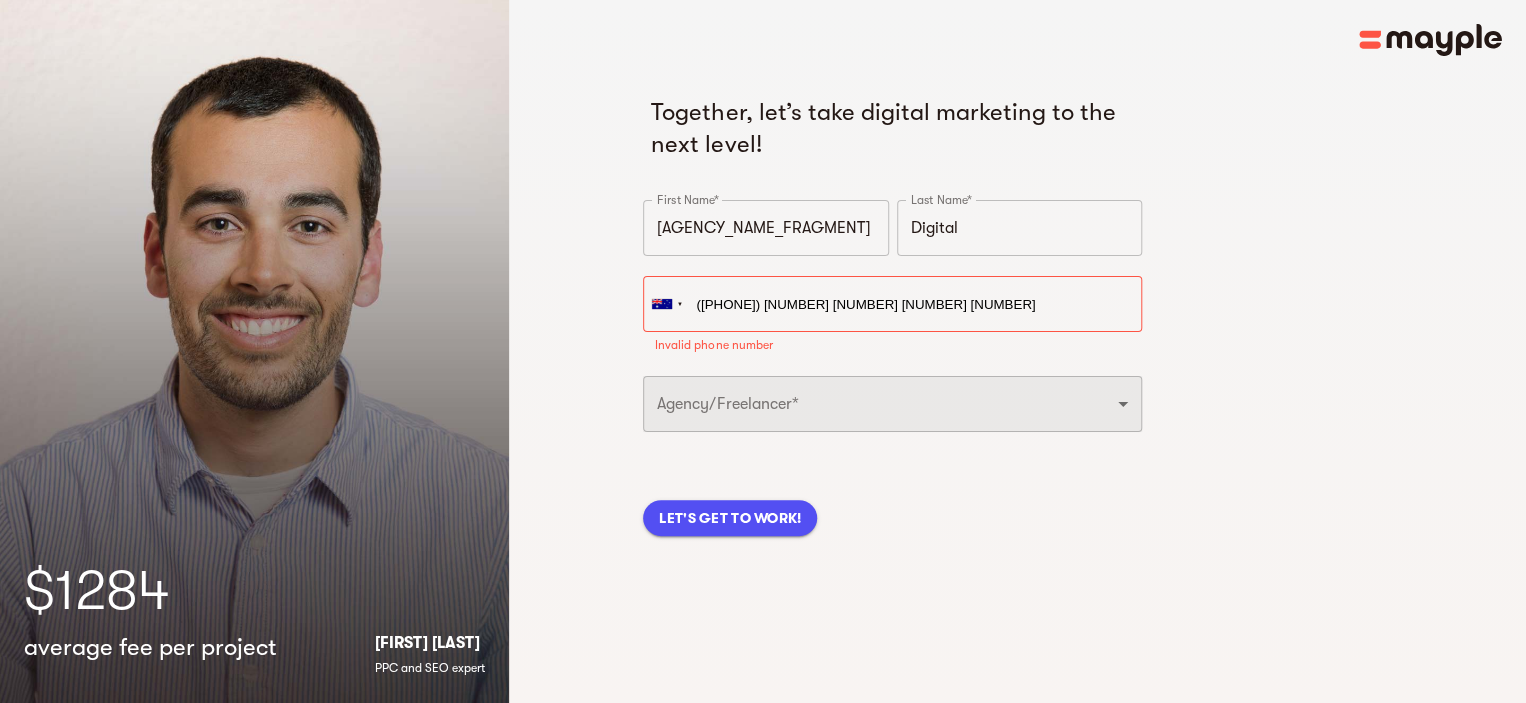 type on "+[PHONE] [NUMBER] [NUMBER] [NUMBER] [NUMBER]" 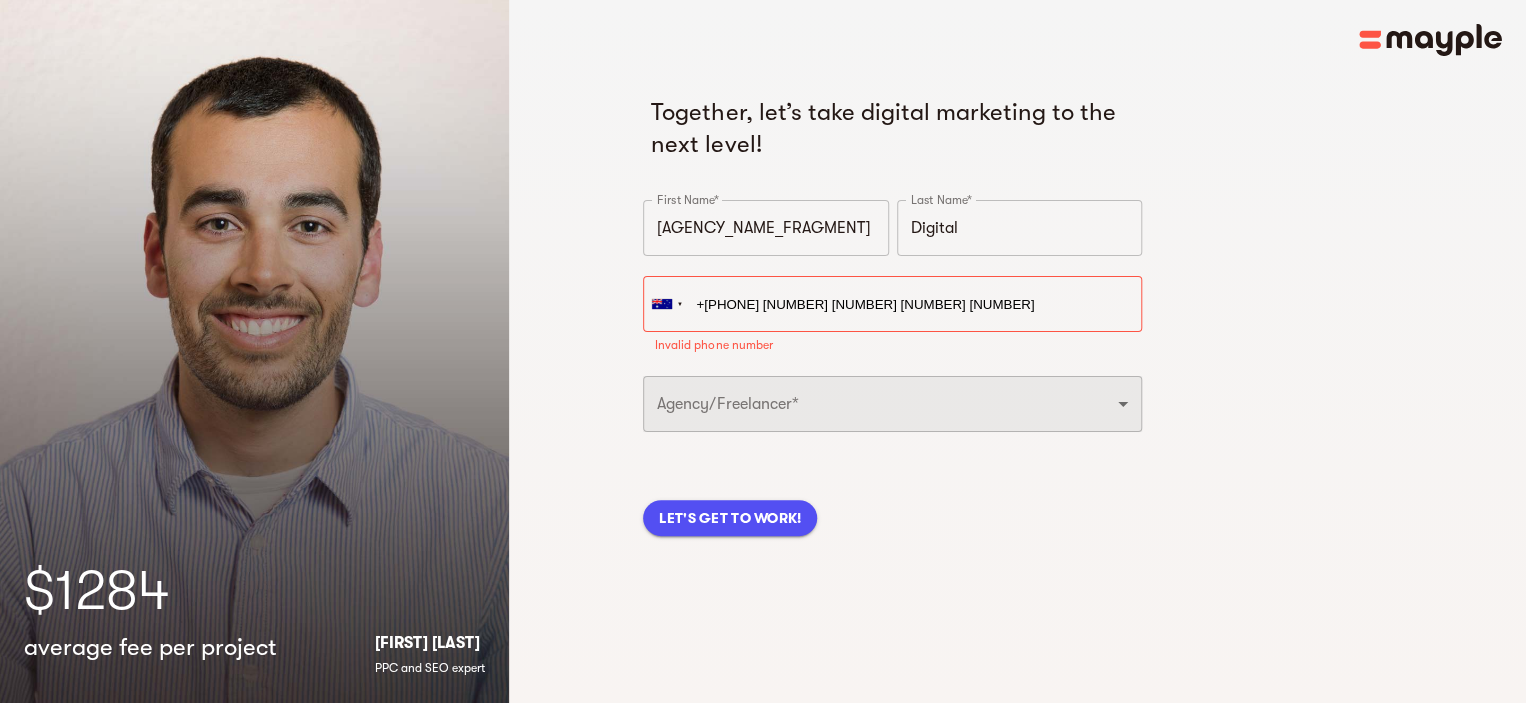 click on "Freelancer Digital Agency" at bounding box center [892, 404] 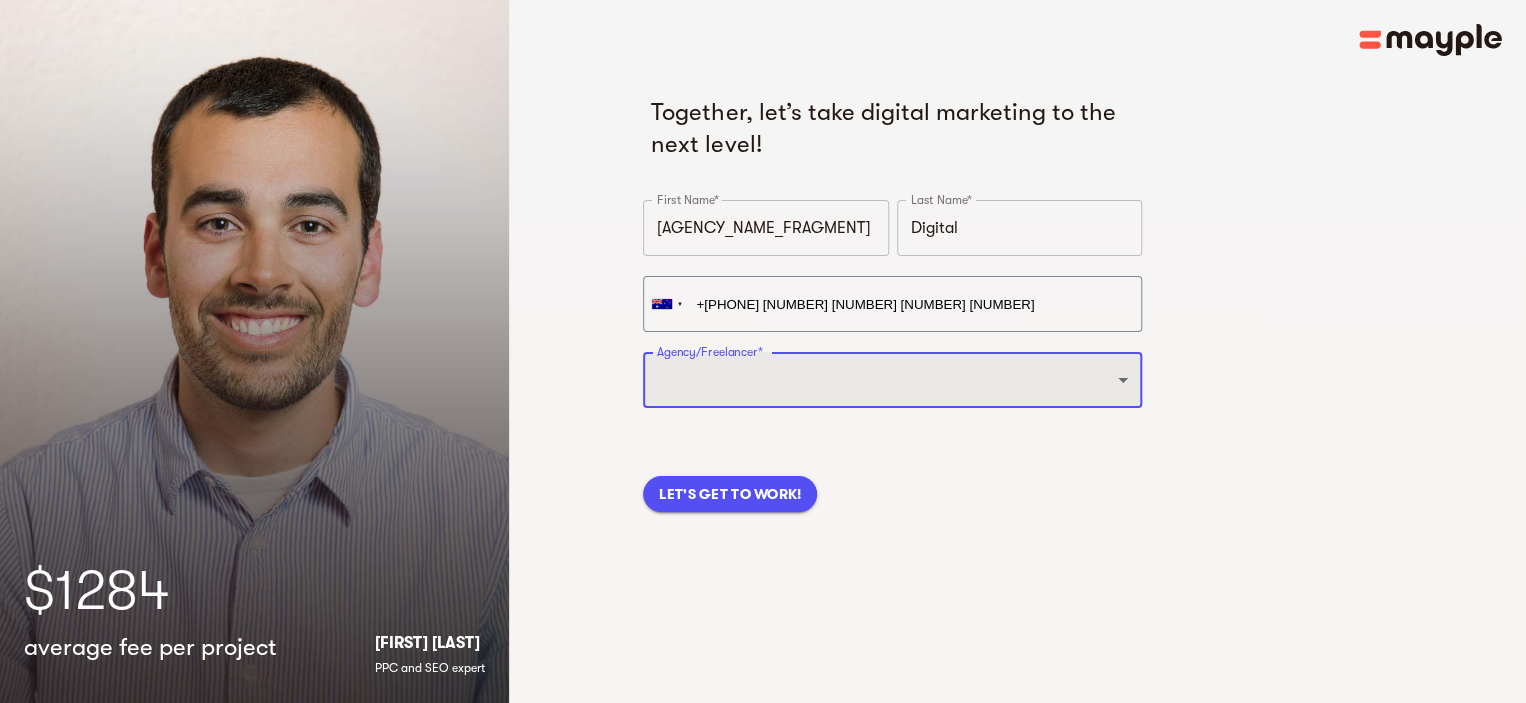 select on "DIGITAL_AGENCY" 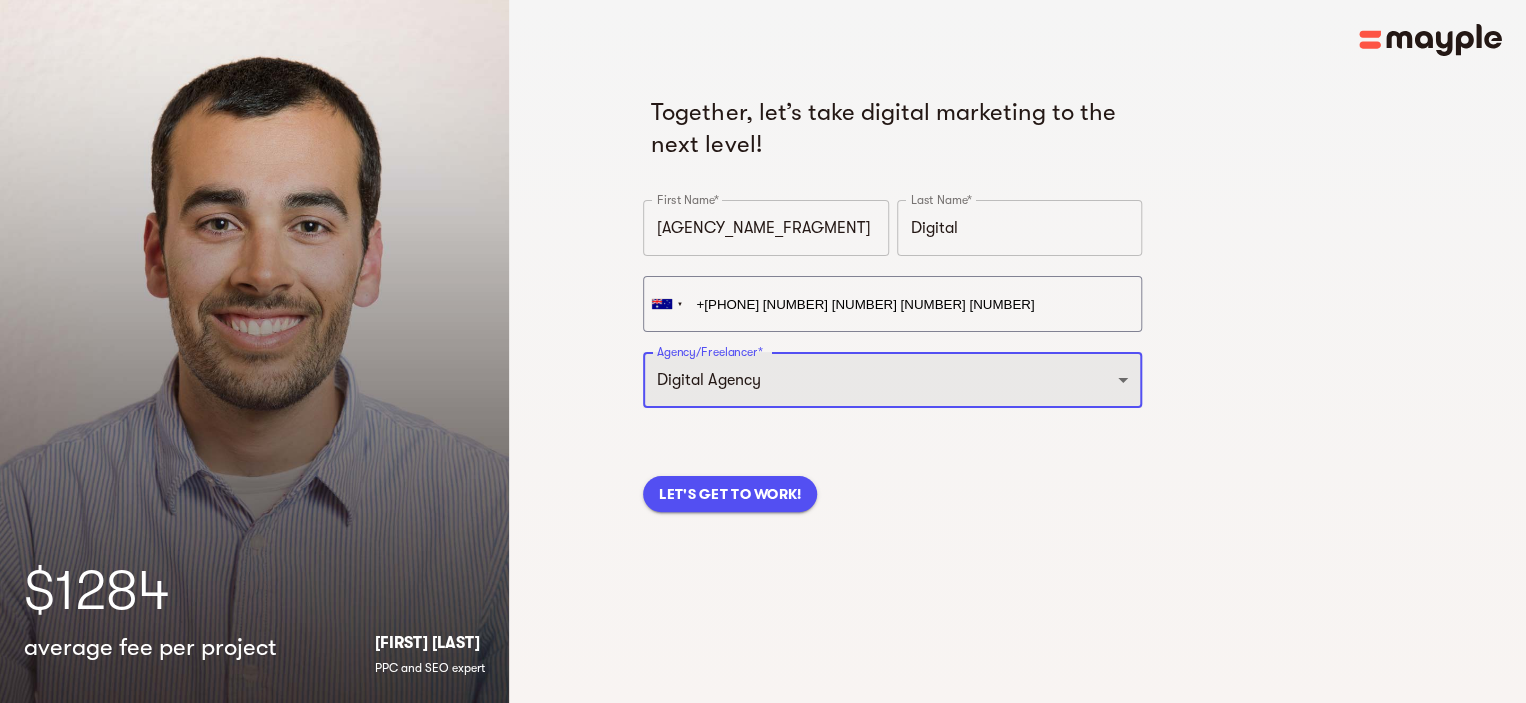 click on "Freelancer Digital Agency" at bounding box center [892, 380] 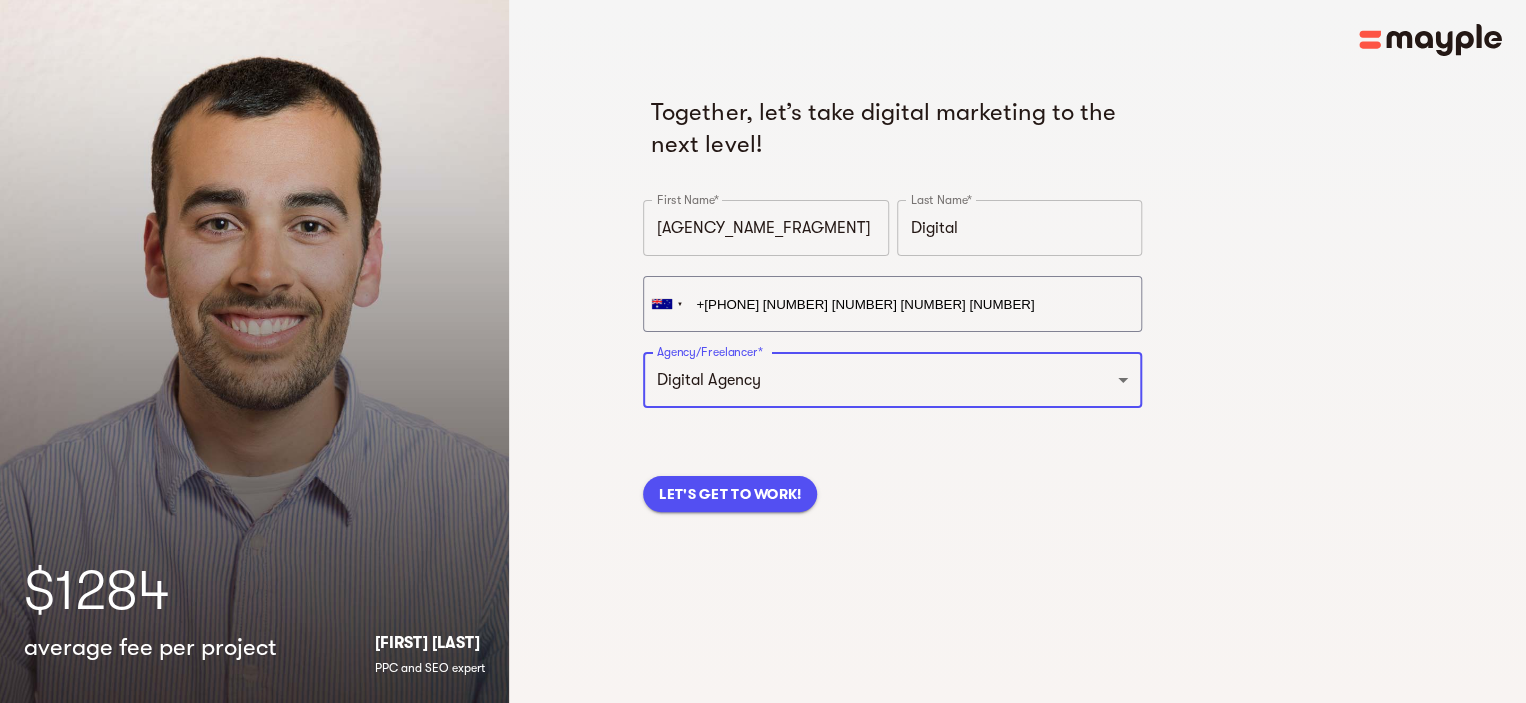 click on "LET'S GET TO WORK!" at bounding box center [730, 494] 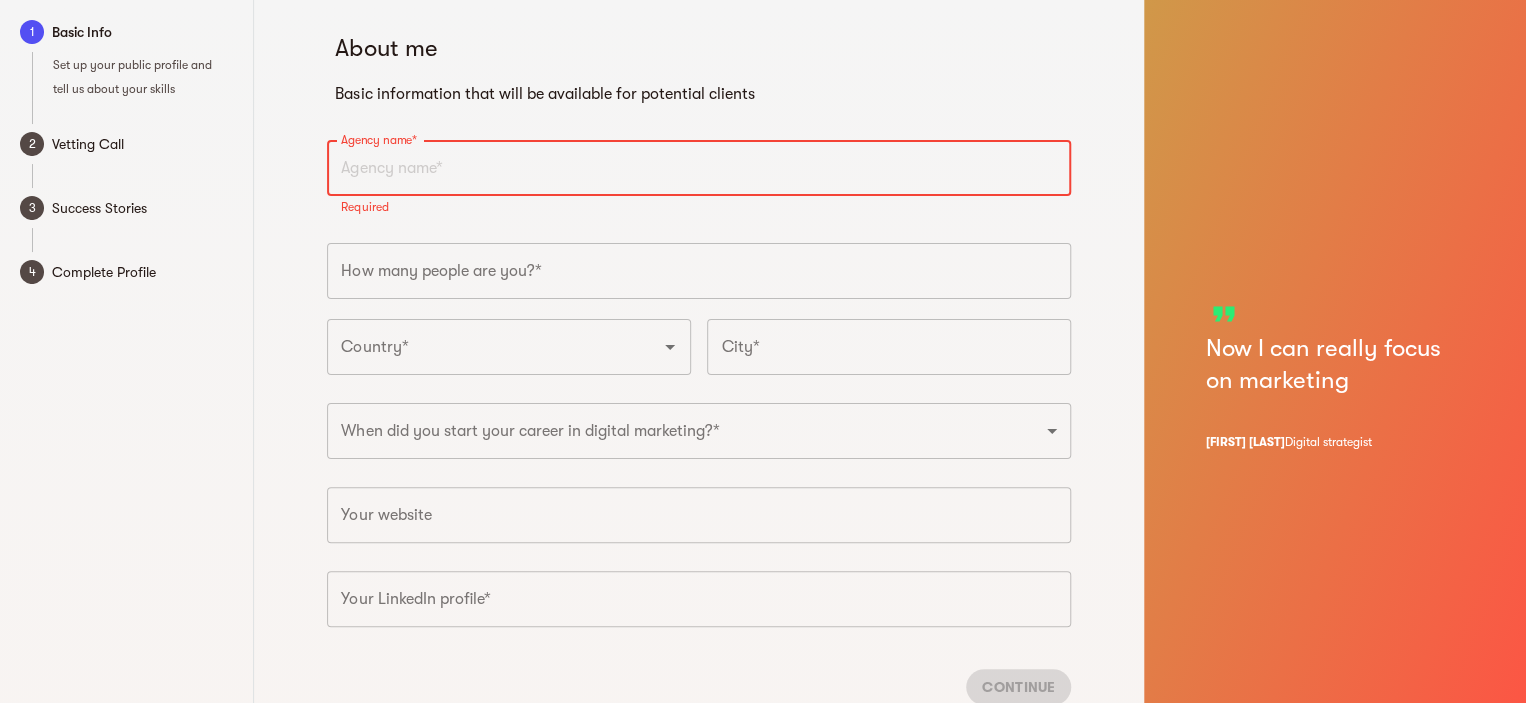 paste on "Crunchy Digital - Digital Marketing Agency [CITY]" 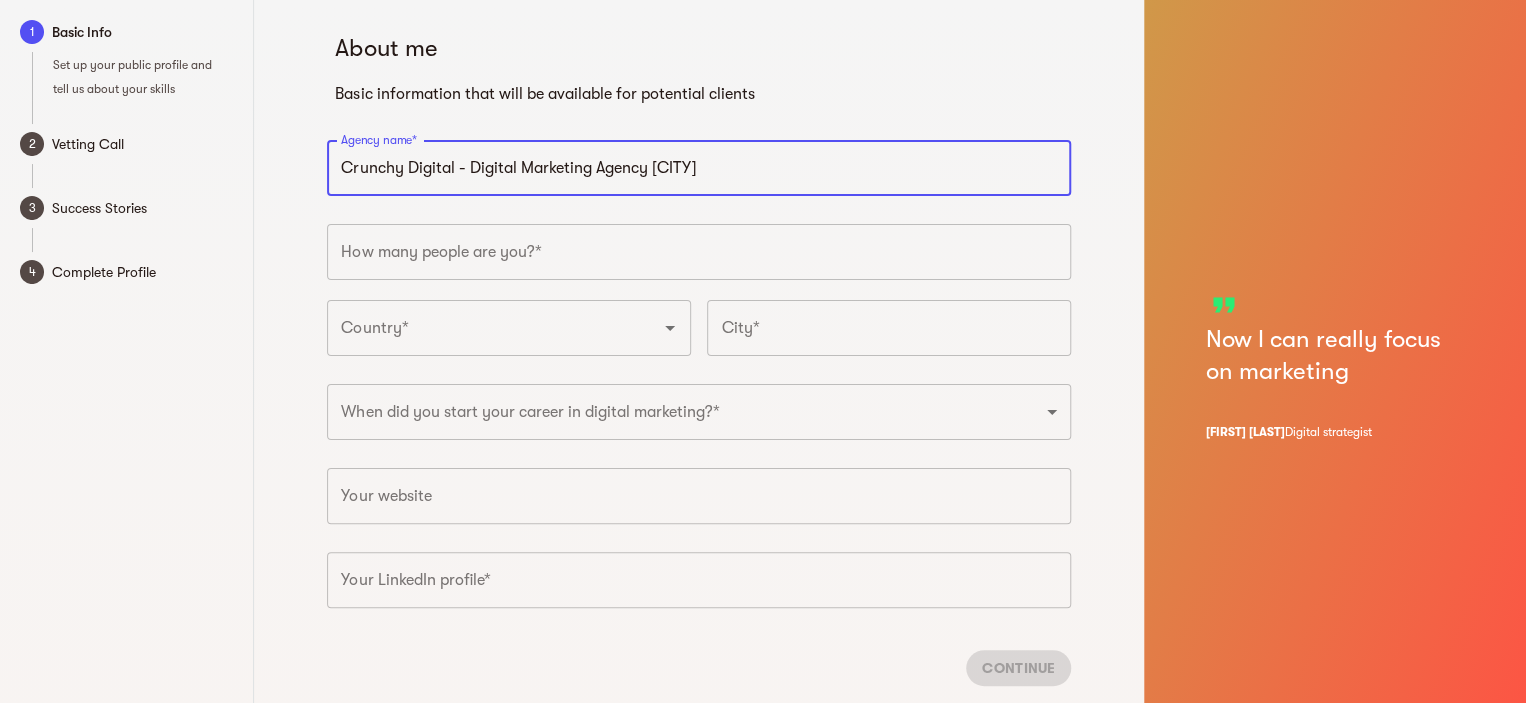 type on "Crunchy Digital - Digital Marketing Agency [CITY]" 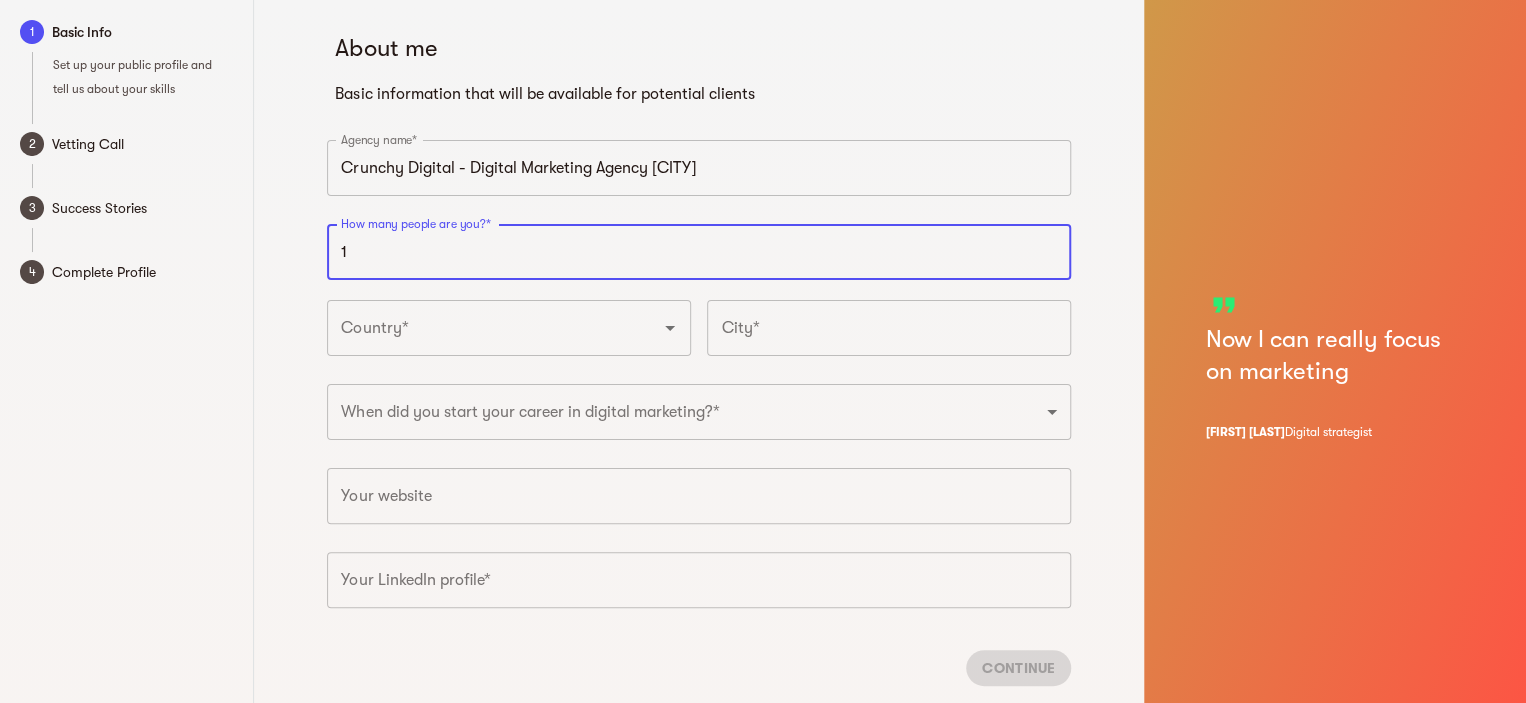 click on "1" at bounding box center [699, 252] 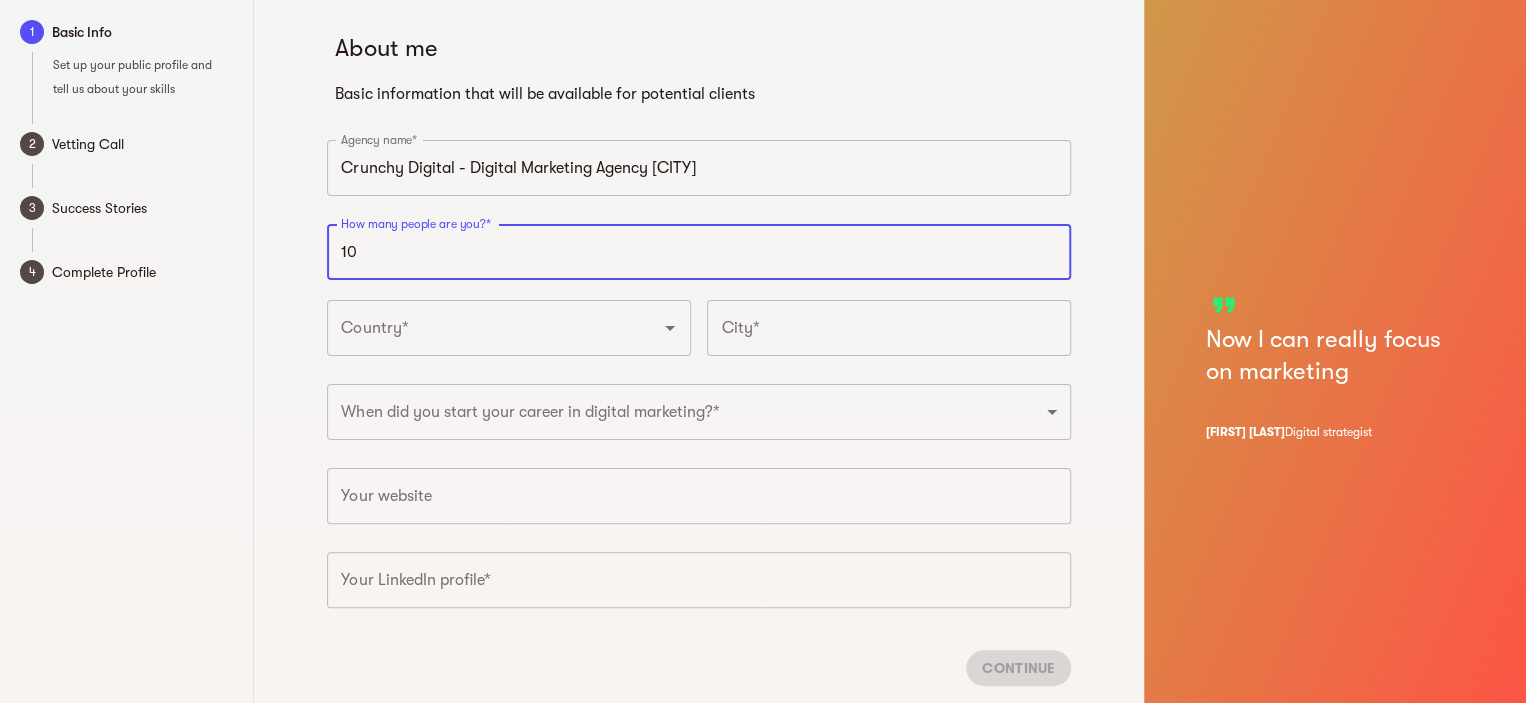 click on "Country*" at bounding box center [509, 328] 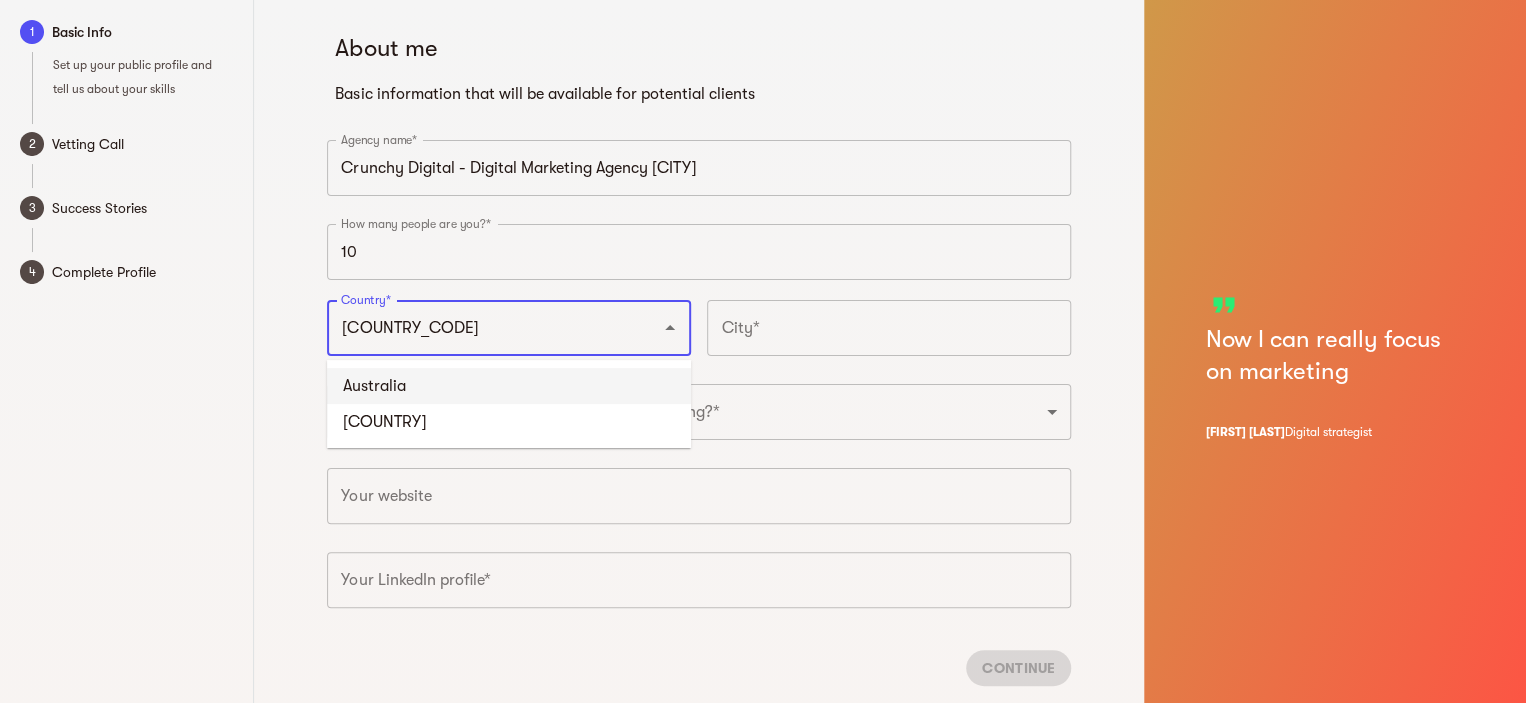 click on "Australia" at bounding box center [509, 386] 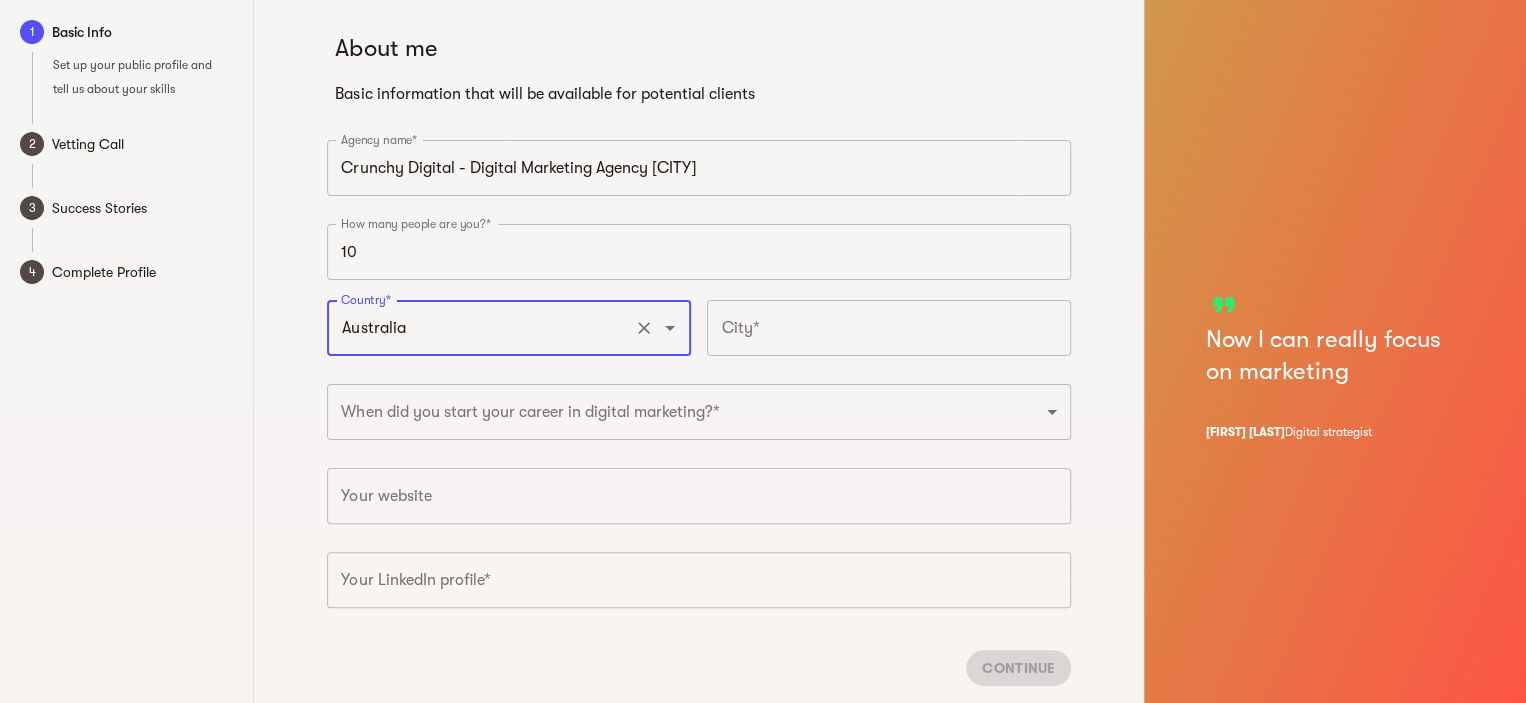 type on "Australia" 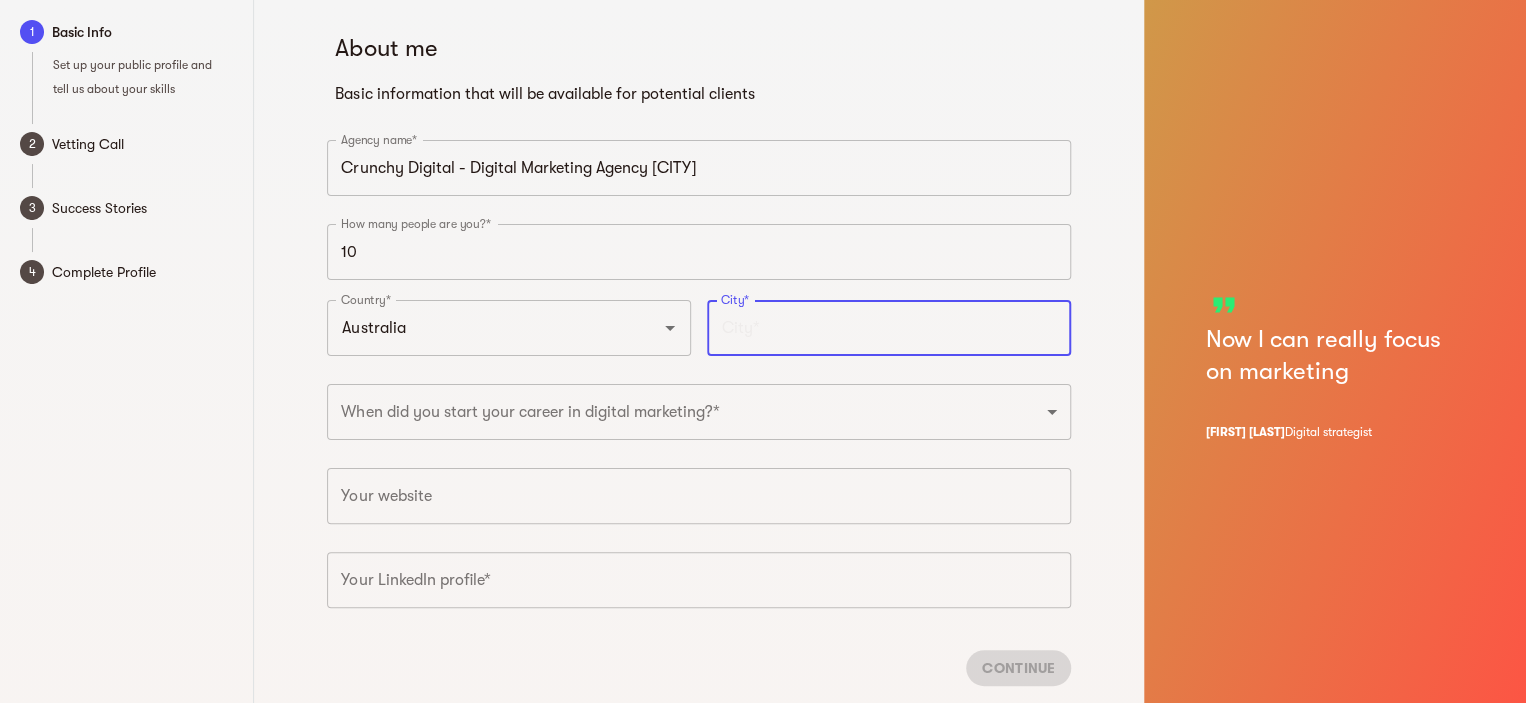 click at bounding box center [889, 328] 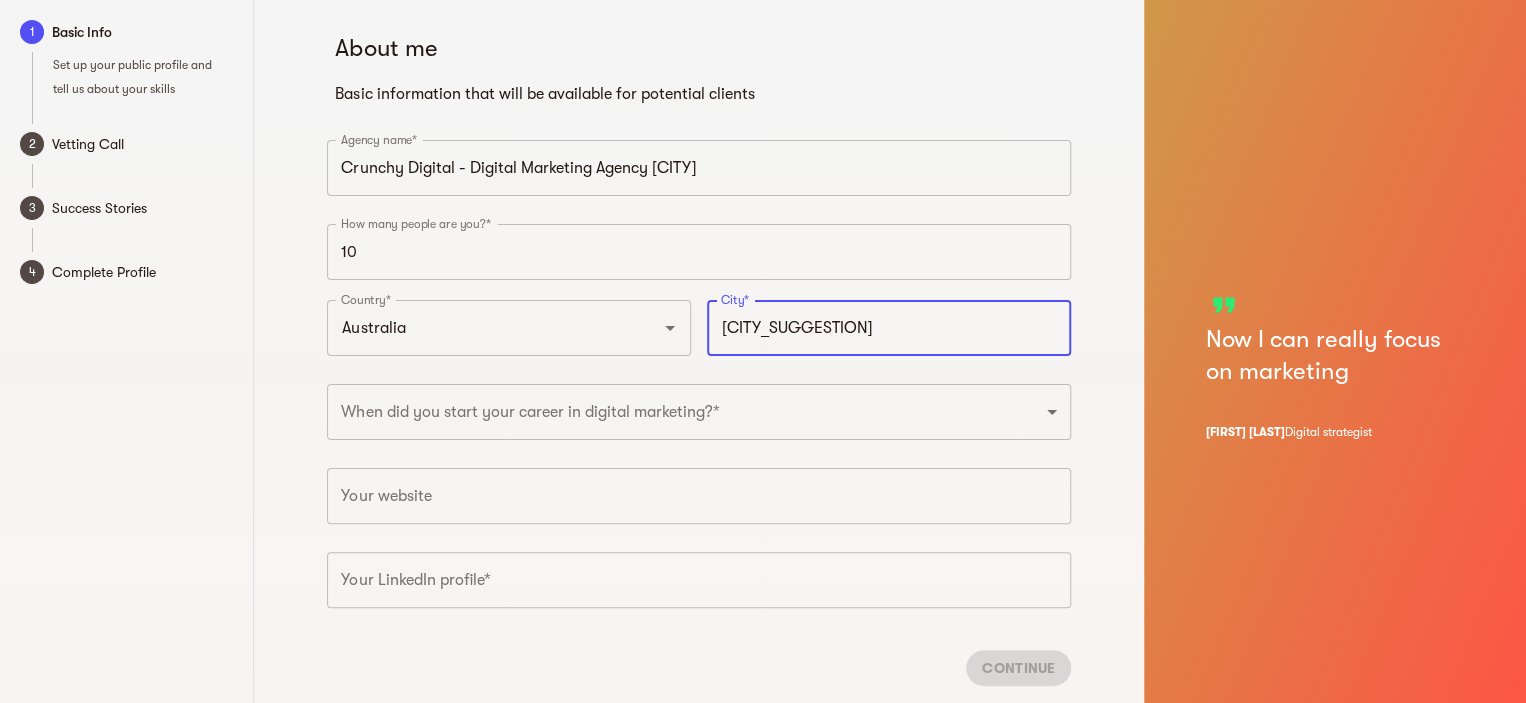 type on "syndey" 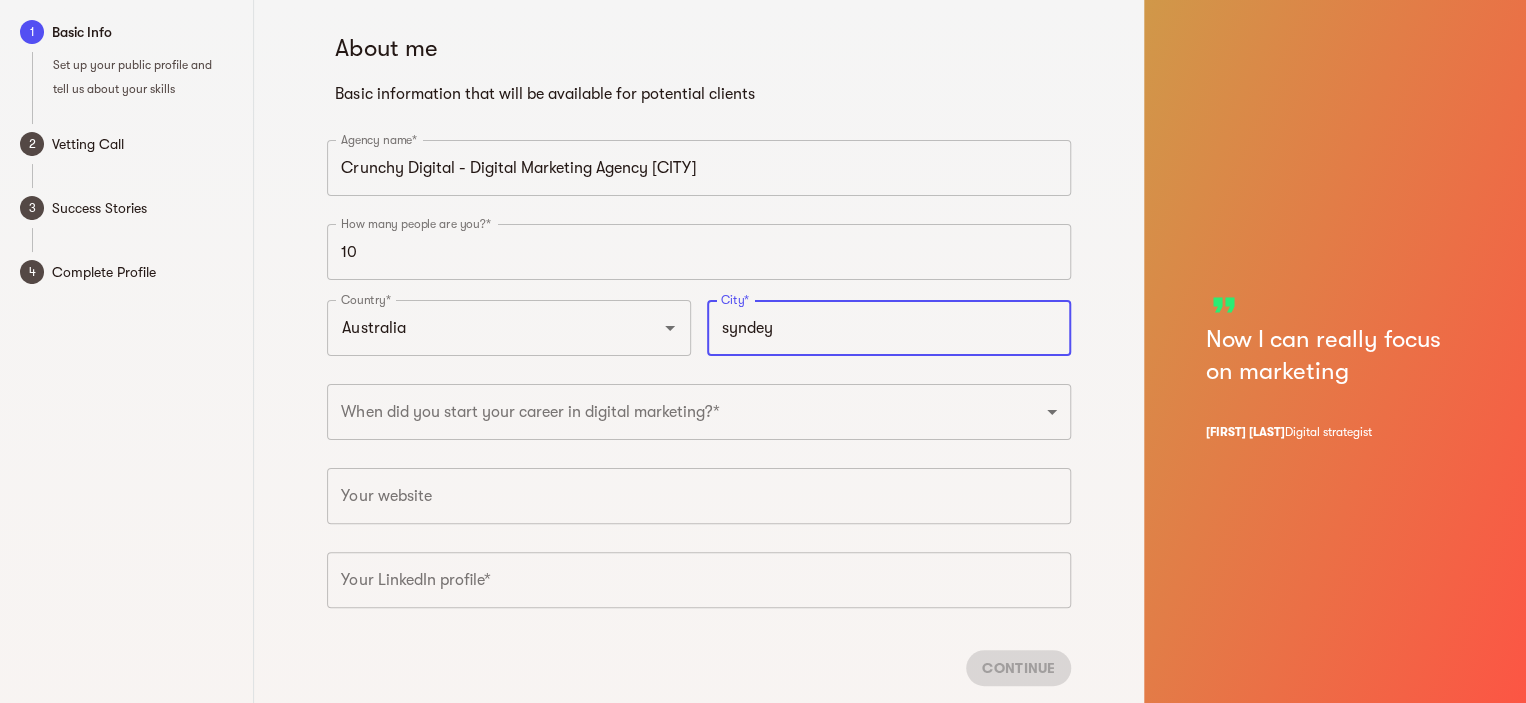 click on "syndey" at bounding box center [889, 328] 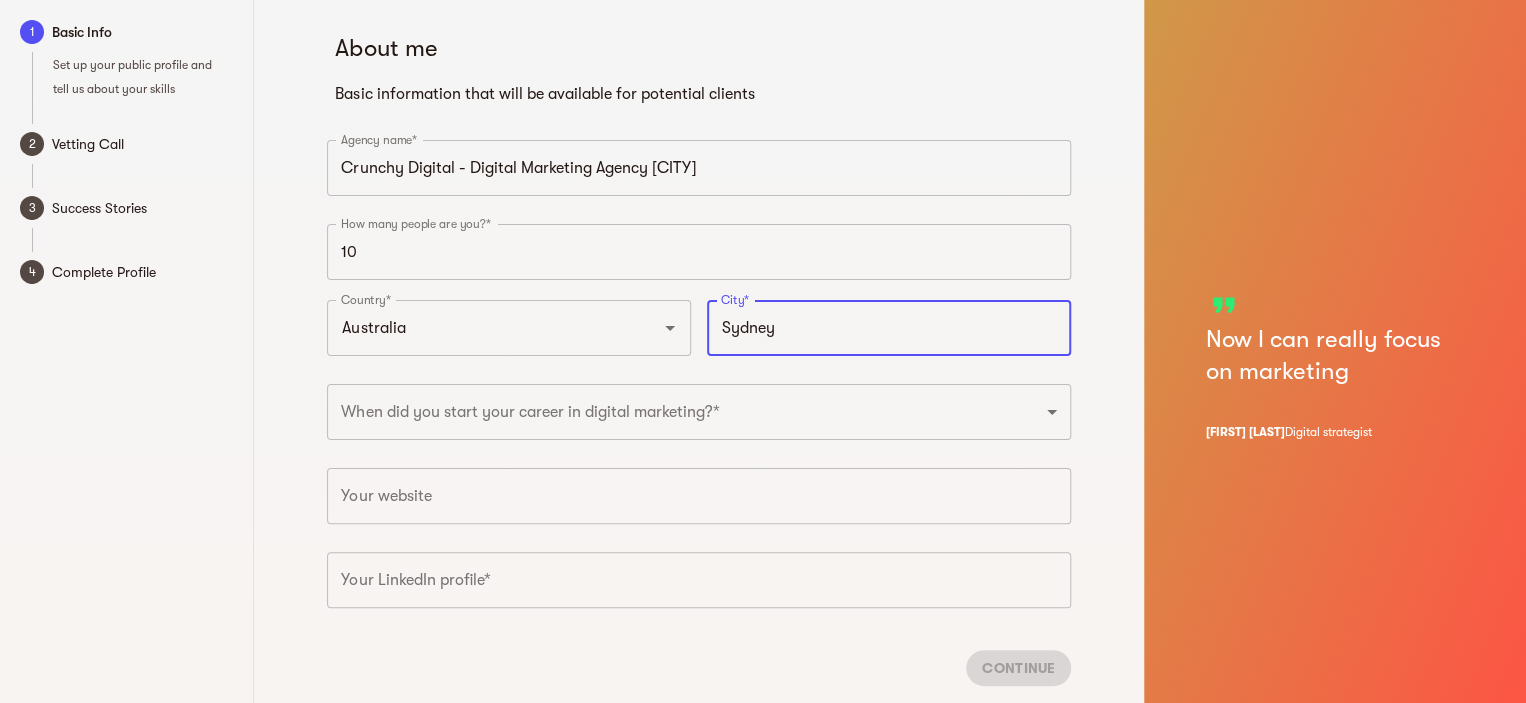type on "Sydney" 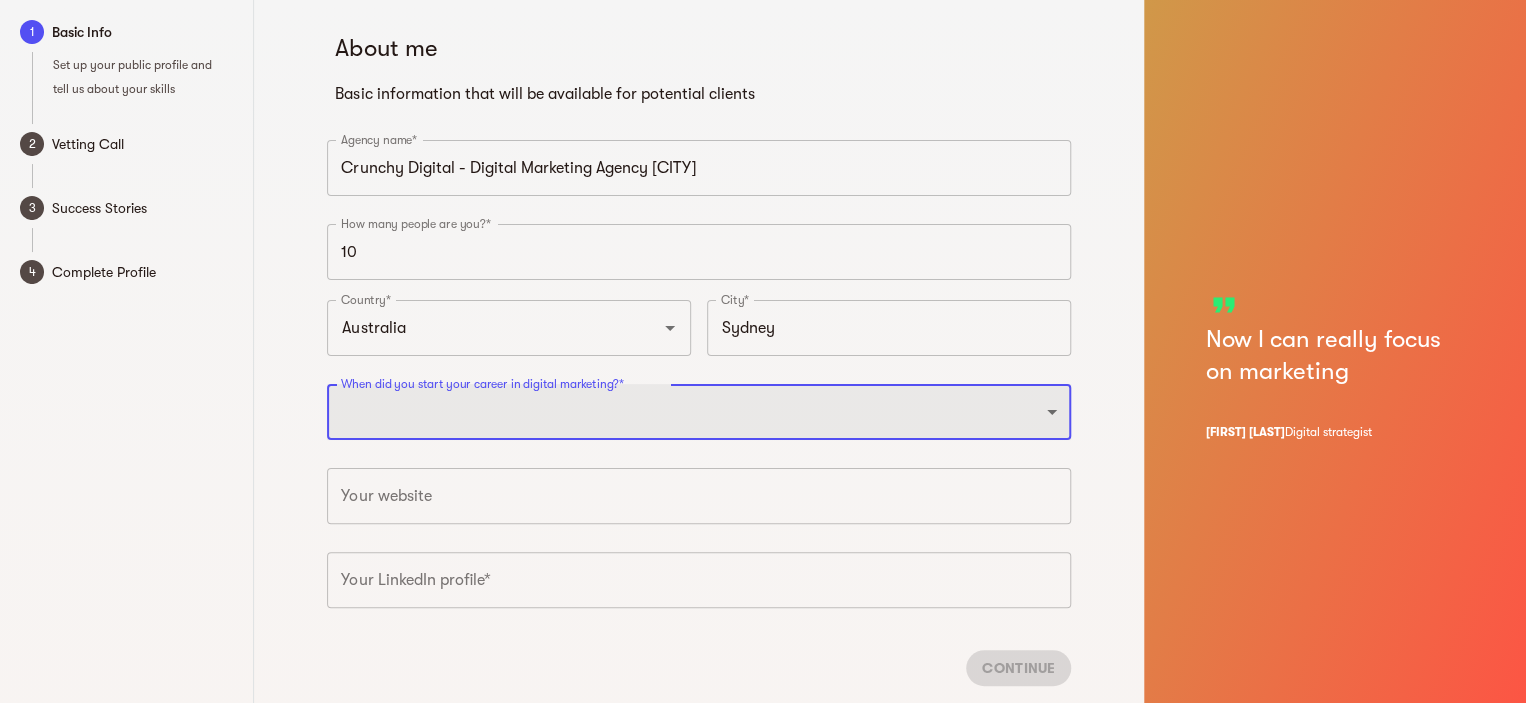 click on "2025 2024 2023 2022 2021 2020 2019 2018 2017 2016 2015 2014 2013 2012 2011 2010 2009 2008 2007 2006 2005 2004 2003 2002 2001 2000 1999 1998 1997 1996 1995 1994 1993 1992 1991 1990" at bounding box center [699, 412] 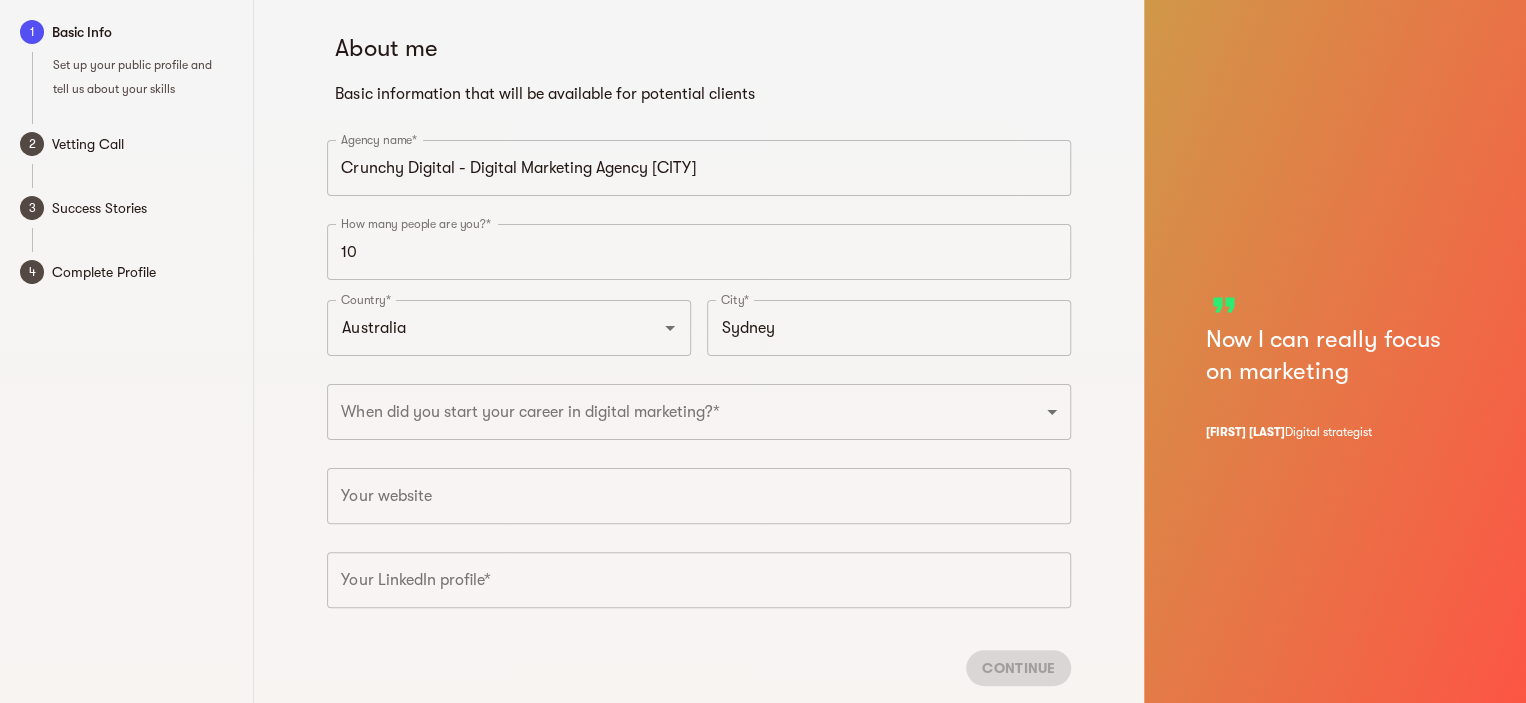 click on "About me Basic information that will be available for potential clients Agency name* Crunchy Digital - Digital Marketing Agency [CITY] Agency name* How many people are you?* 10 How many people are you?* Country* [COUNTRY] Country* City* [CITY] City* When did you start your career in digital marketing?* 2025 2024 2023 2022 2021 2020 2019 2018 2017 2016 2015 2014 2013 2012 2011 2010 2009 2008 2007 2006 2005 2004 2003 2002 2001 2000 1999 1998 1997 1996 1995 1994 1993 1992 1991 1990 ​ Your website Your website Your LinkedIn profile* Your LinkedIn profile* Continue" at bounding box center (699, 365) 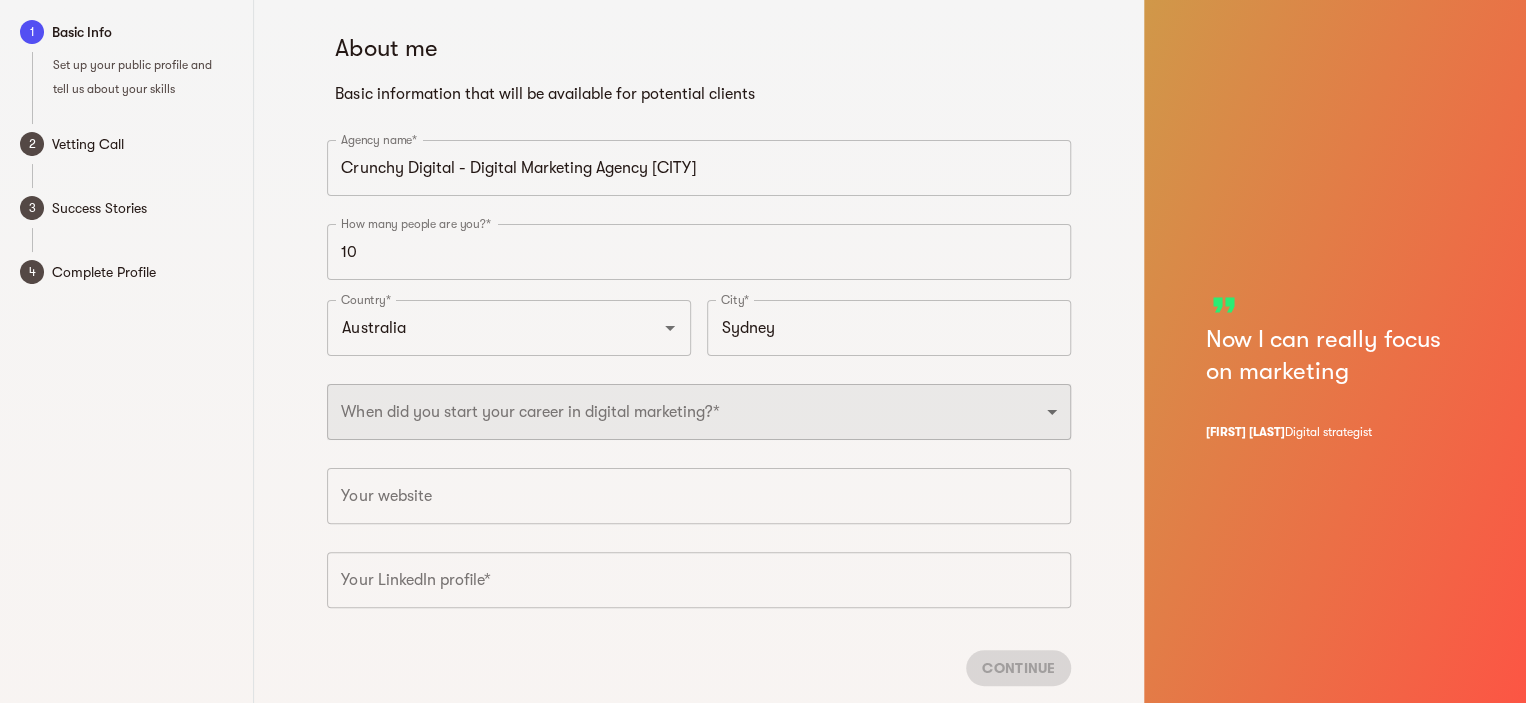 click on "2025 2024 2023 2022 2021 2020 2019 2018 2017 2016 2015 2014 2013 2012 2011 2010 2009 2008 2007 2006 2005 2004 2003 2002 2001 2000 1999 1998 1997 1996 1995 1994 1993 1992 1991 1990" at bounding box center (699, 412) 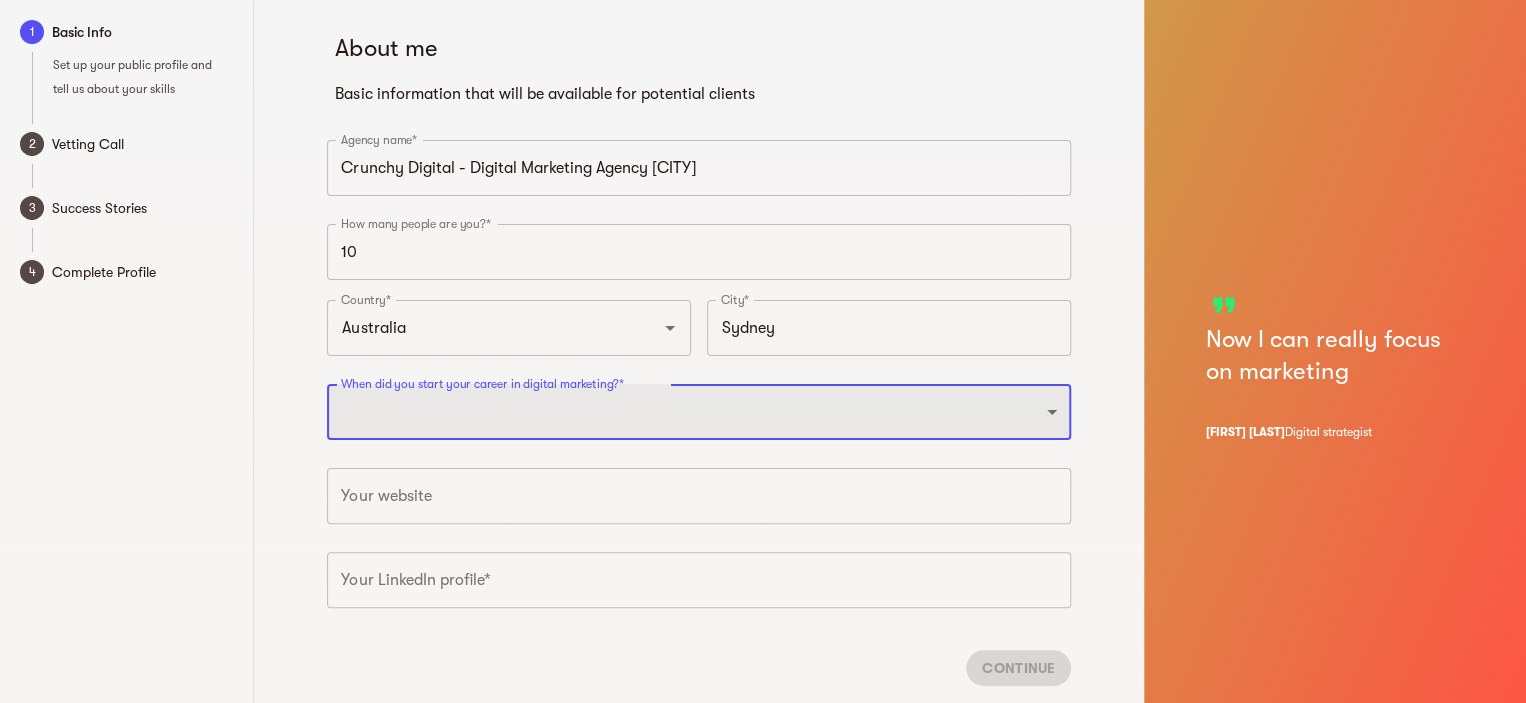 select on "2018" 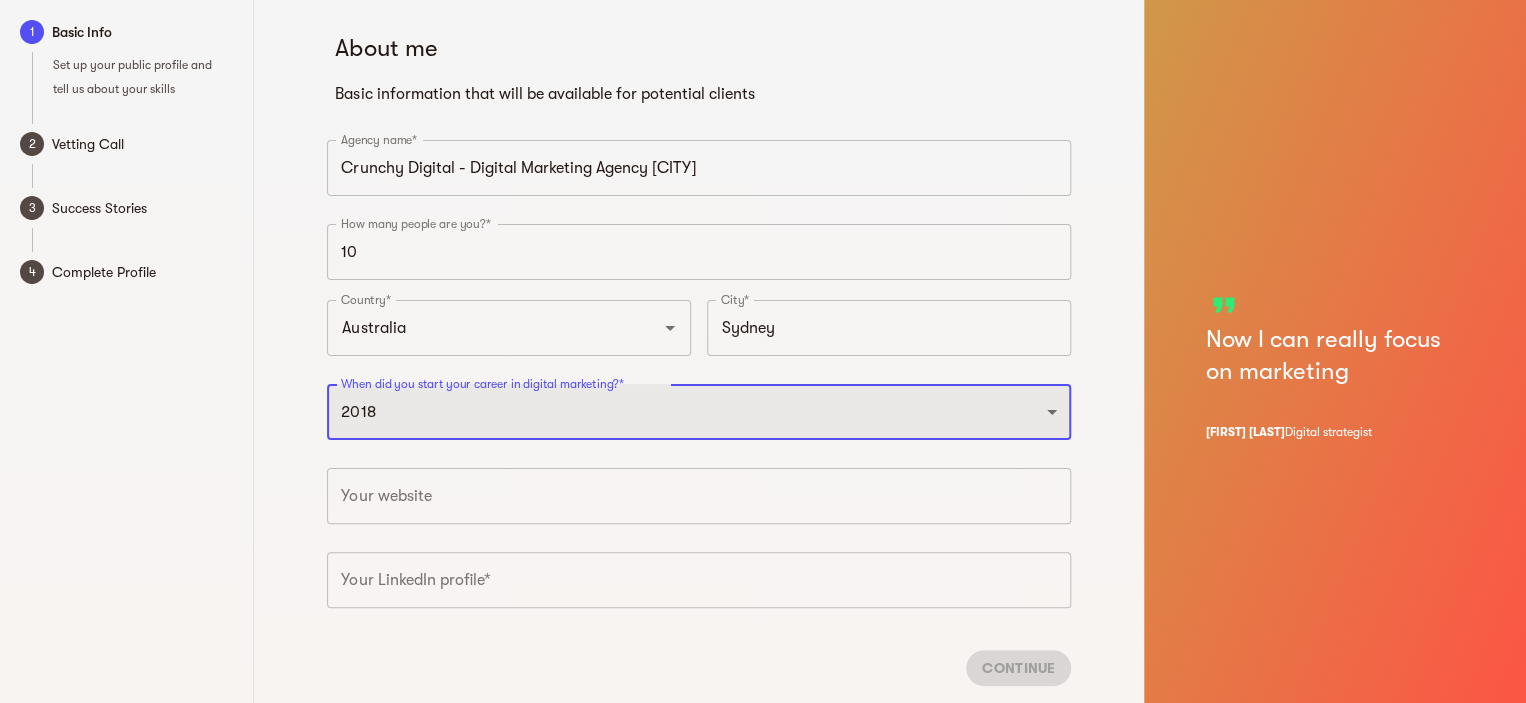 click on "2025 2024 2023 2022 2021 2020 2019 2018 2017 2016 2015 2014 2013 2012 2011 2010 2009 2008 2007 2006 2005 2004 2003 2002 2001 2000 1999 1998 1997 1996 1995 1994 1993 1992 1991 1990" at bounding box center (699, 412) 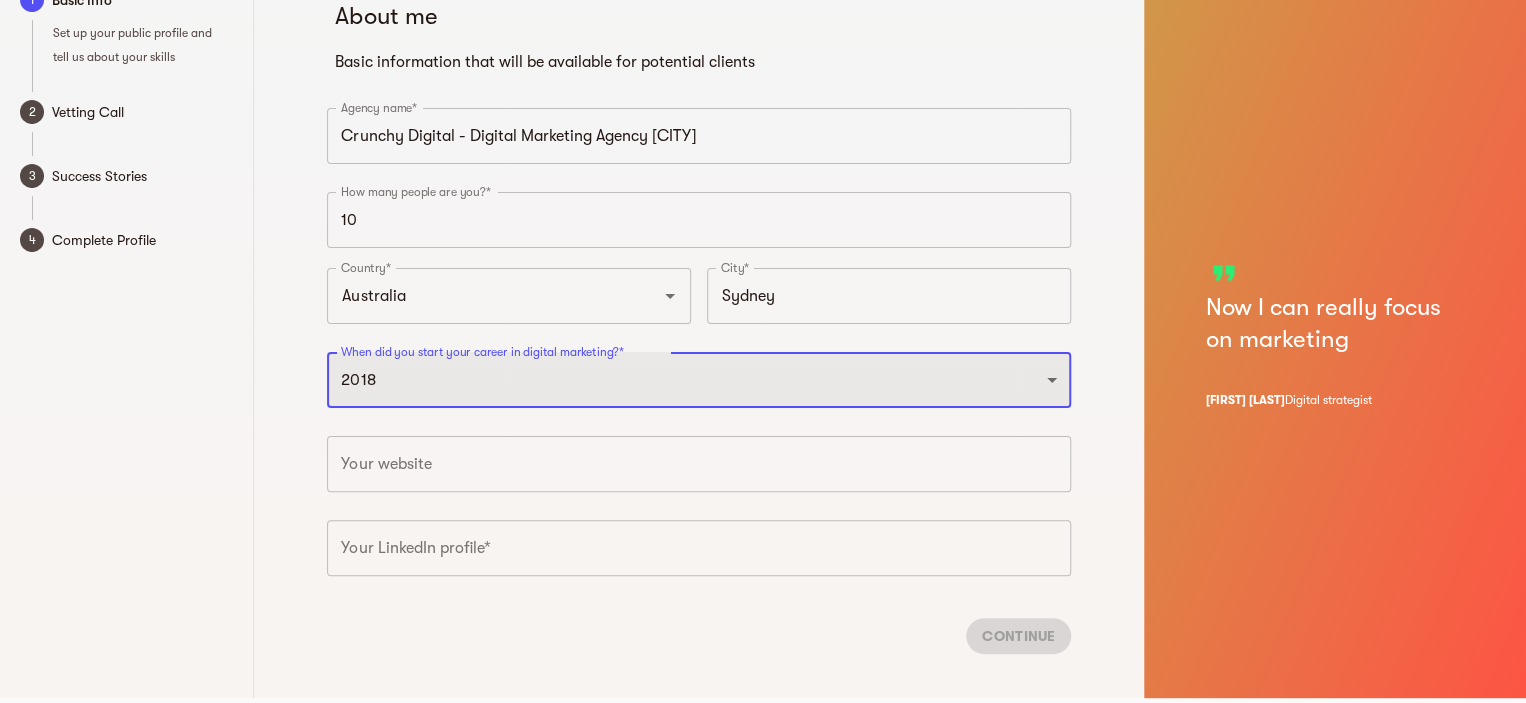 scroll, scrollTop: 51, scrollLeft: 0, axis: vertical 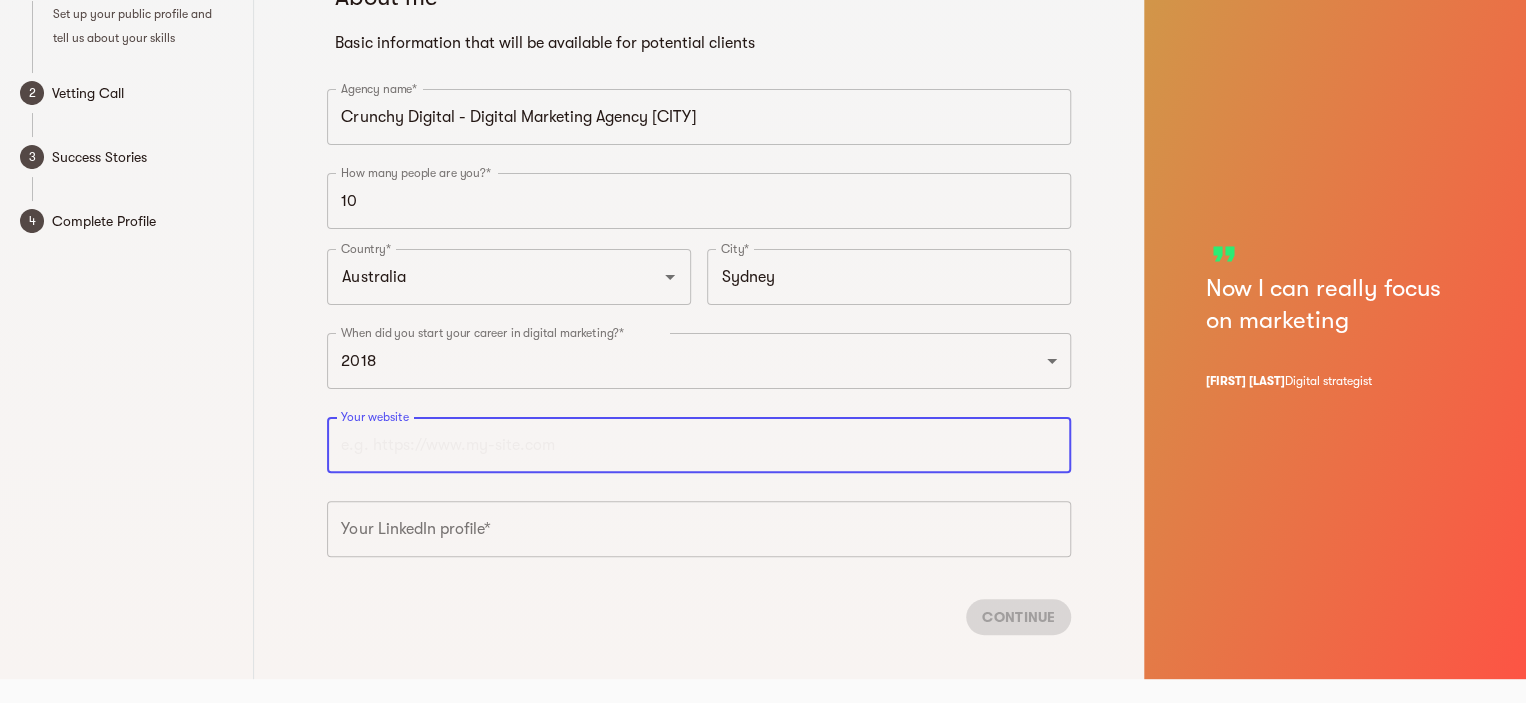 click at bounding box center [699, 445] 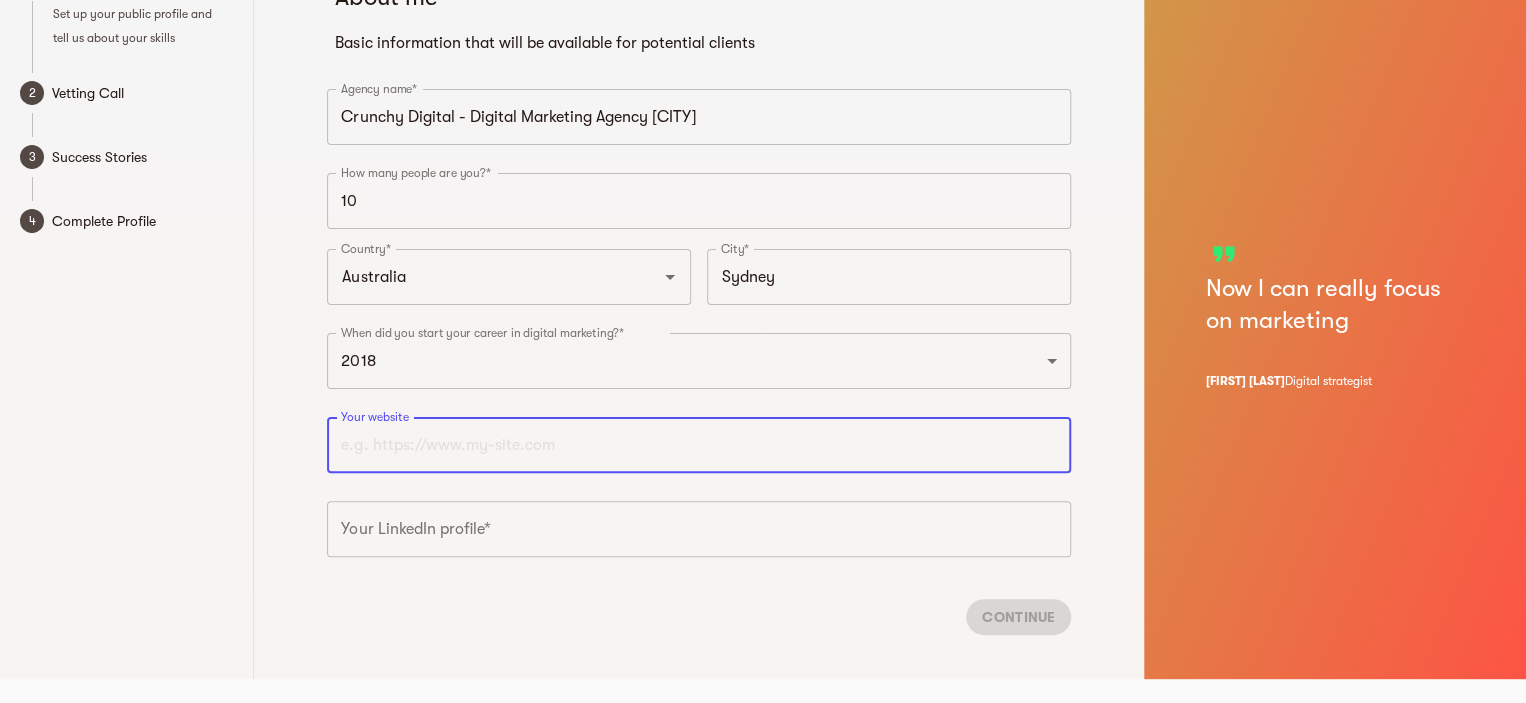 paste on "https://crunchydigital.com.au/" 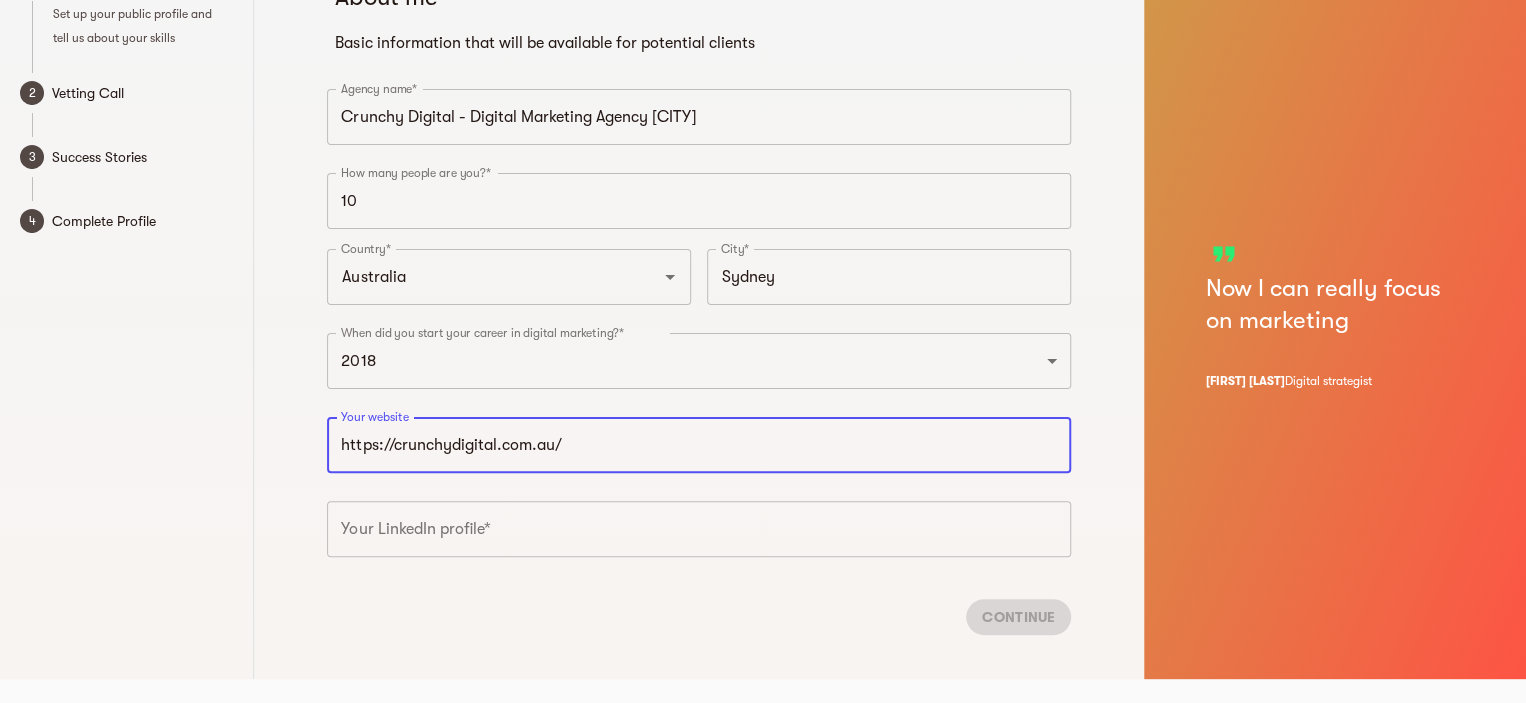 type on "https://crunchydigital.com.au" 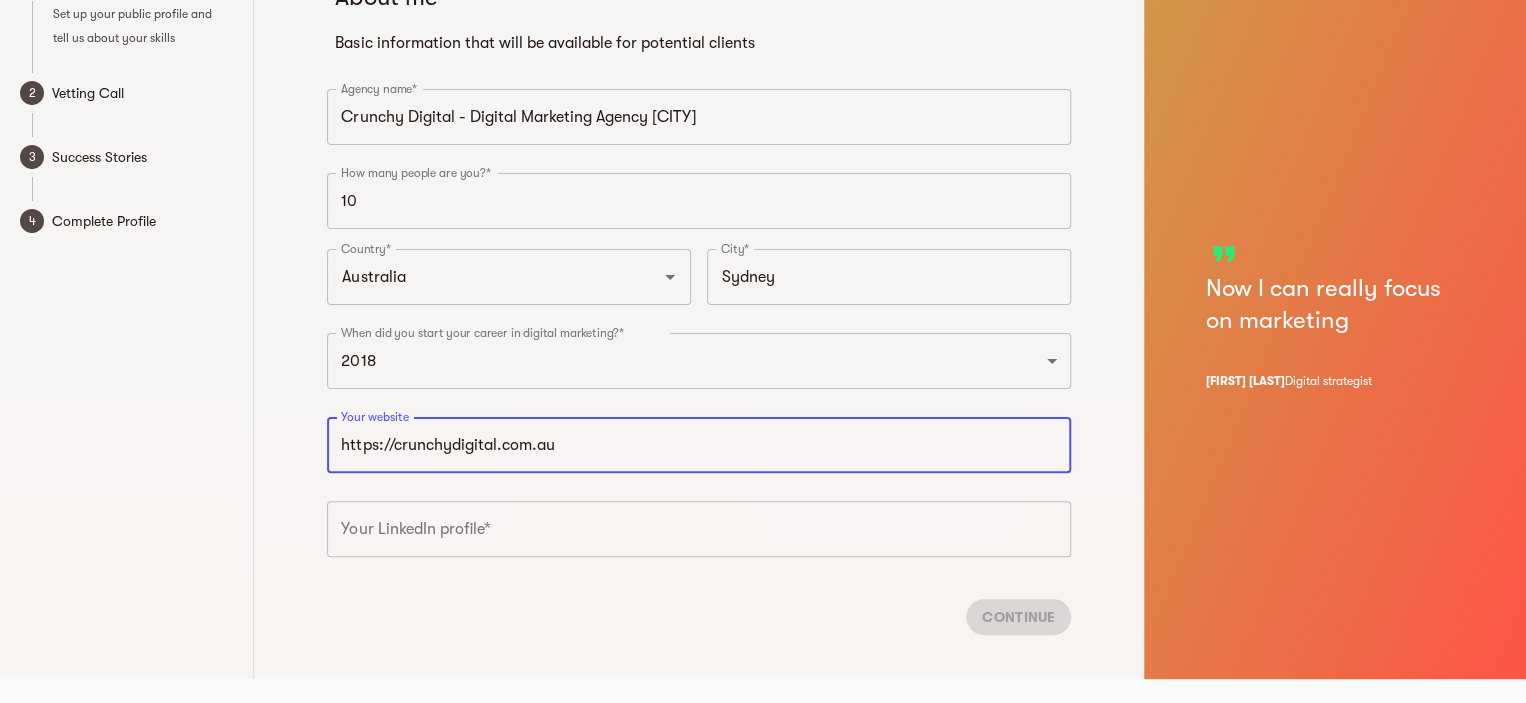 click at bounding box center [699, 529] 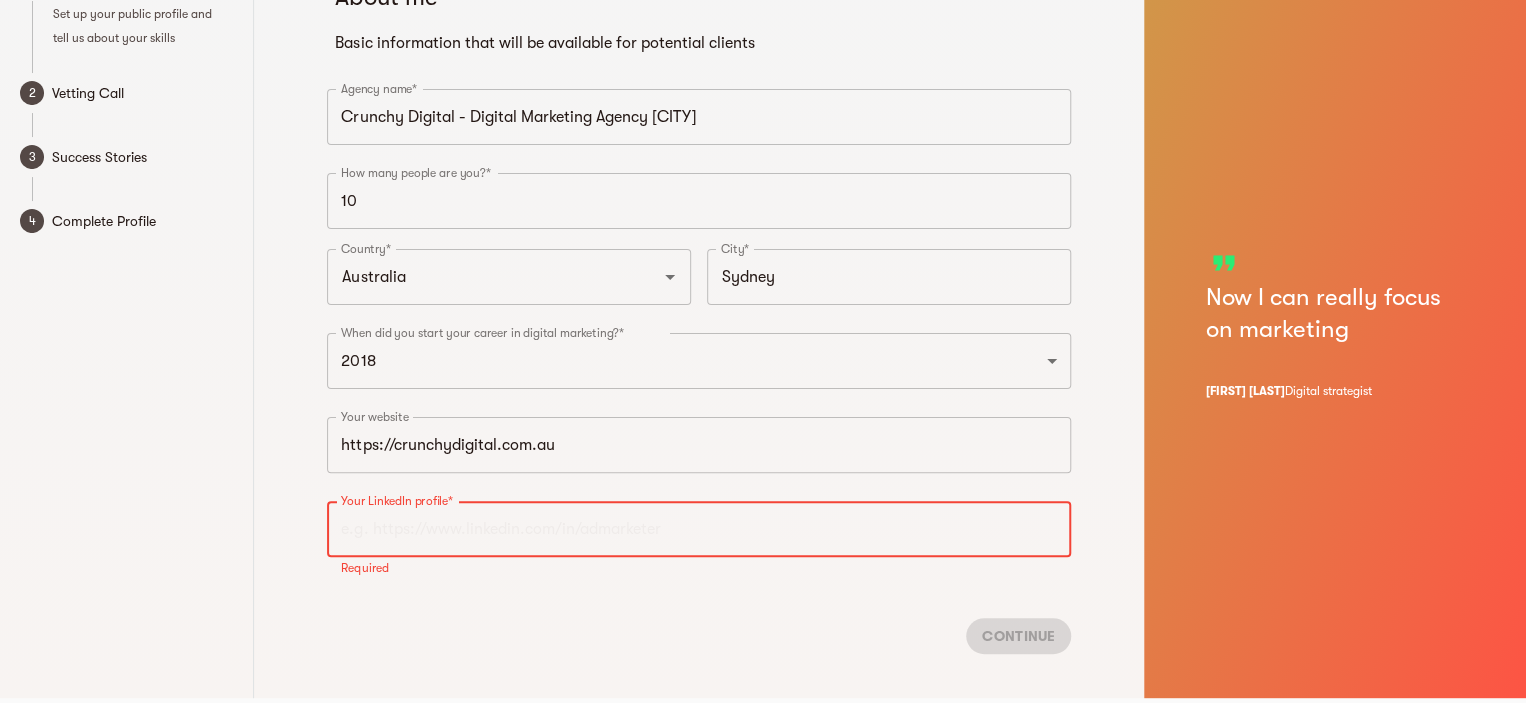 paste on "https://www.linkedin.com/company/crunchydigital/" 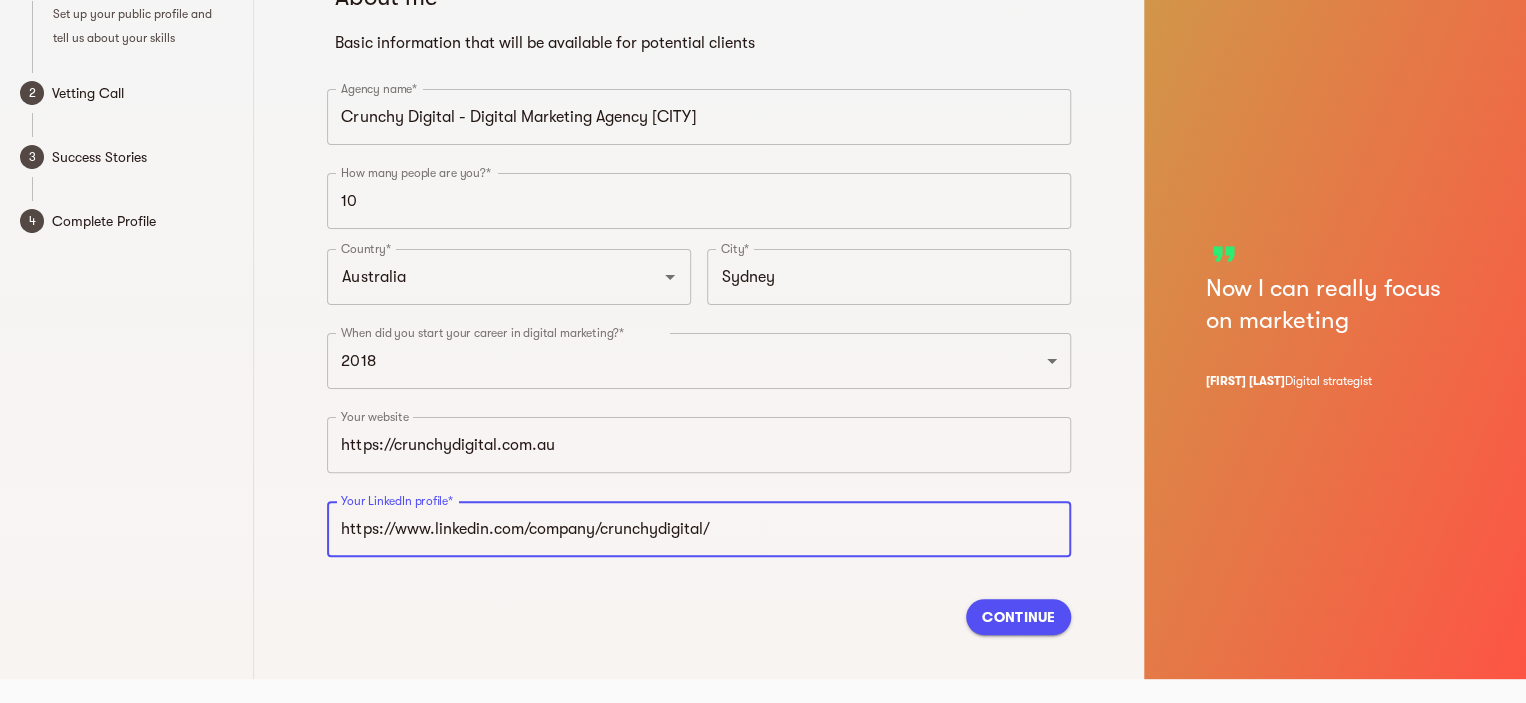 type on "https://www.linkedin.com/company/crunchydigital" 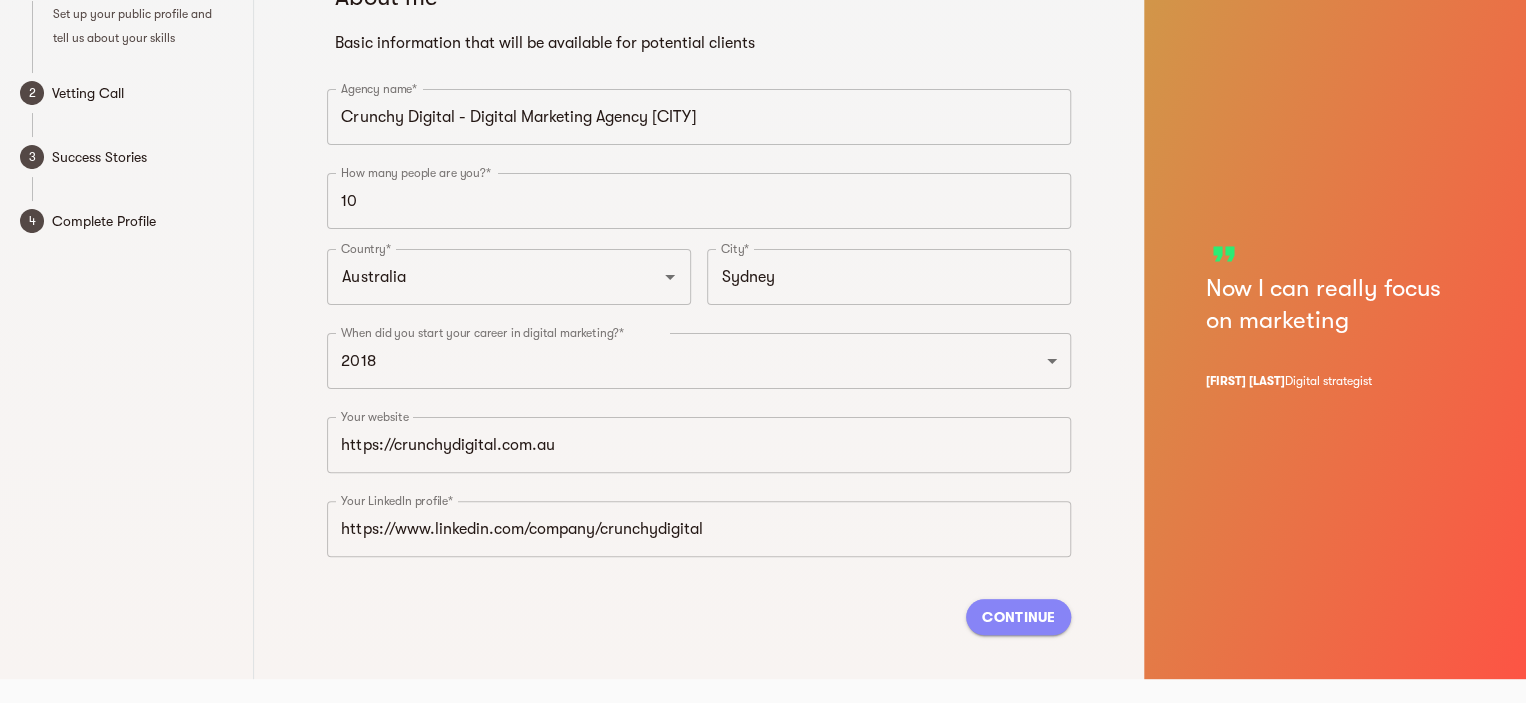 click on "Continue" at bounding box center [1018, 617] 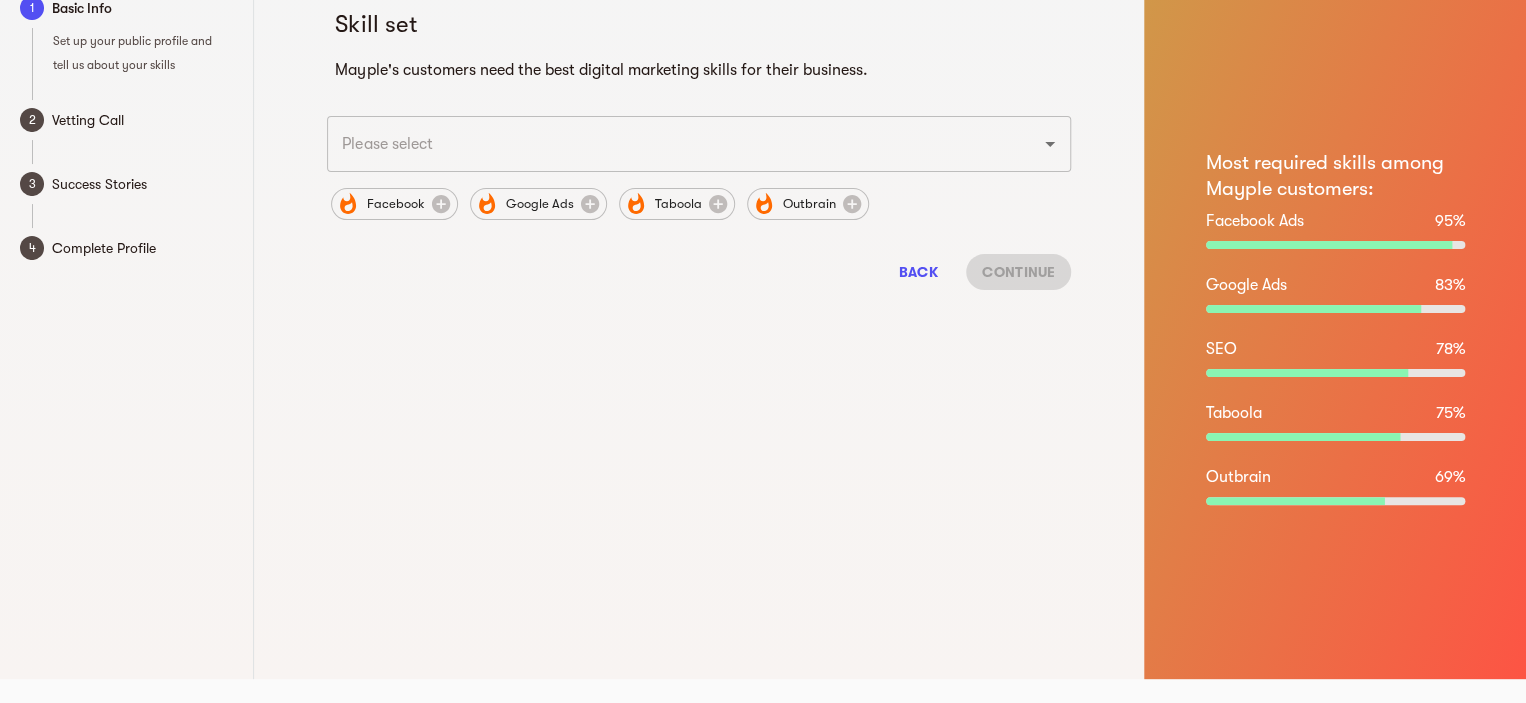 click at bounding box center (671, 144) 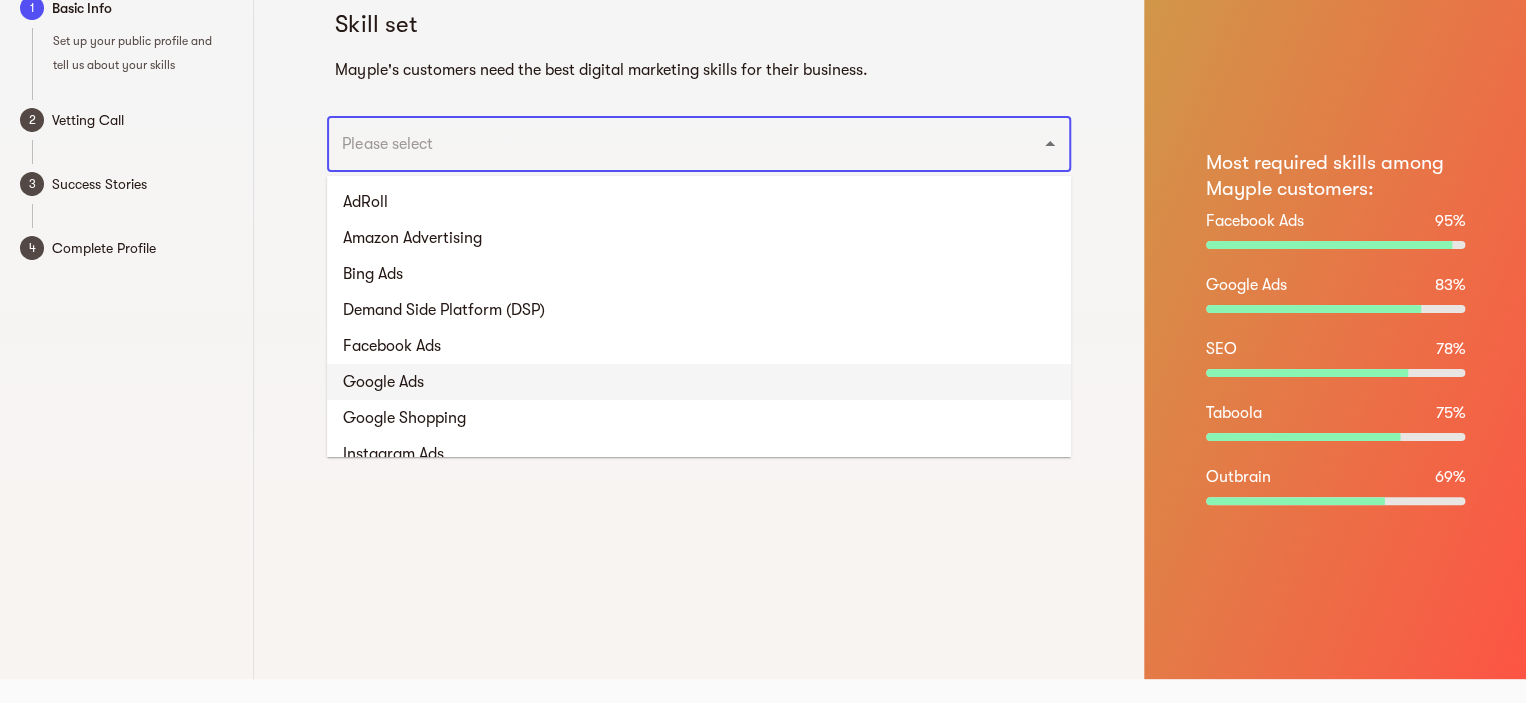 click on "Google Ads" at bounding box center [699, 382] 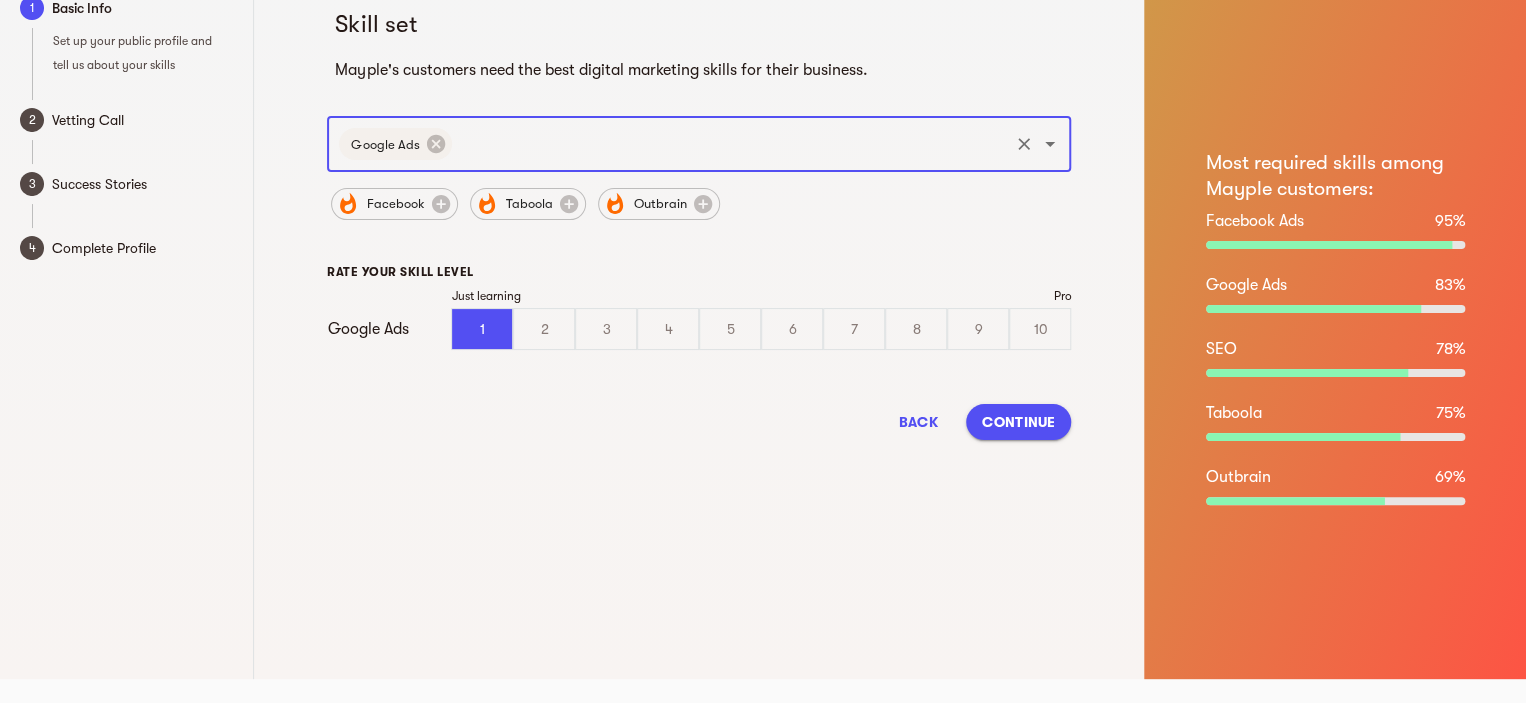 click at bounding box center (730, 144) 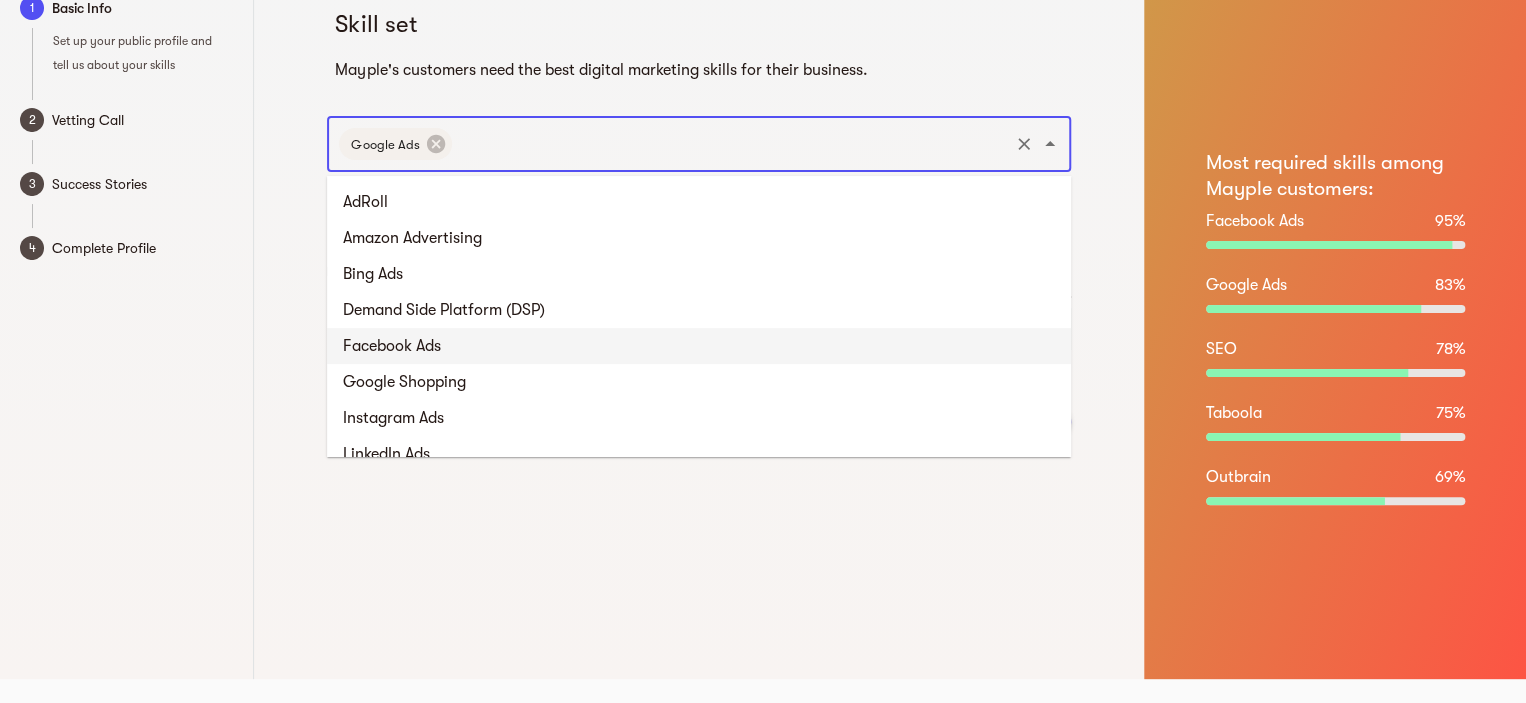 click on "Facebook Ads" at bounding box center (699, 346) 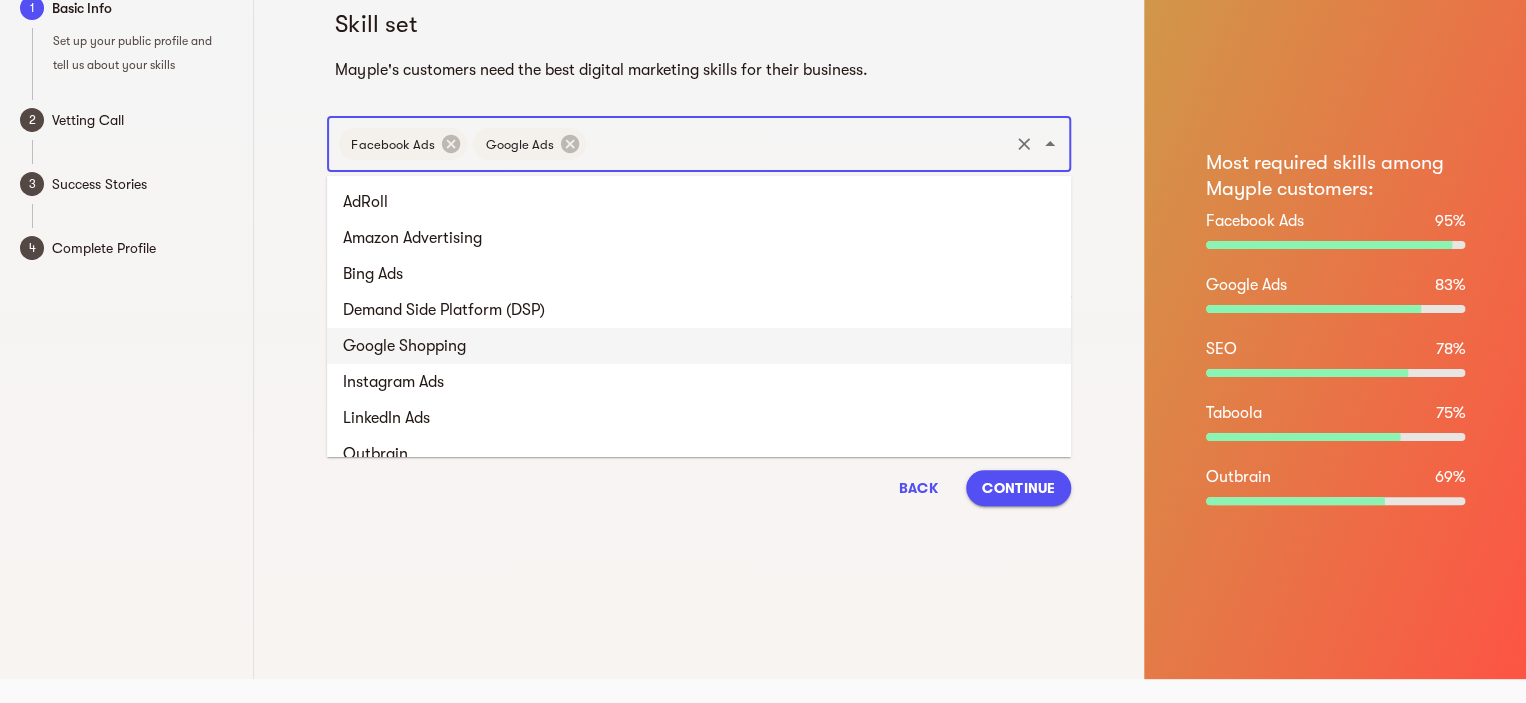 click at bounding box center (797, 144) 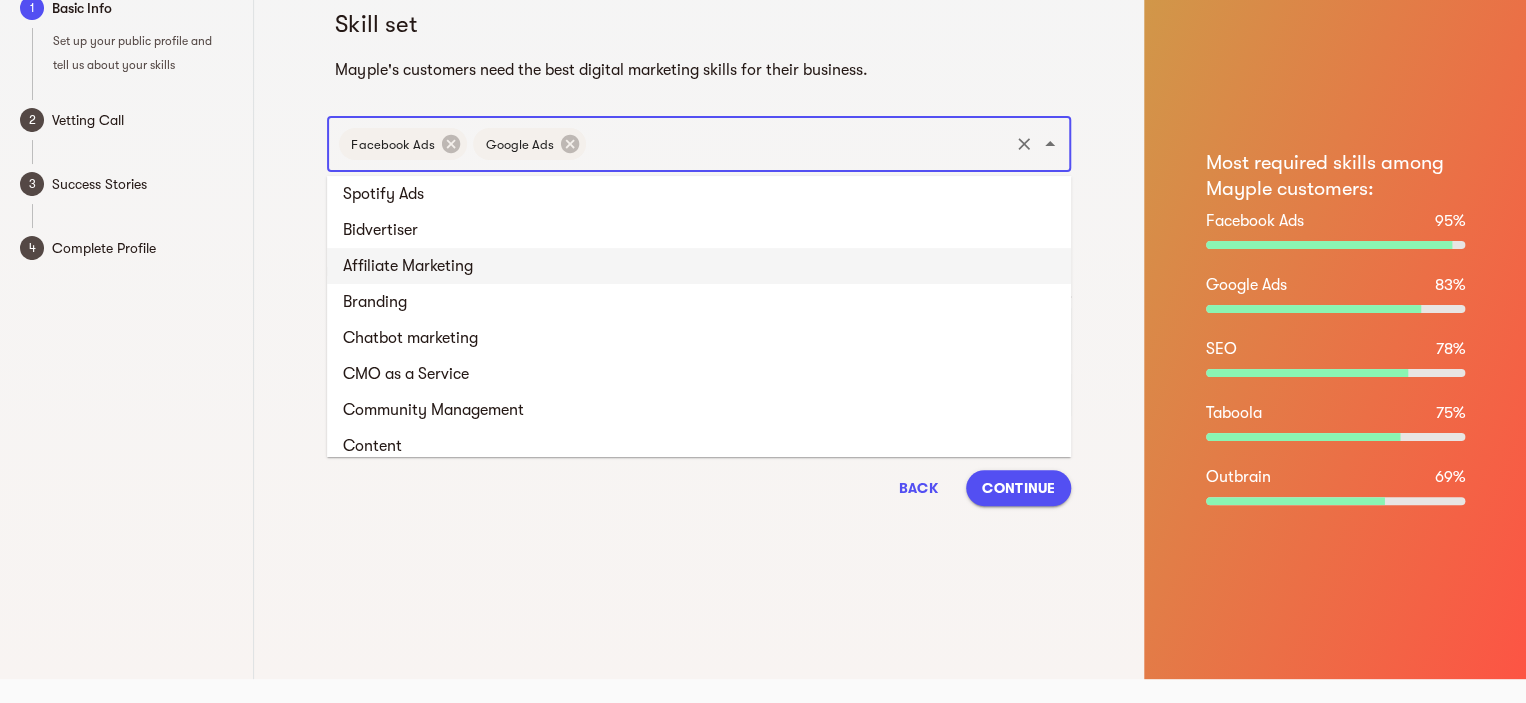 scroll, scrollTop: 900, scrollLeft: 0, axis: vertical 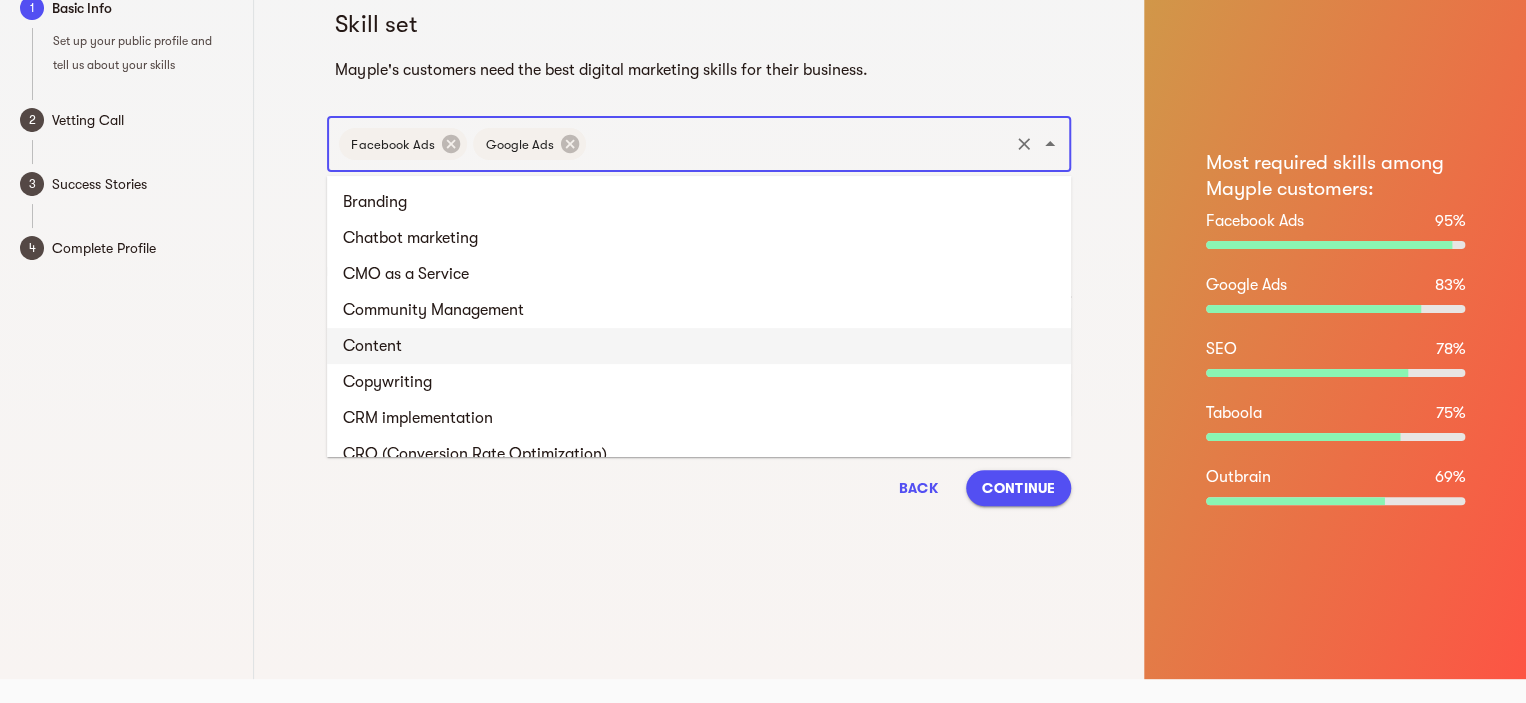 click on "Content" at bounding box center [699, 346] 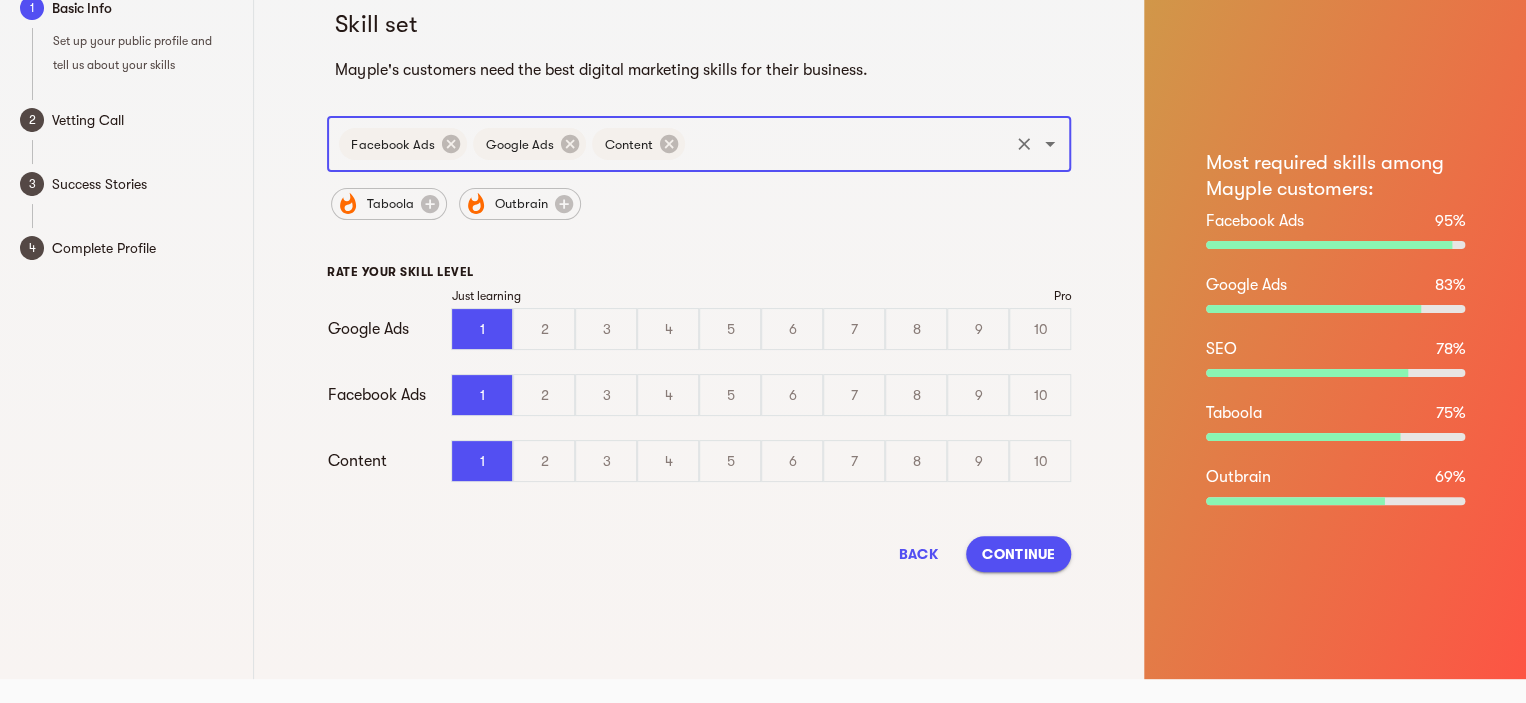 click at bounding box center [847, 144] 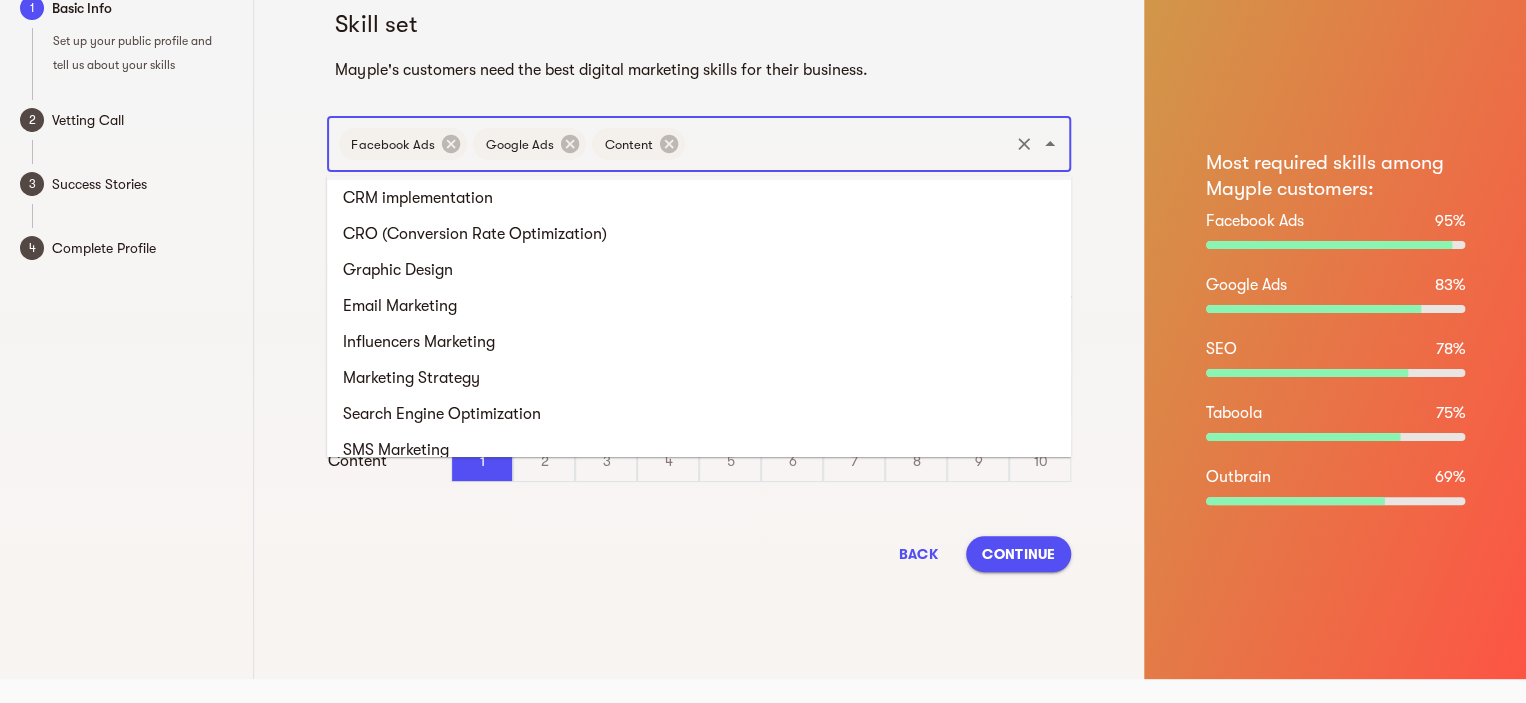 scroll, scrollTop: 1111, scrollLeft: 0, axis: vertical 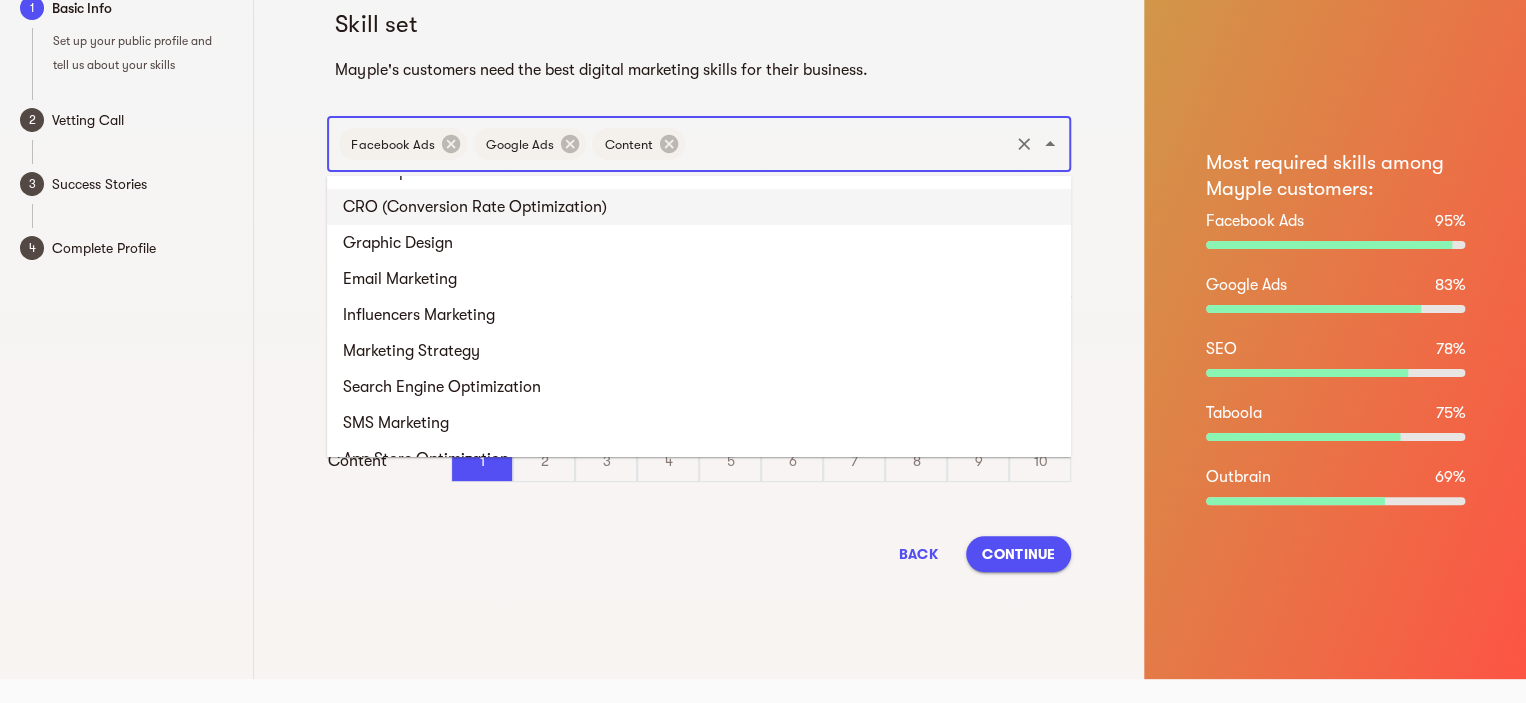 click on "CRO (Conversion Rate Optimization)" at bounding box center [699, 207] 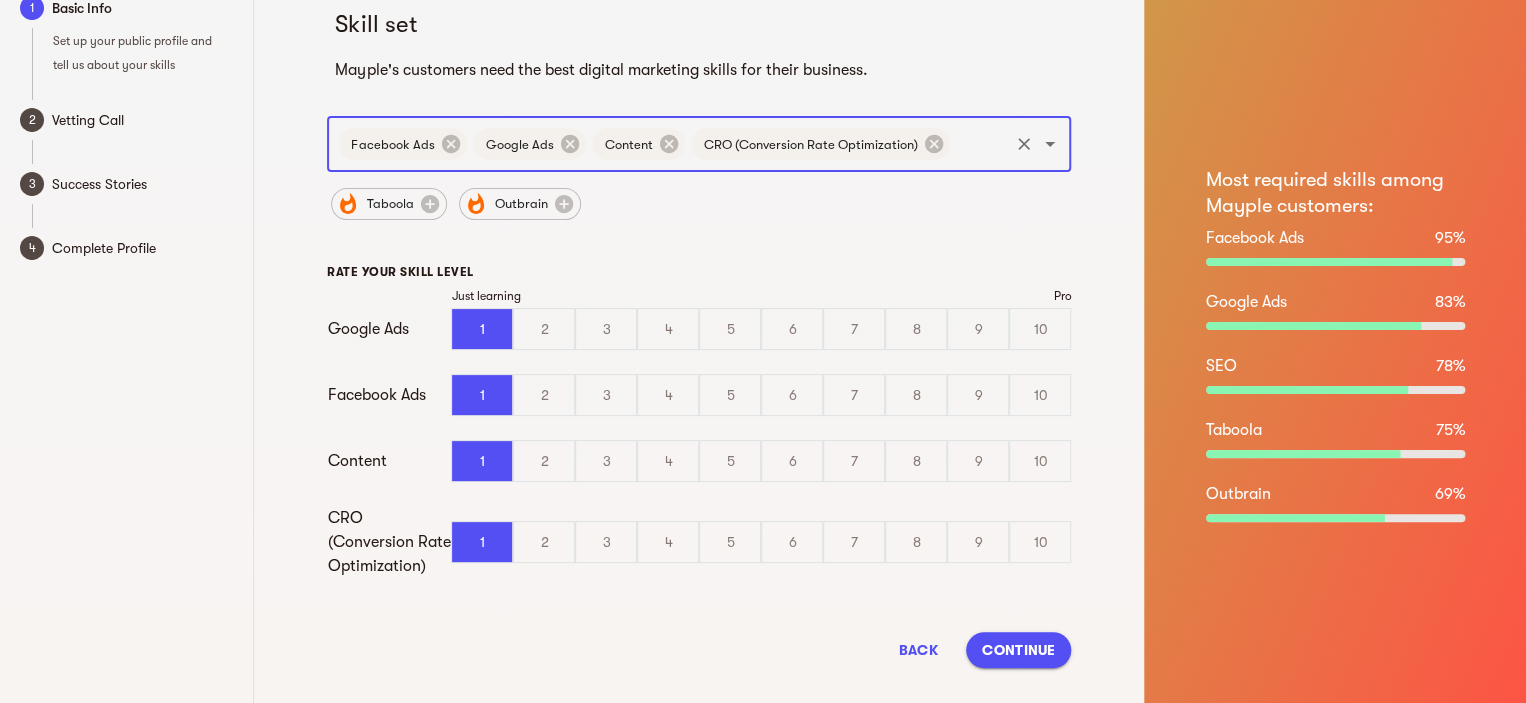 click at bounding box center [979, 144] 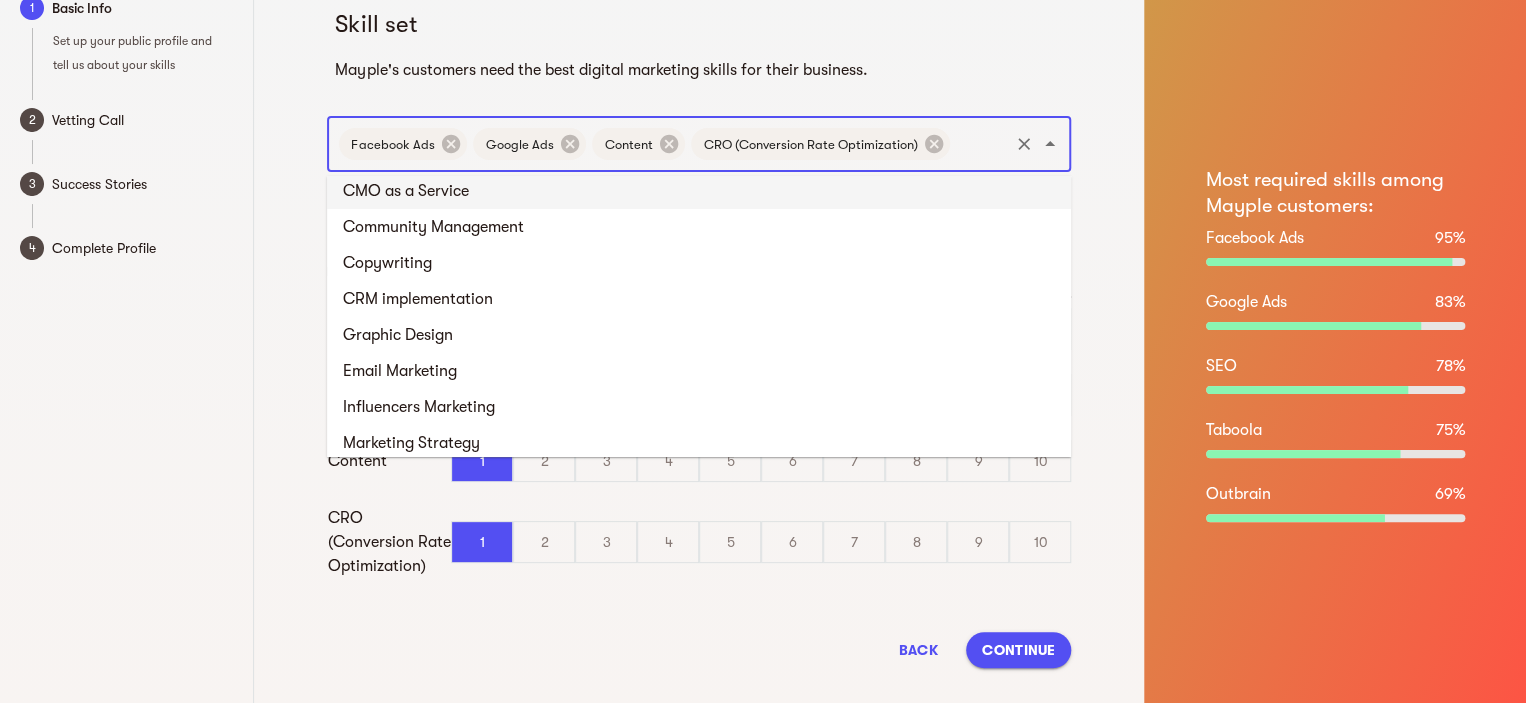 scroll, scrollTop: 1083, scrollLeft: 0, axis: vertical 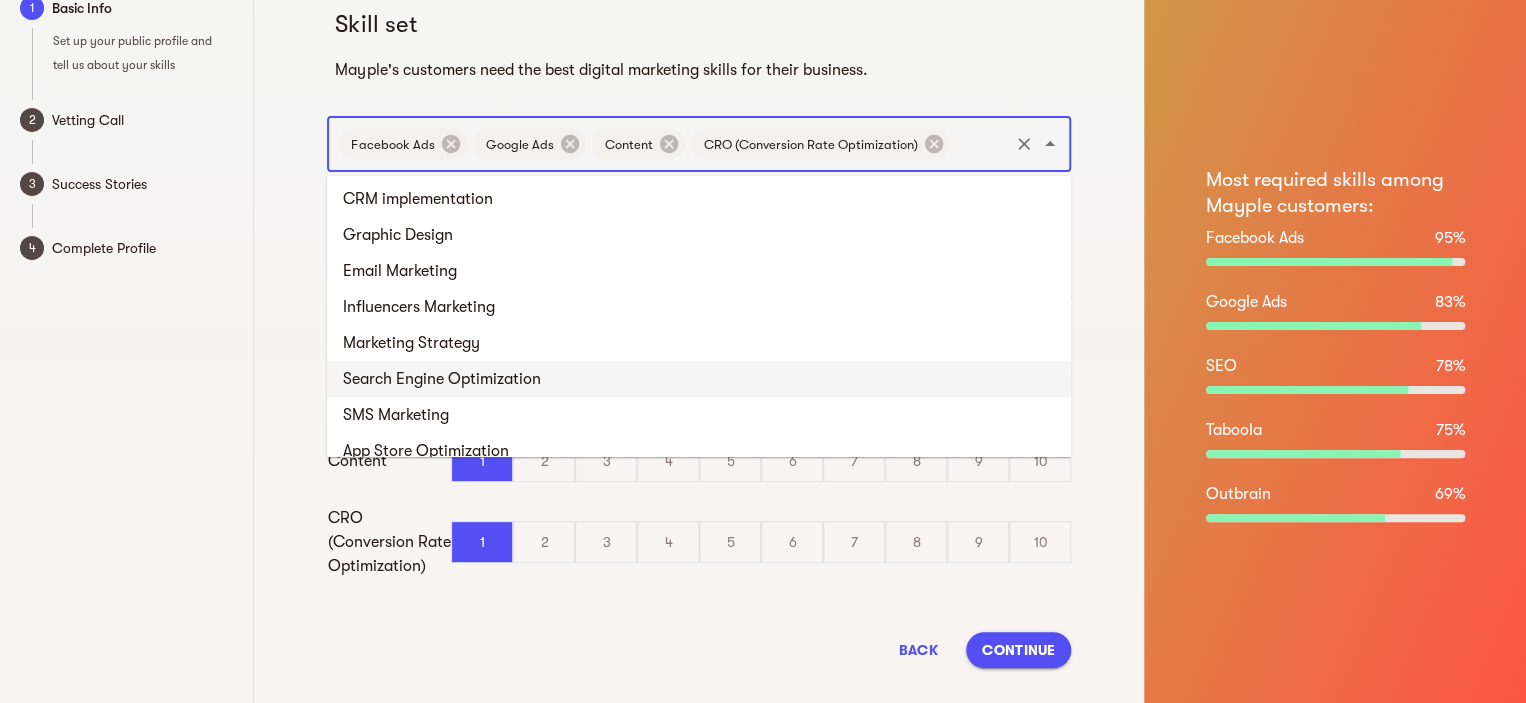 click on "Search Engine Optimization" at bounding box center [699, 379] 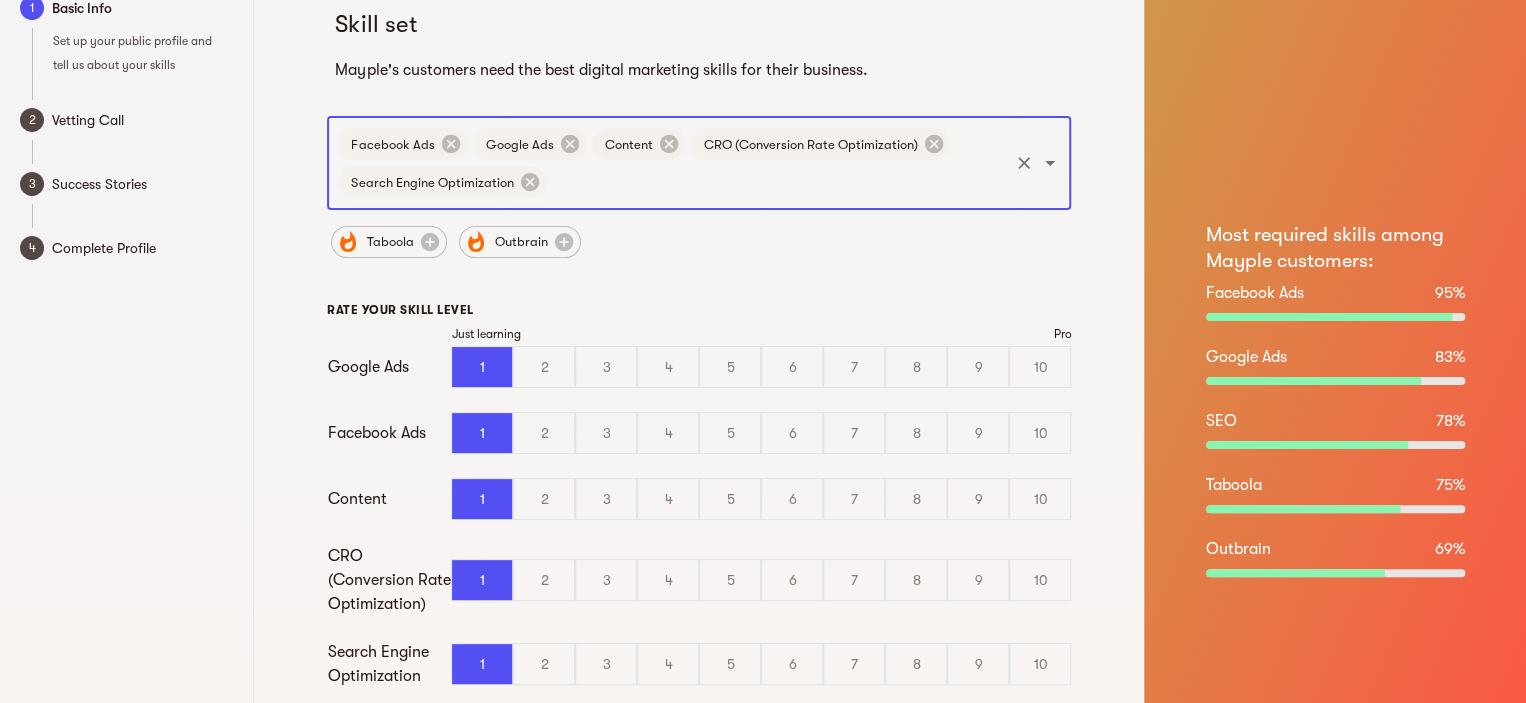 click at bounding box center (777, 182) 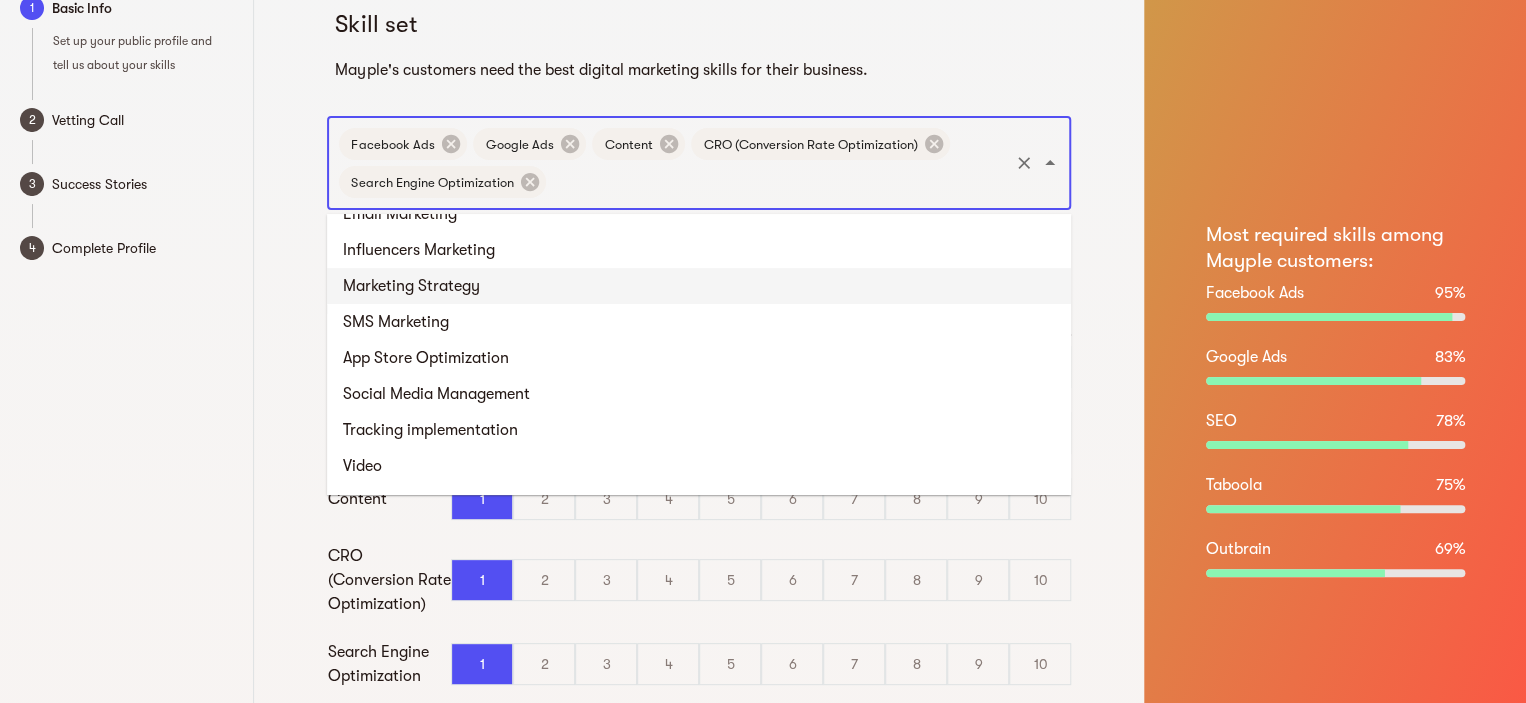 scroll, scrollTop: 1227, scrollLeft: 0, axis: vertical 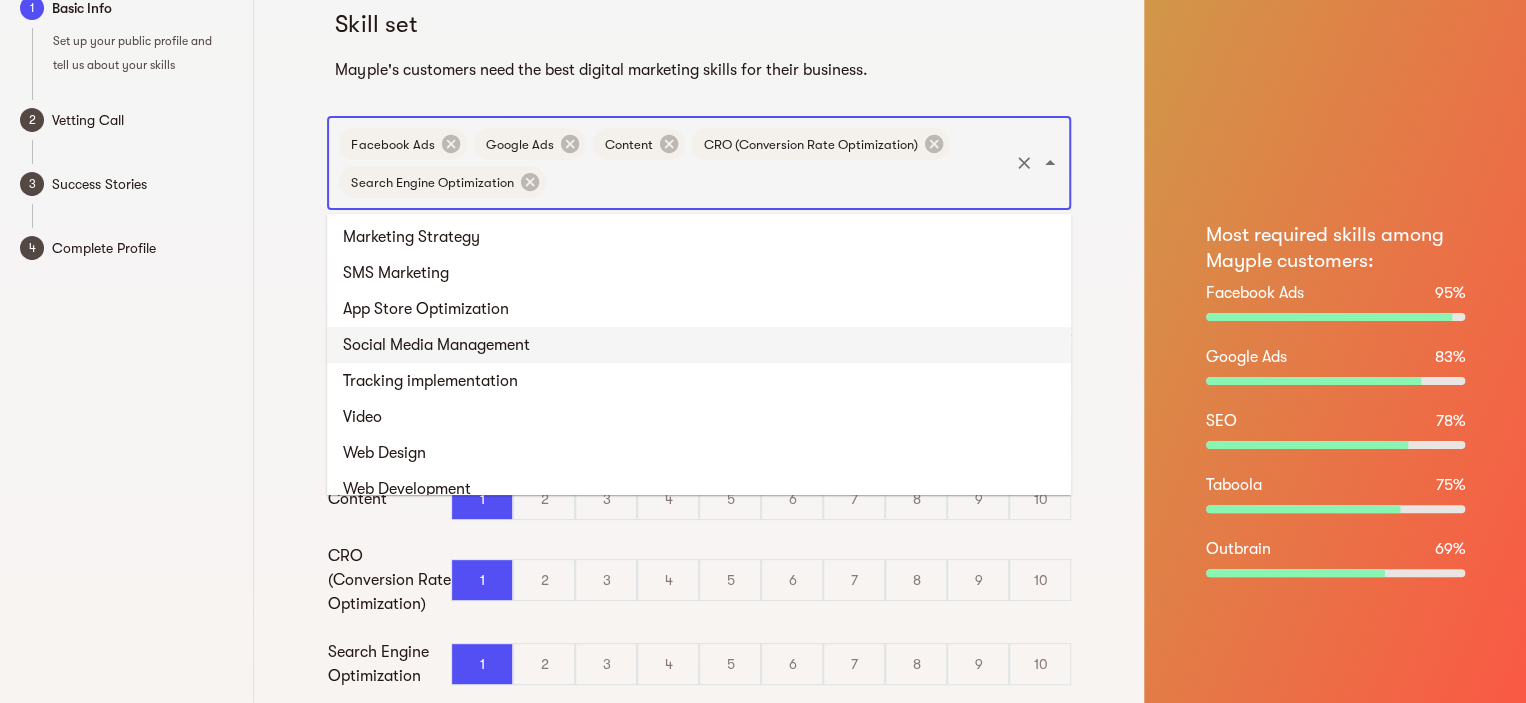 click on "Social Media Management" at bounding box center (699, 345) 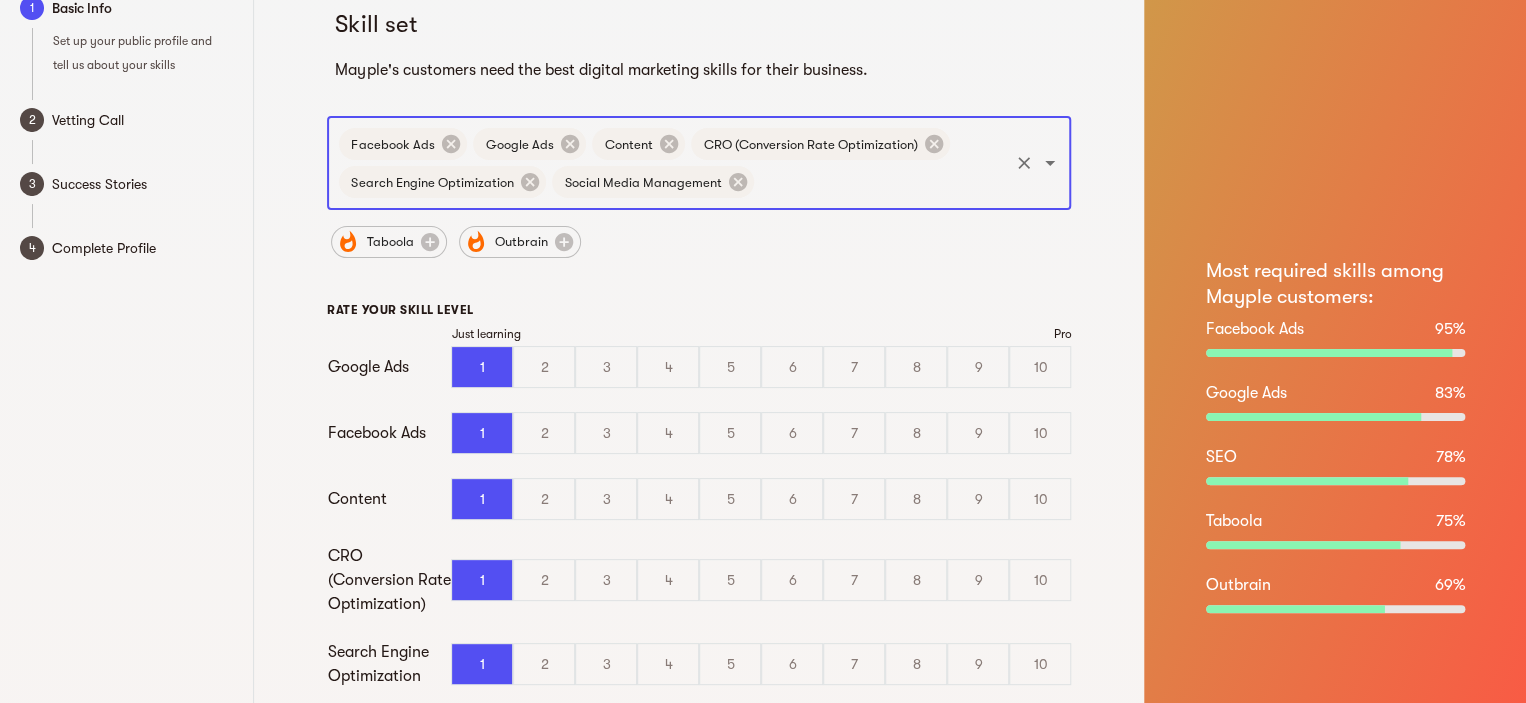 click at bounding box center [881, 182] 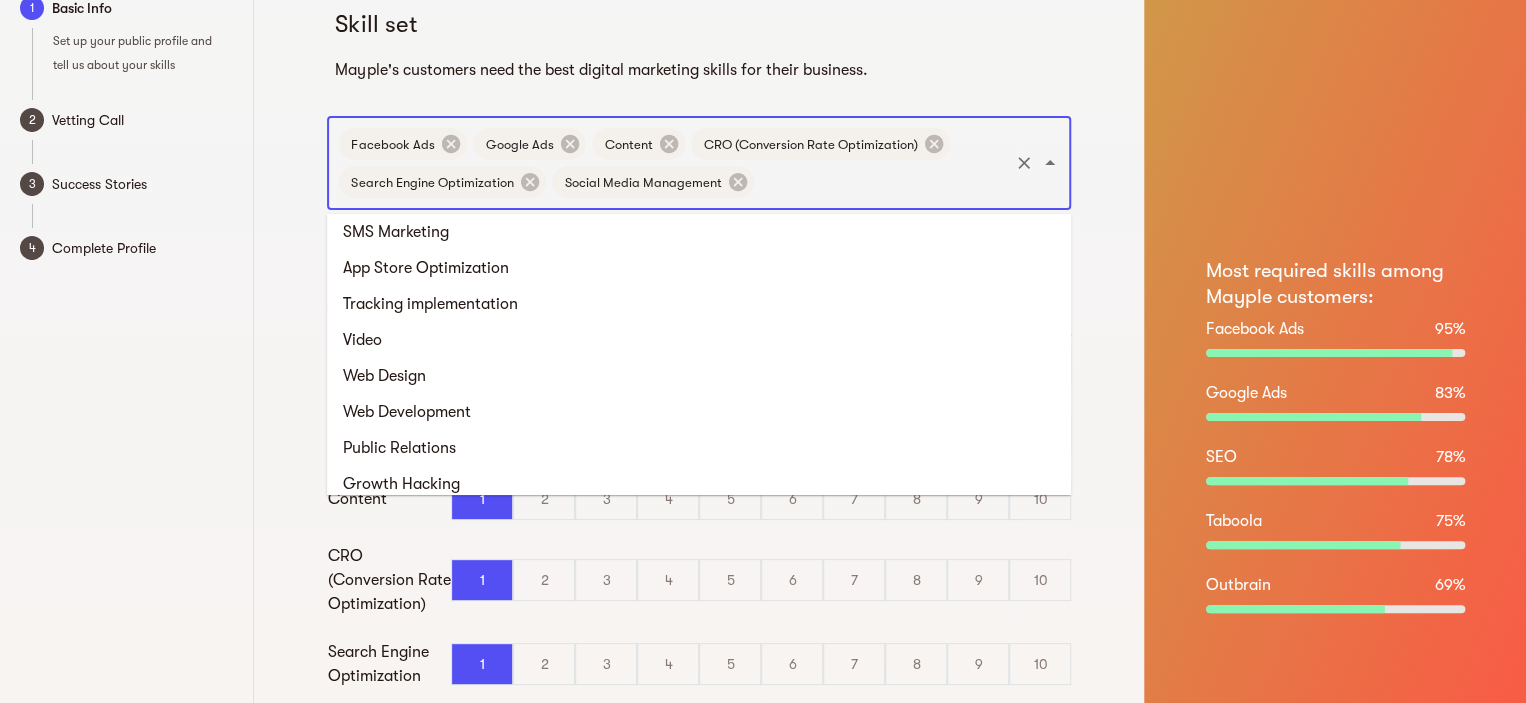 scroll, scrollTop: 1299, scrollLeft: 0, axis: vertical 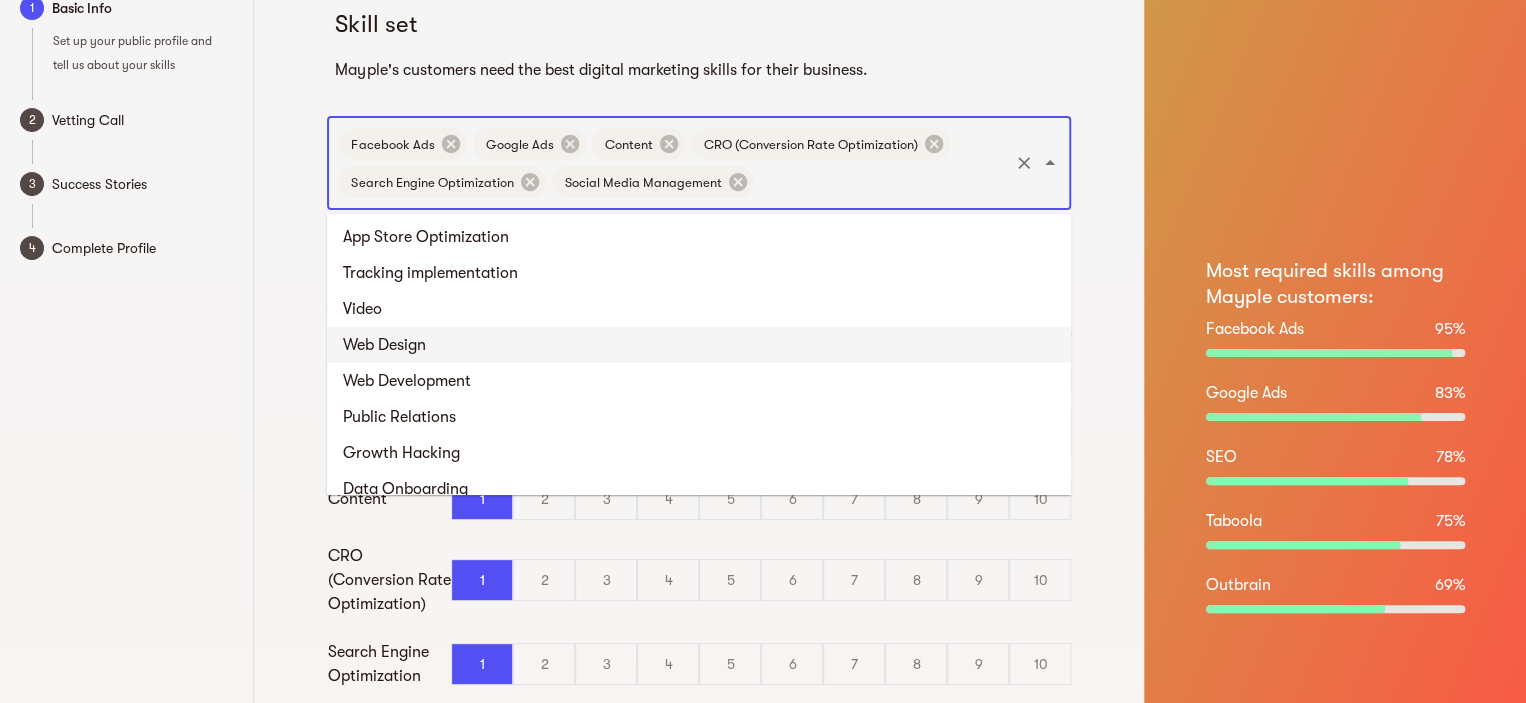 click on "Web Design" at bounding box center (699, 345) 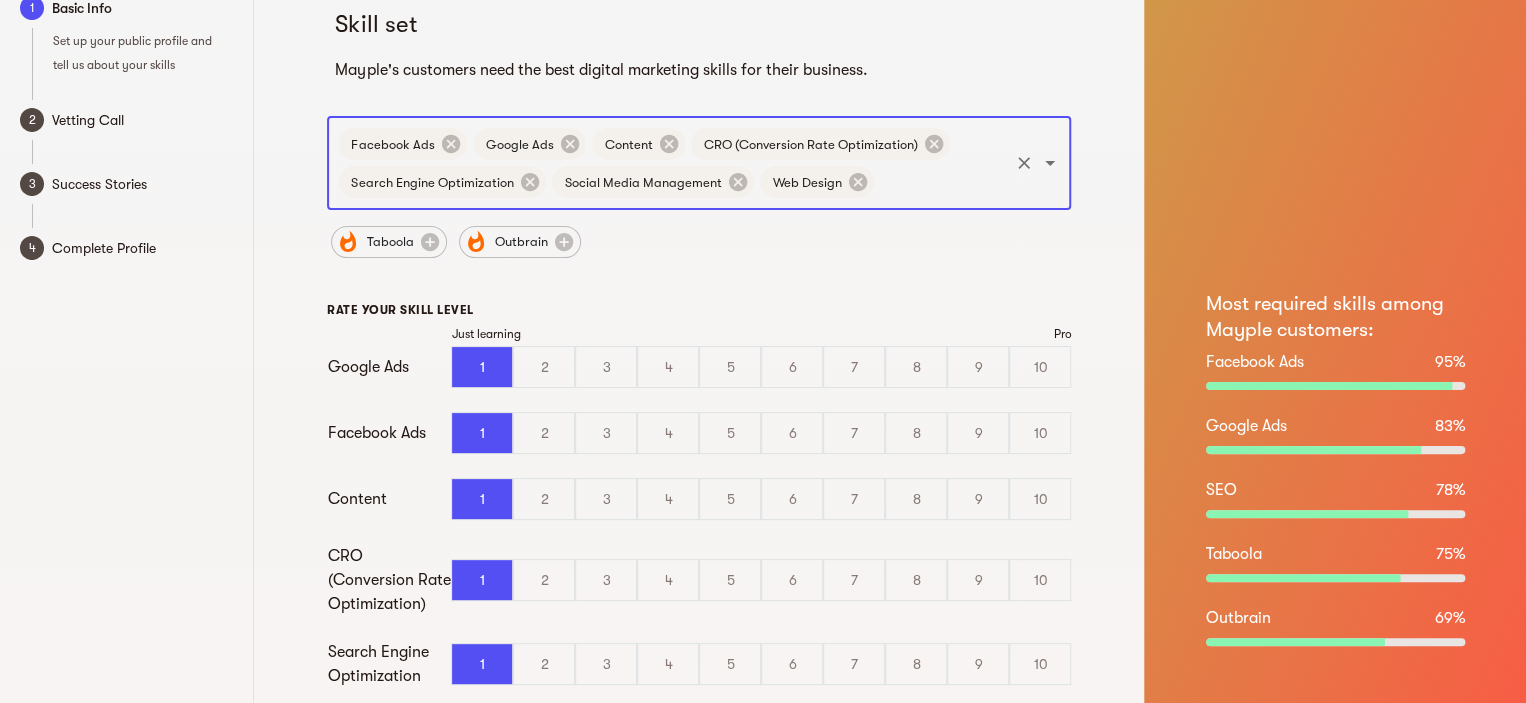 click at bounding box center [941, 182] 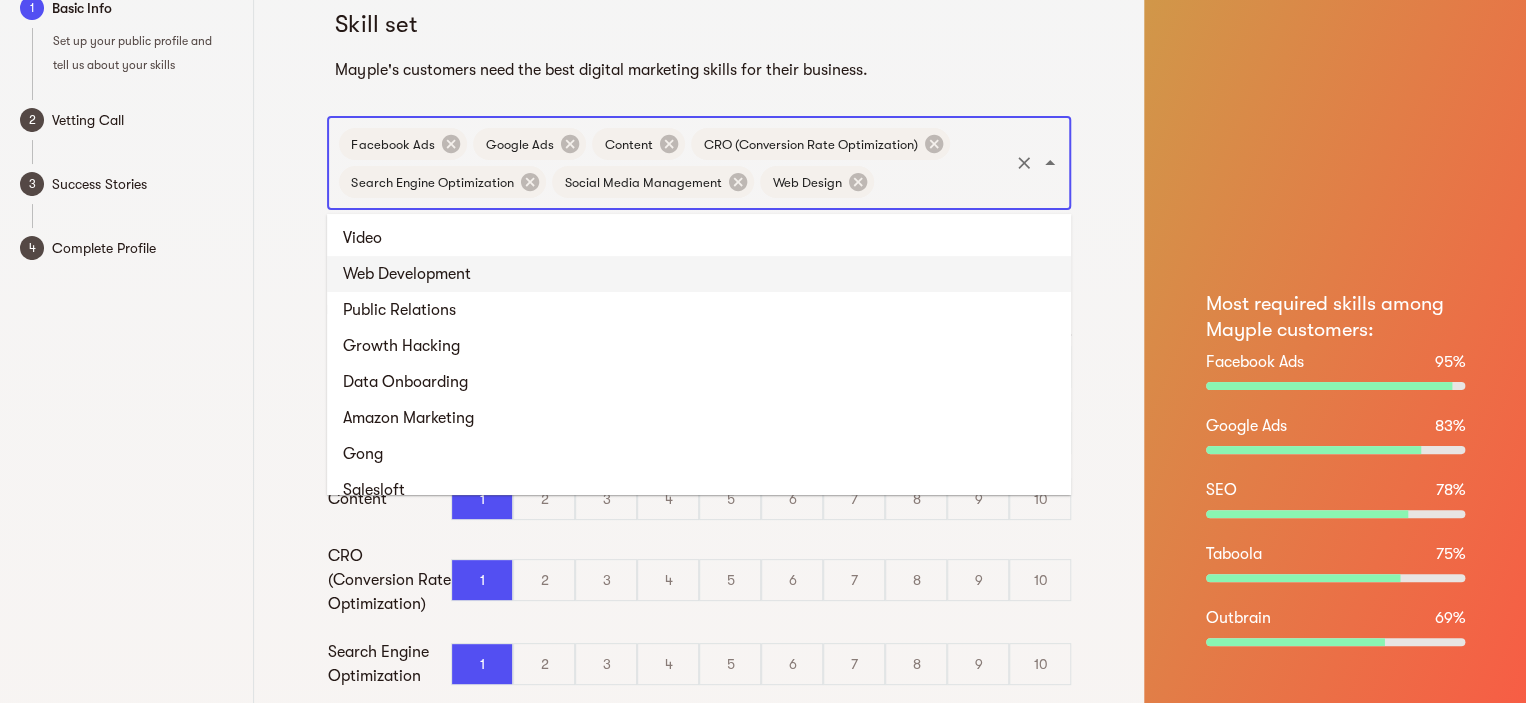 scroll, scrollTop: 1371, scrollLeft: 0, axis: vertical 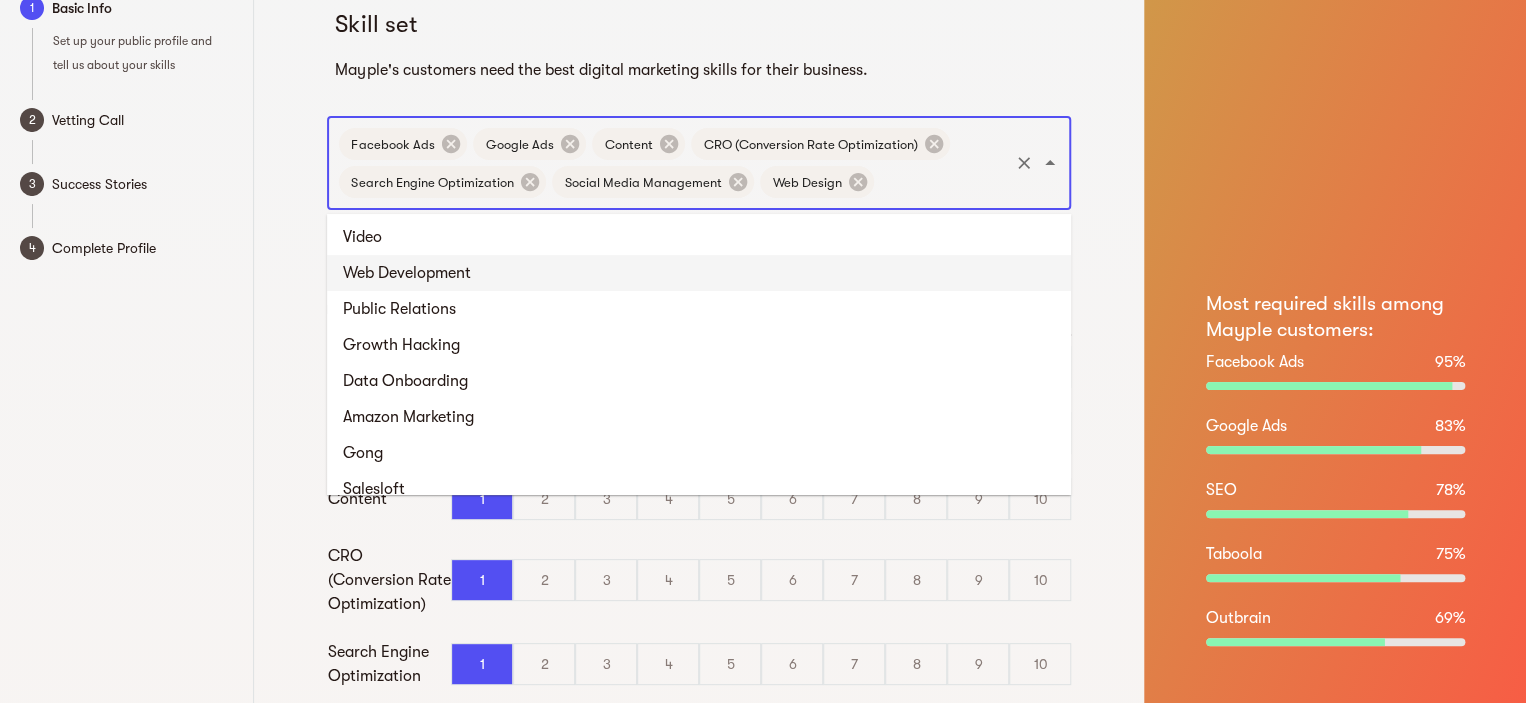 click on "Web Development" at bounding box center (699, 273) 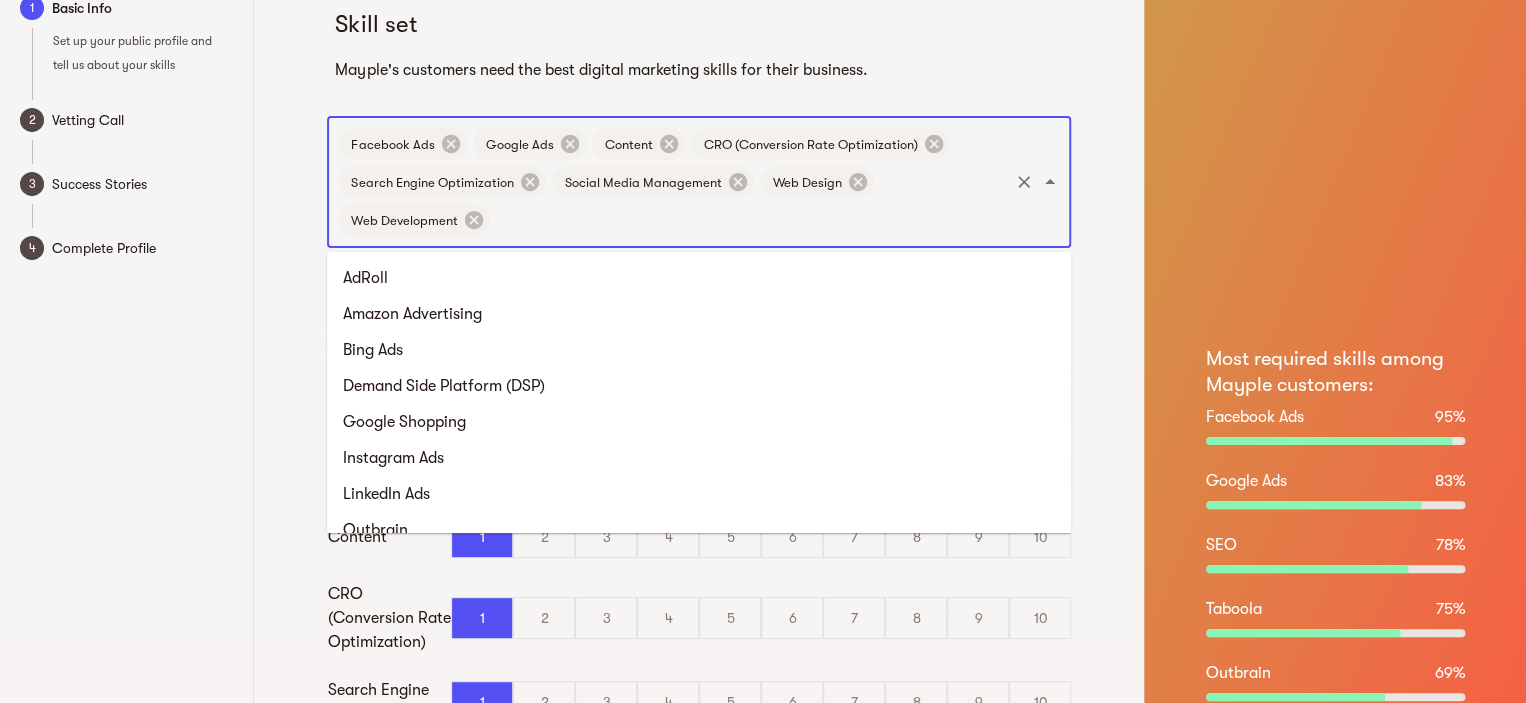 click at bounding box center (749, 220) 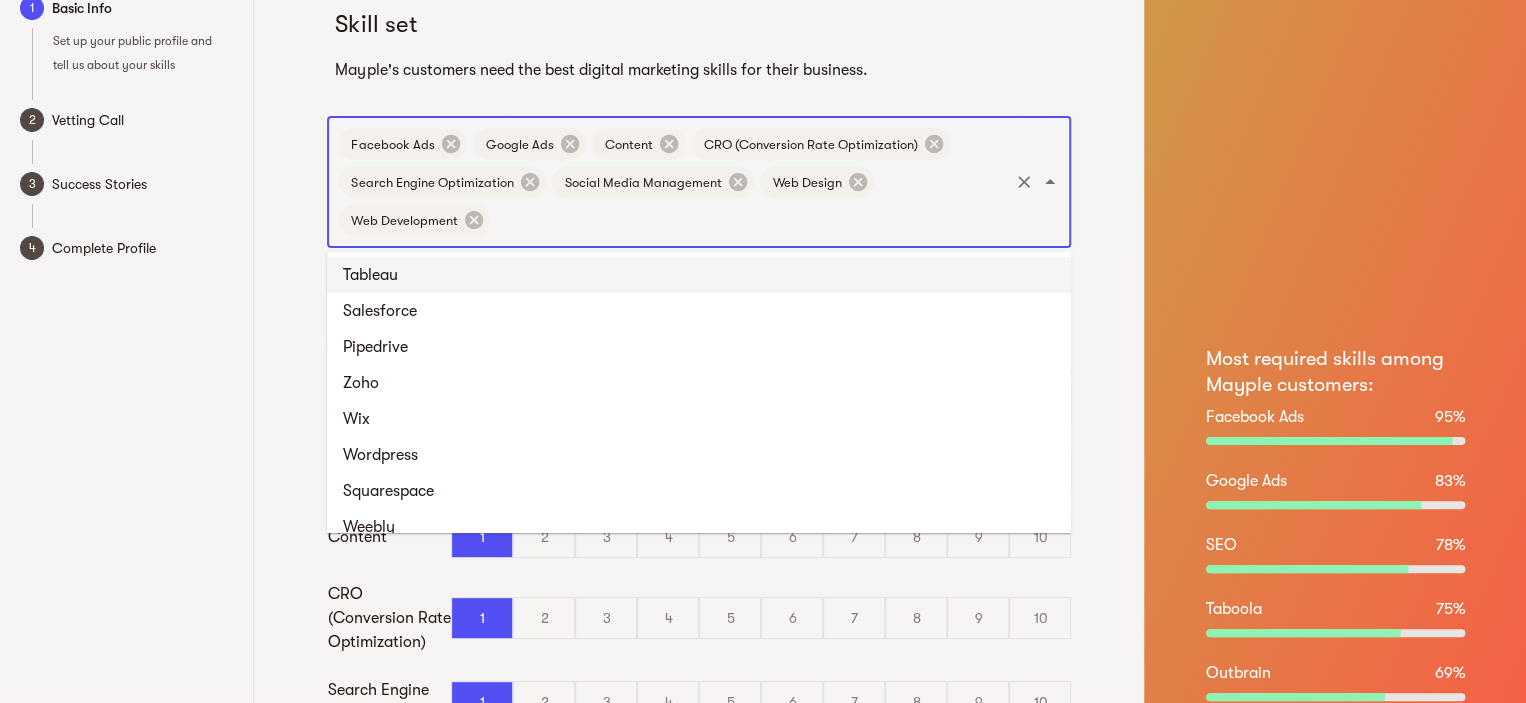 scroll, scrollTop: 2371, scrollLeft: 0, axis: vertical 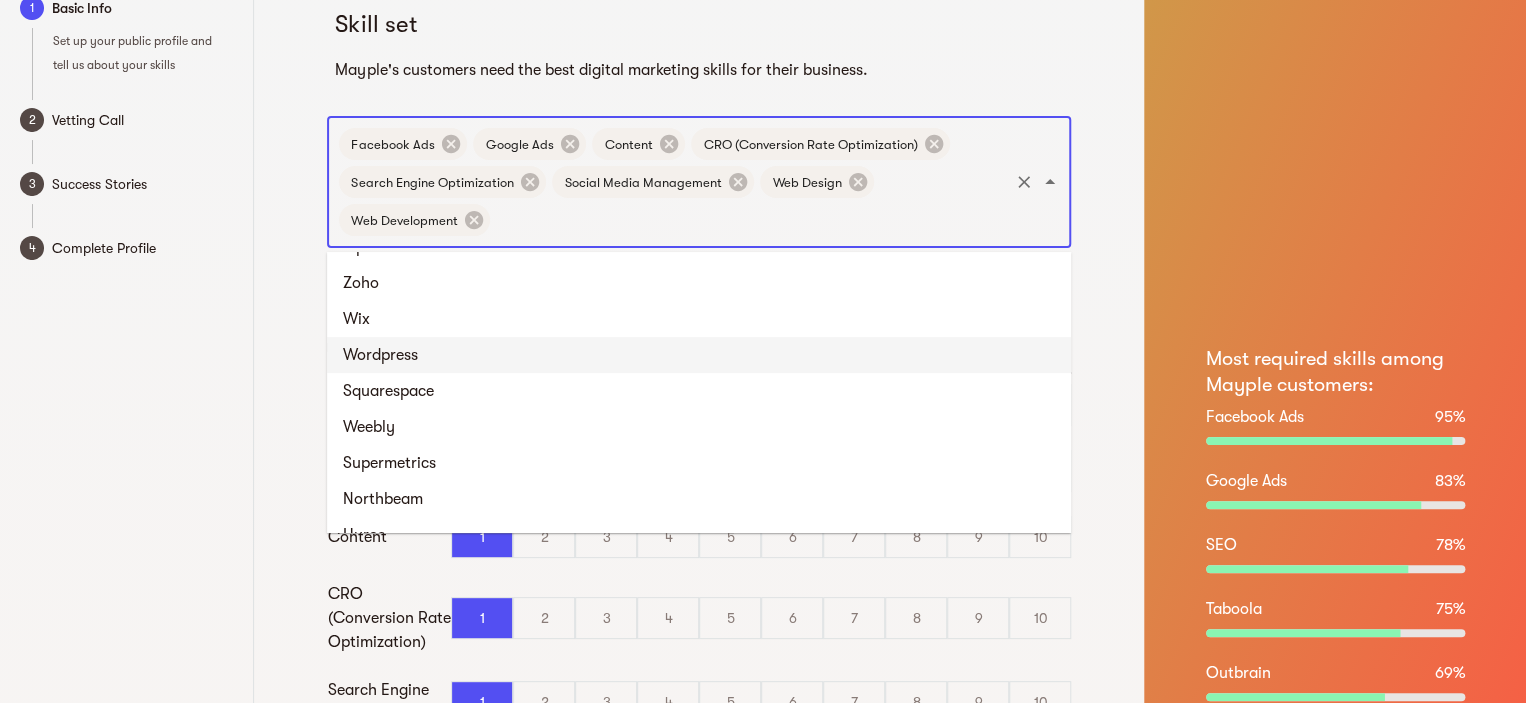 click on "Wordpress" at bounding box center (699, 355) 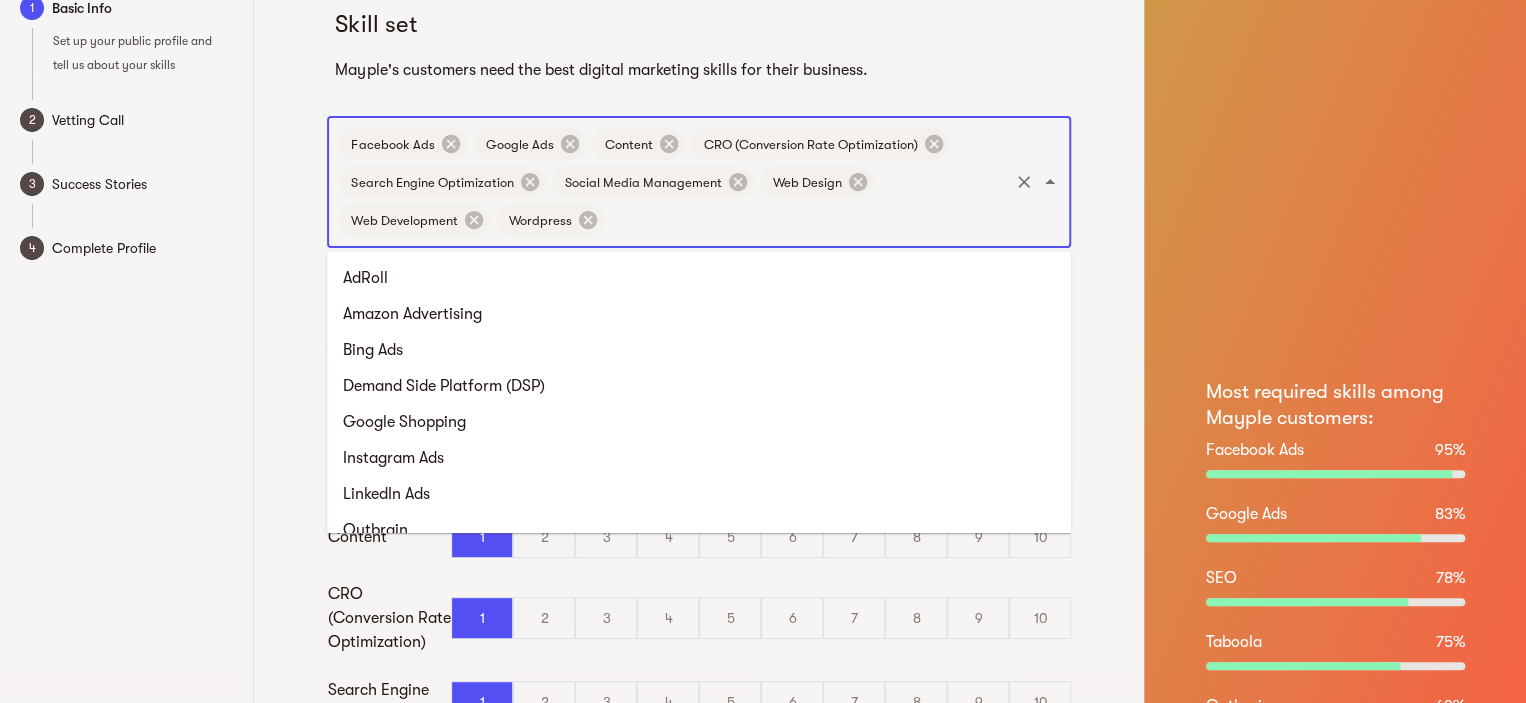 click at bounding box center [806, 220] 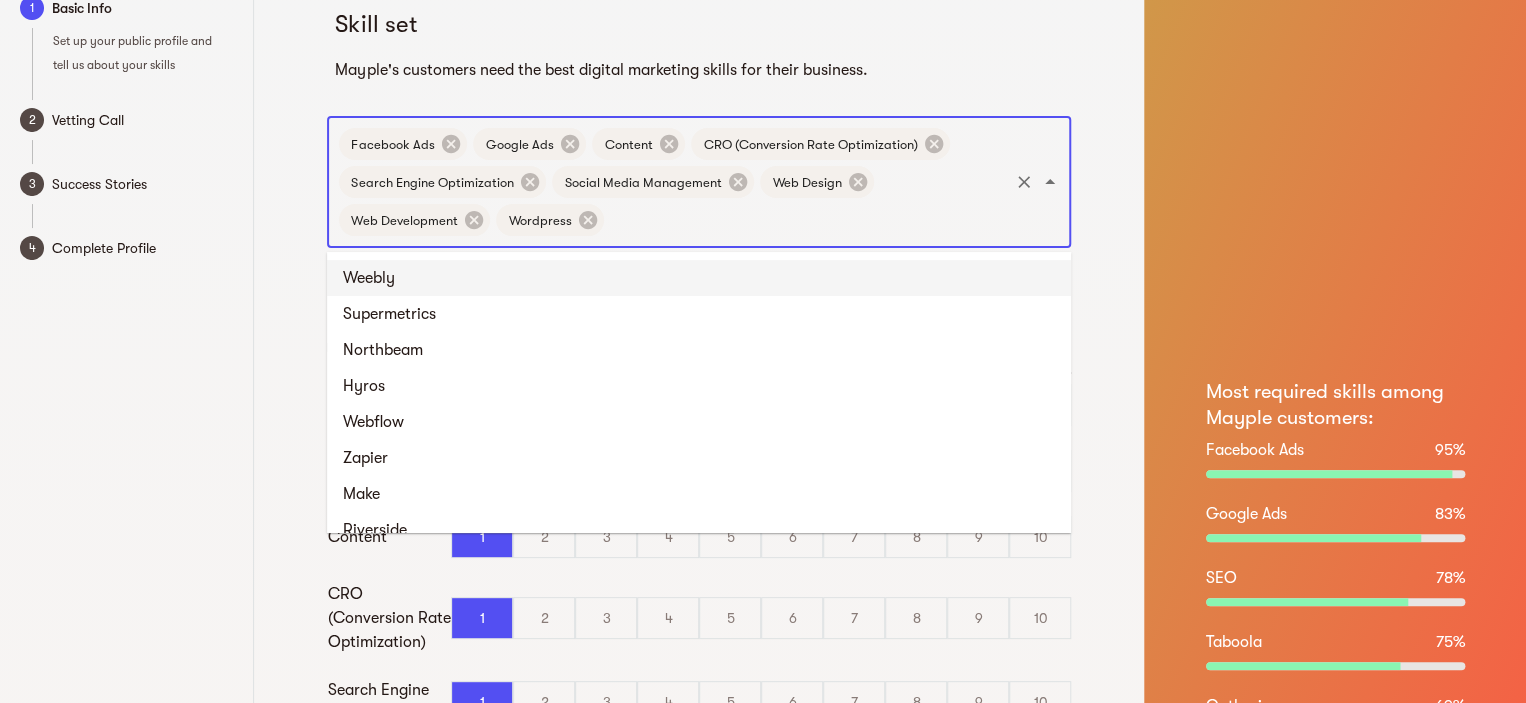 scroll, scrollTop: 2515, scrollLeft: 0, axis: vertical 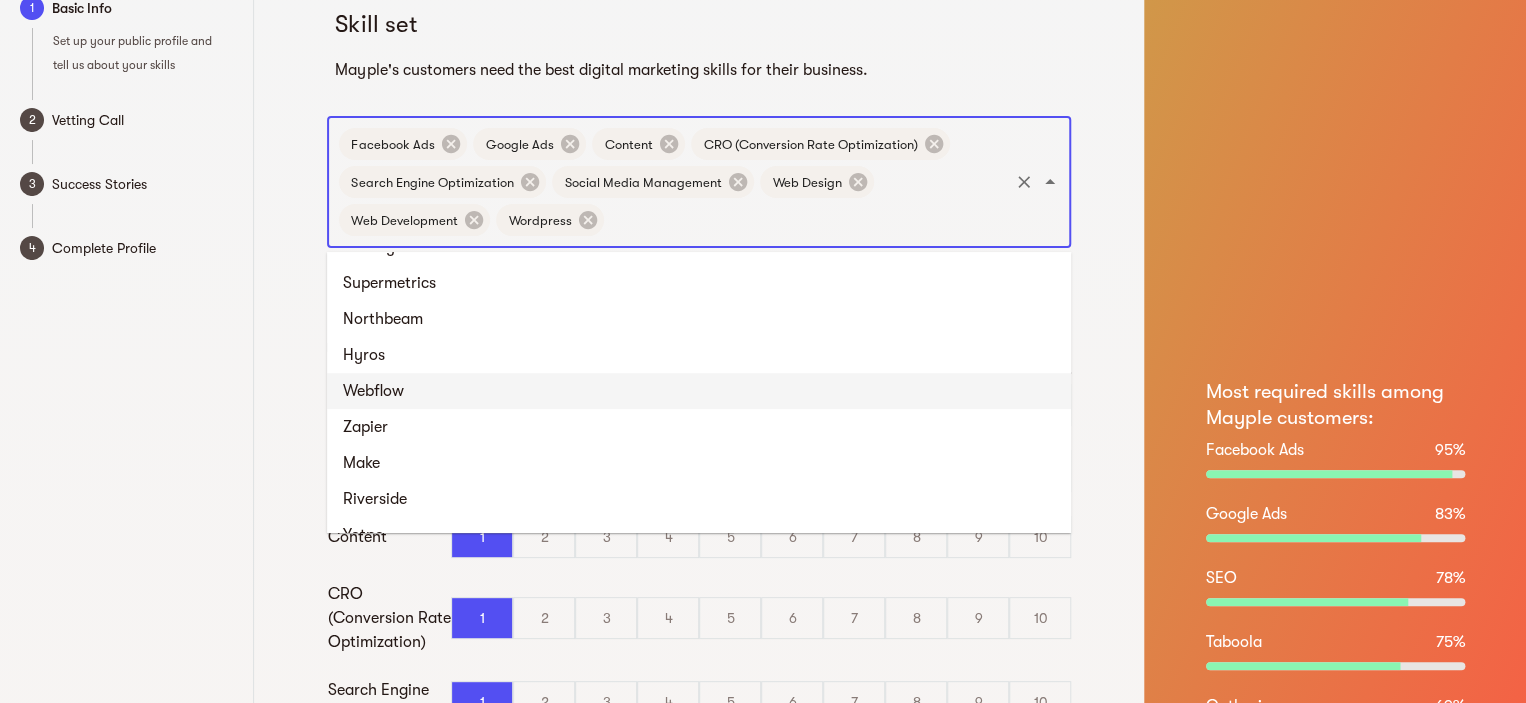 click on "Webflow" at bounding box center [699, 391] 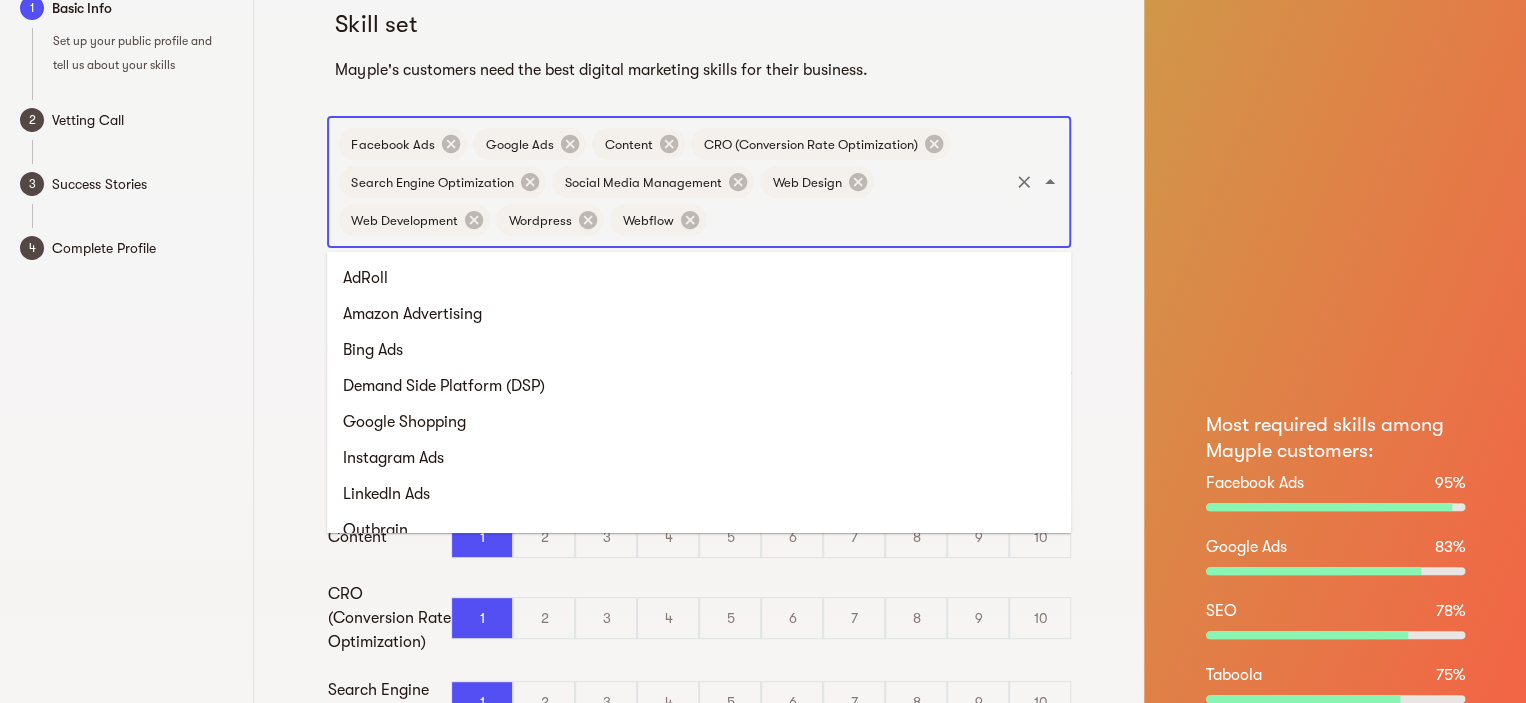 click at bounding box center (857, 220) 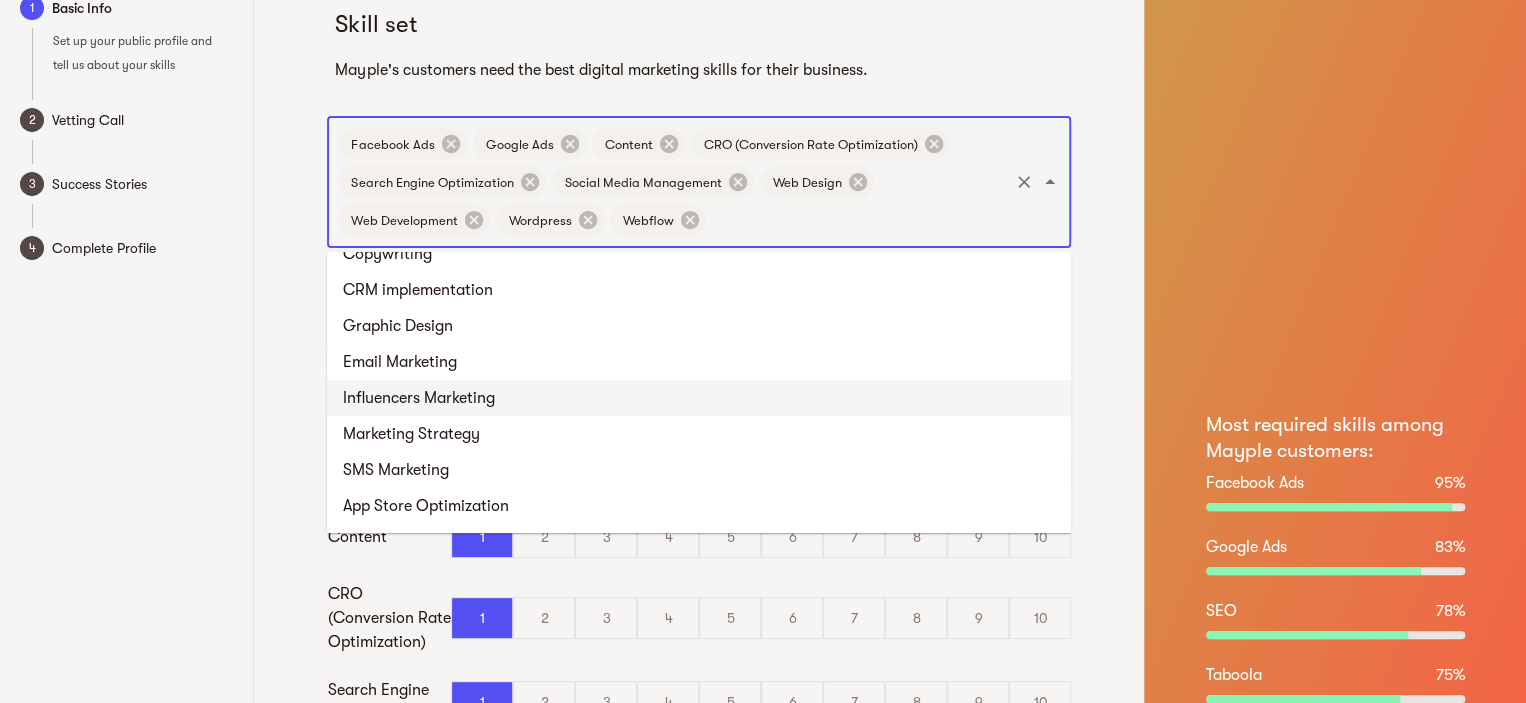 scroll, scrollTop: 1038, scrollLeft: 0, axis: vertical 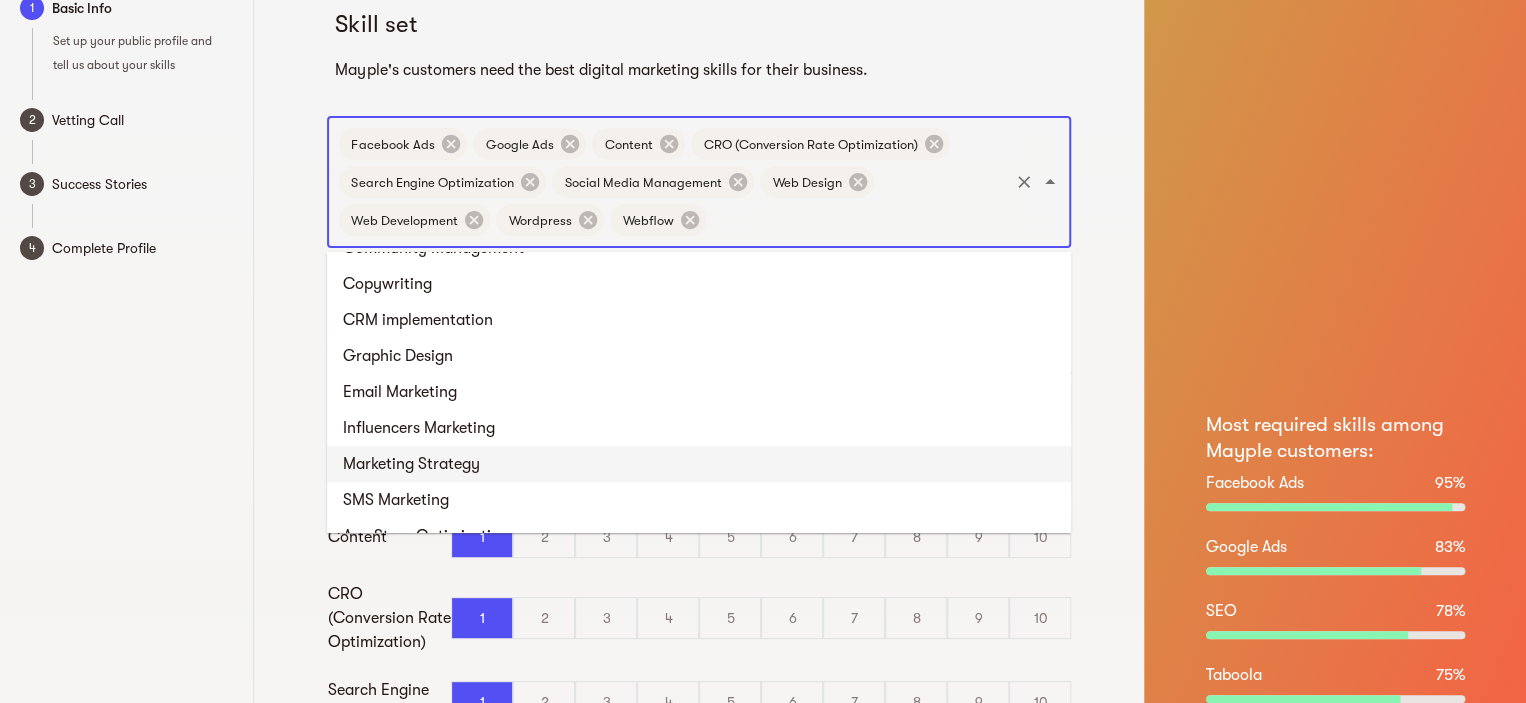 click on "Marketing Strategy" at bounding box center (699, 464) 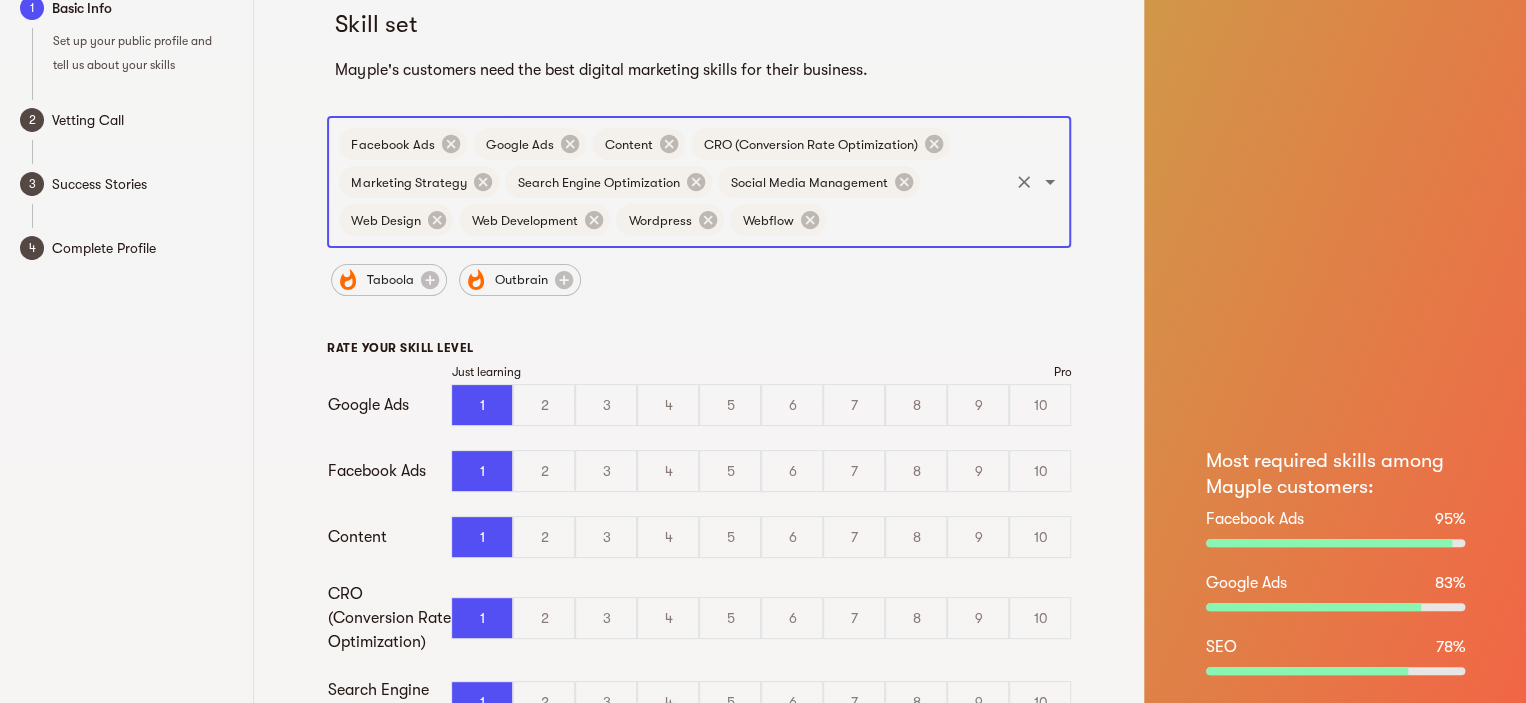 click at bounding box center [917, 220] 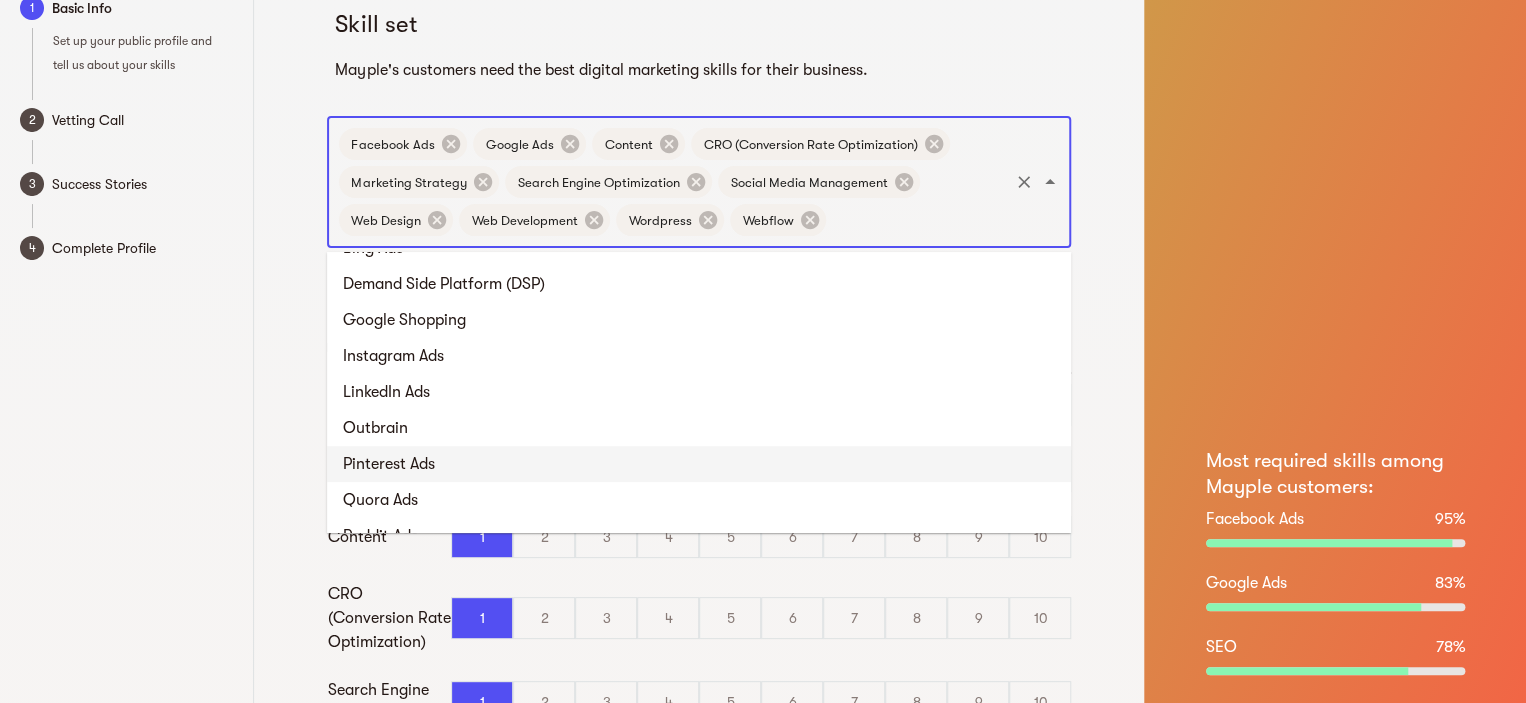 scroll, scrollTop: 0, scrollLeft: 0, axis: both 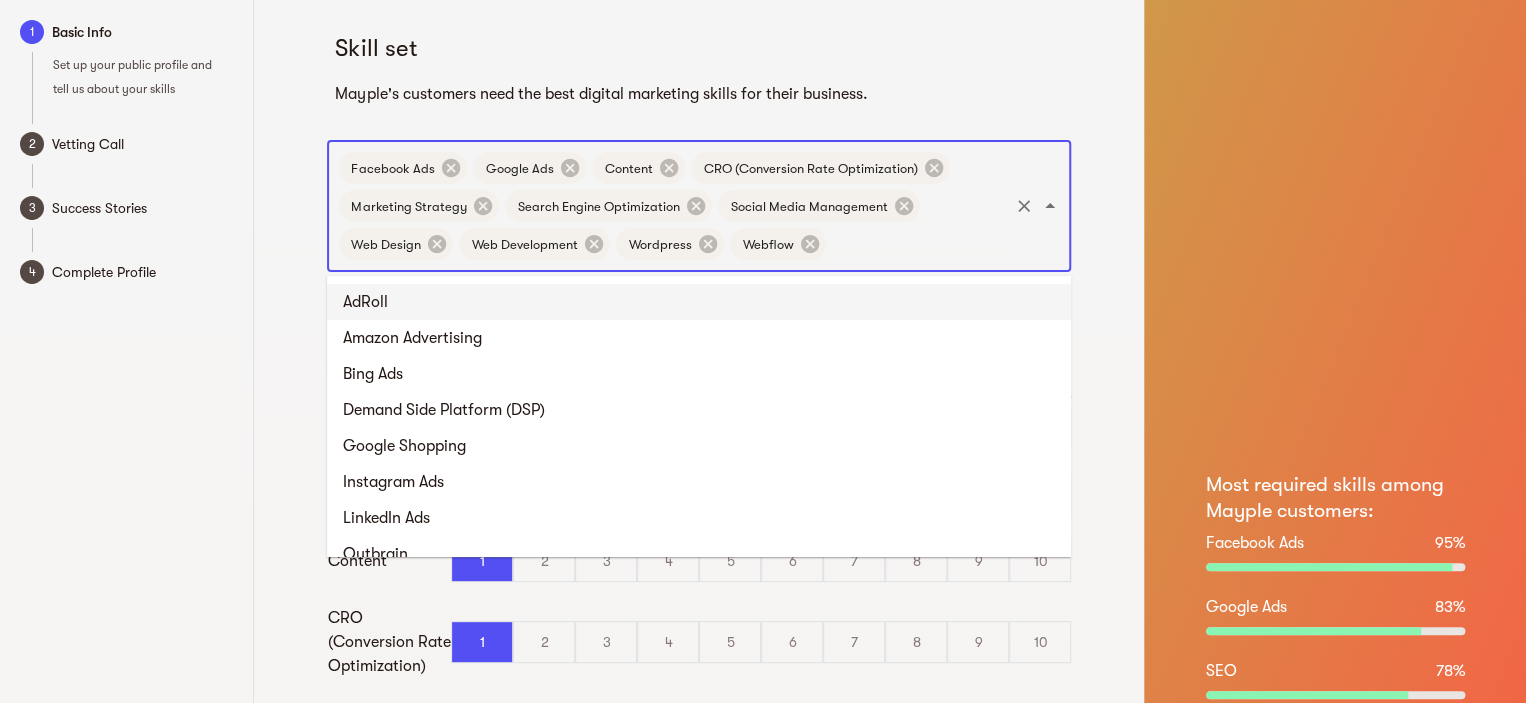 click on "+ 237" at bounding box center [699, 635] 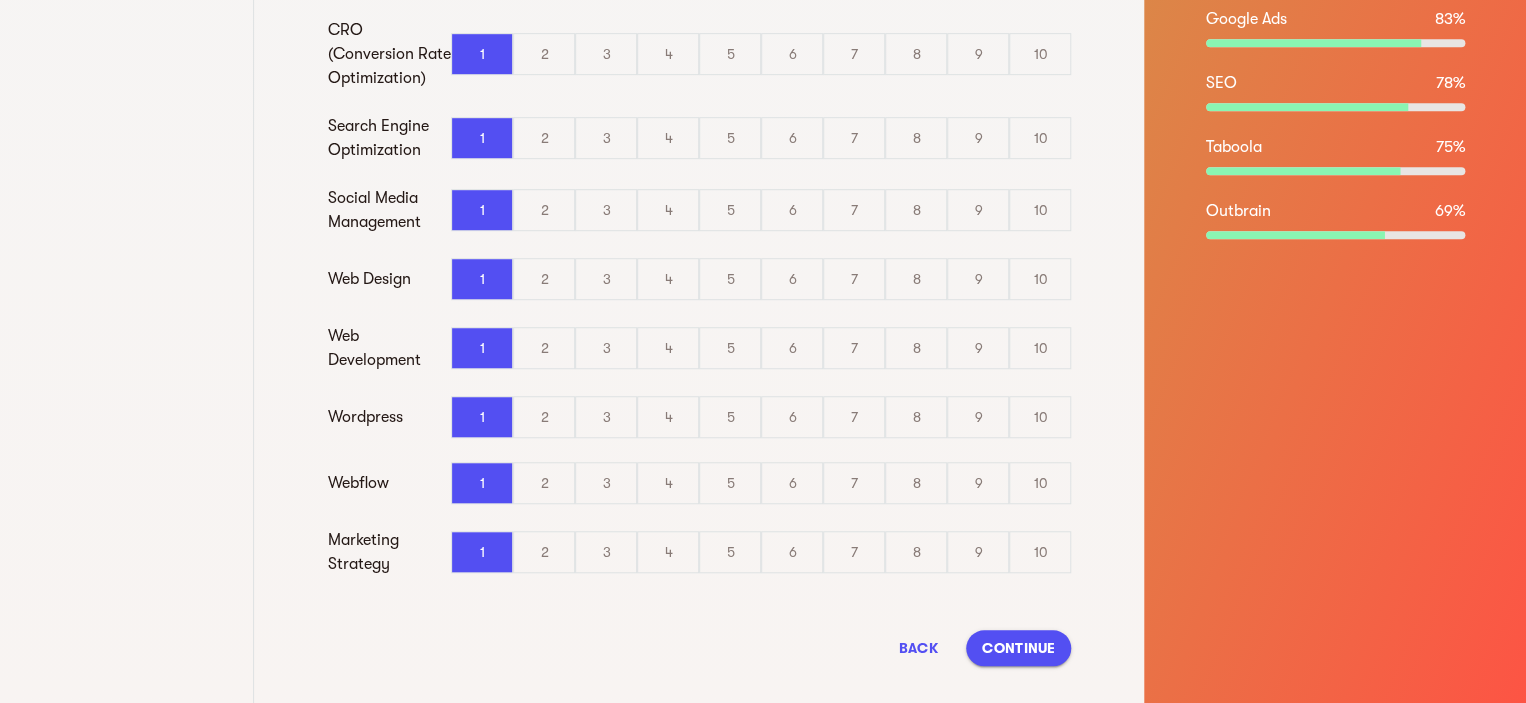 scroll, scrollTop: 600, scrollLeft: 0, axis: vertical 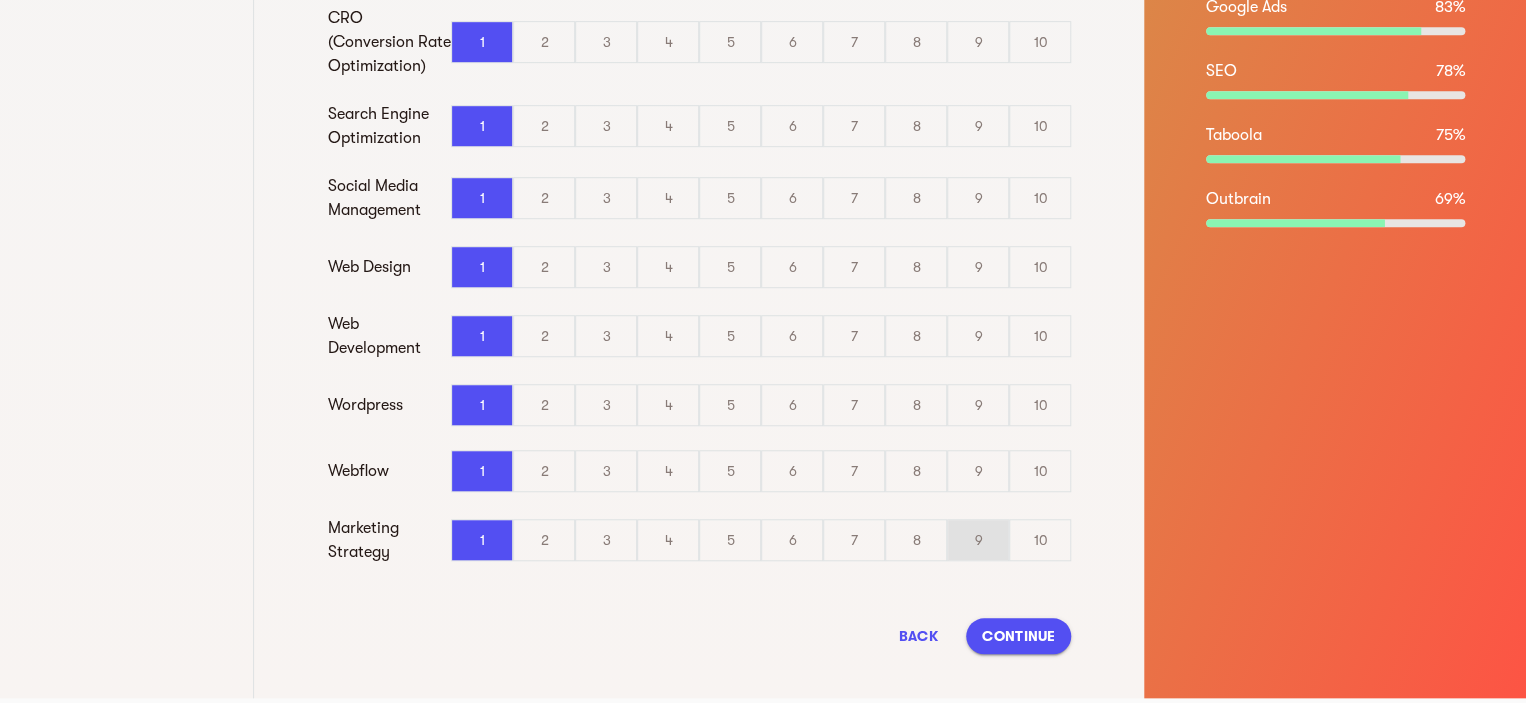 click on "9" at bounding box center [978, 540] 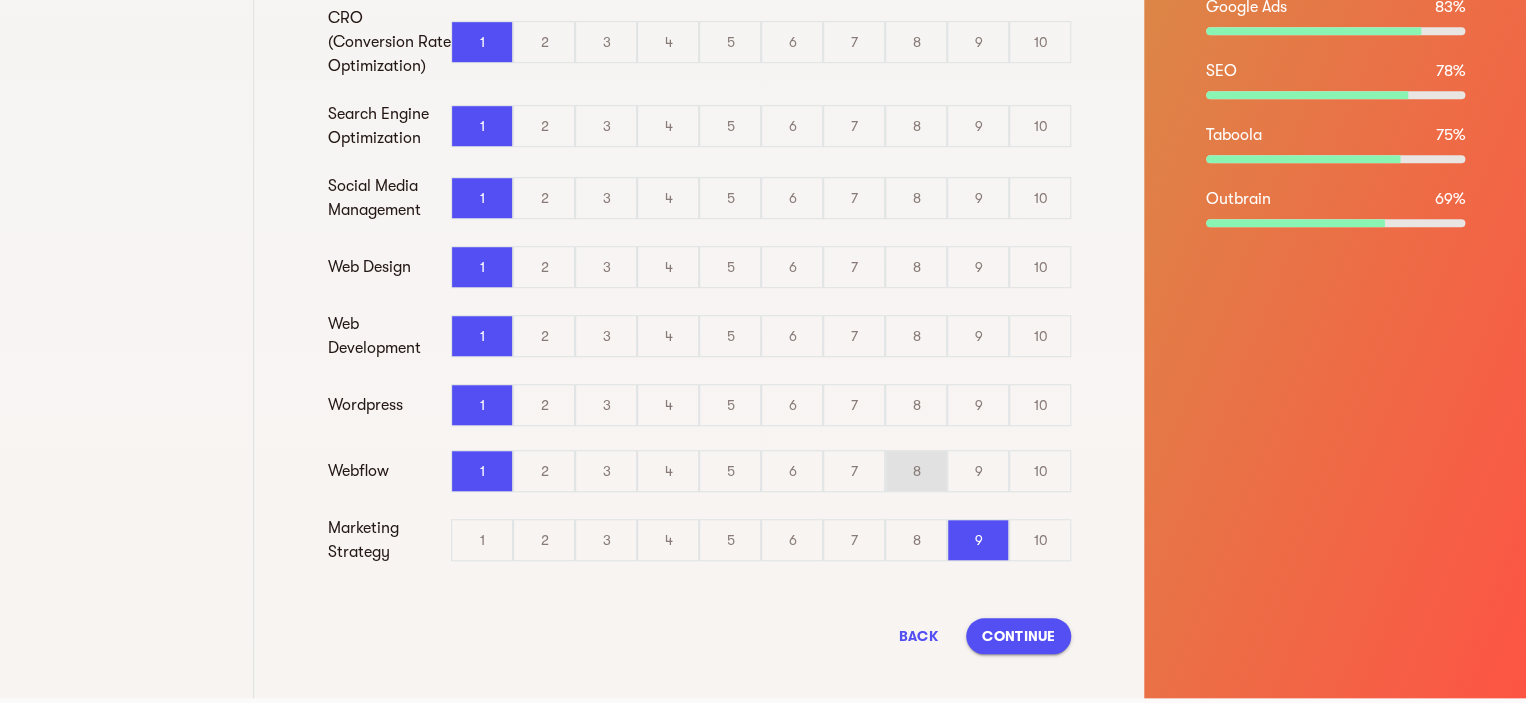 click on "8" at bounding box center (916, 471) 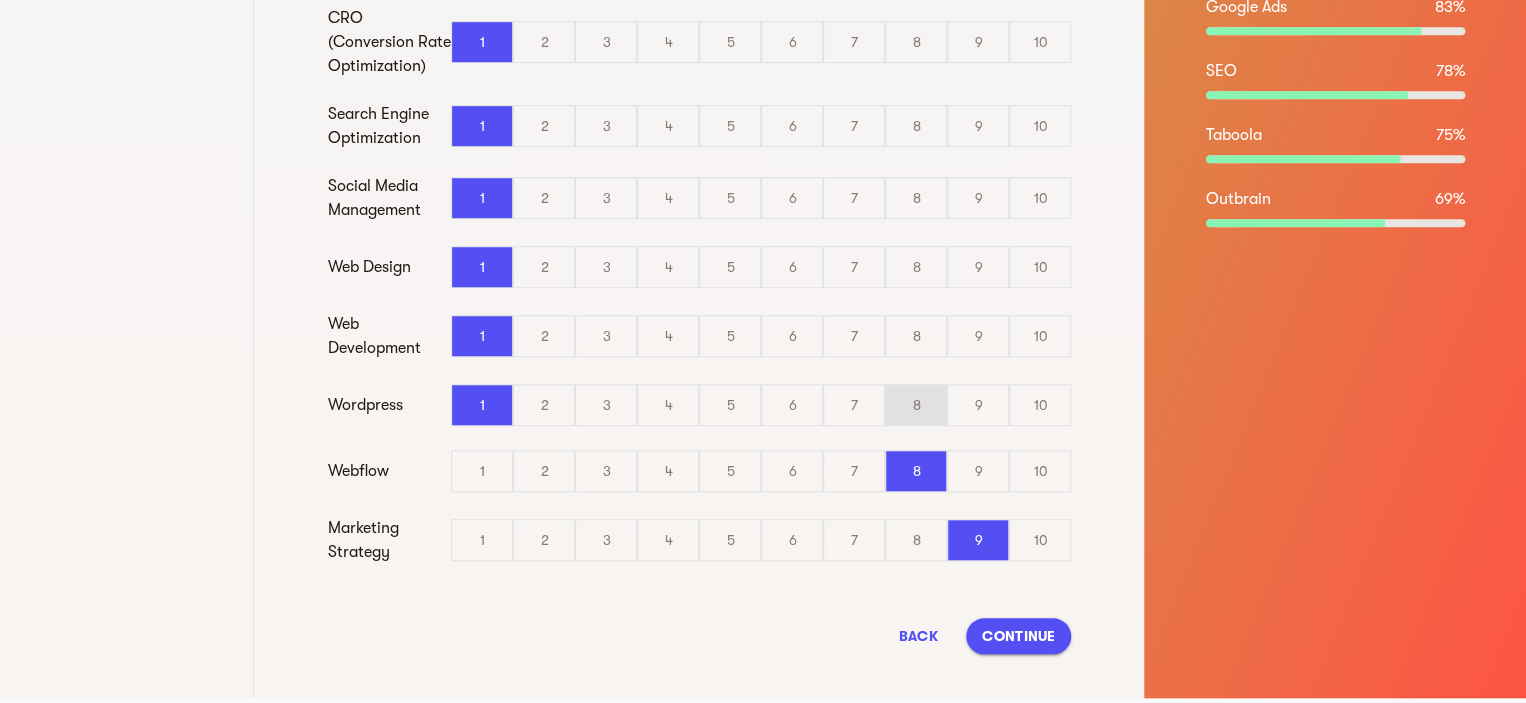 click on "8" at bounding box center (916, 405) 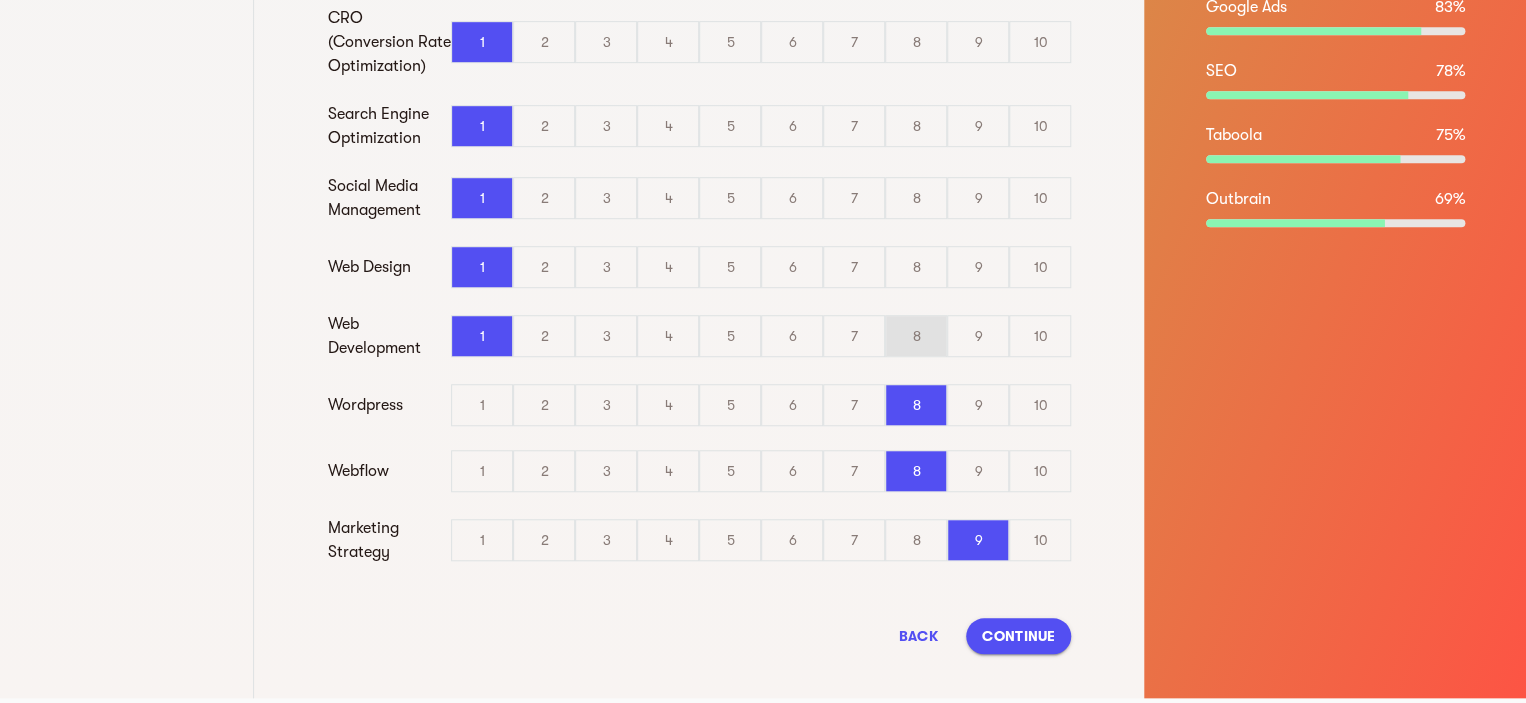 click on "8" at bounding box center [916, 336] 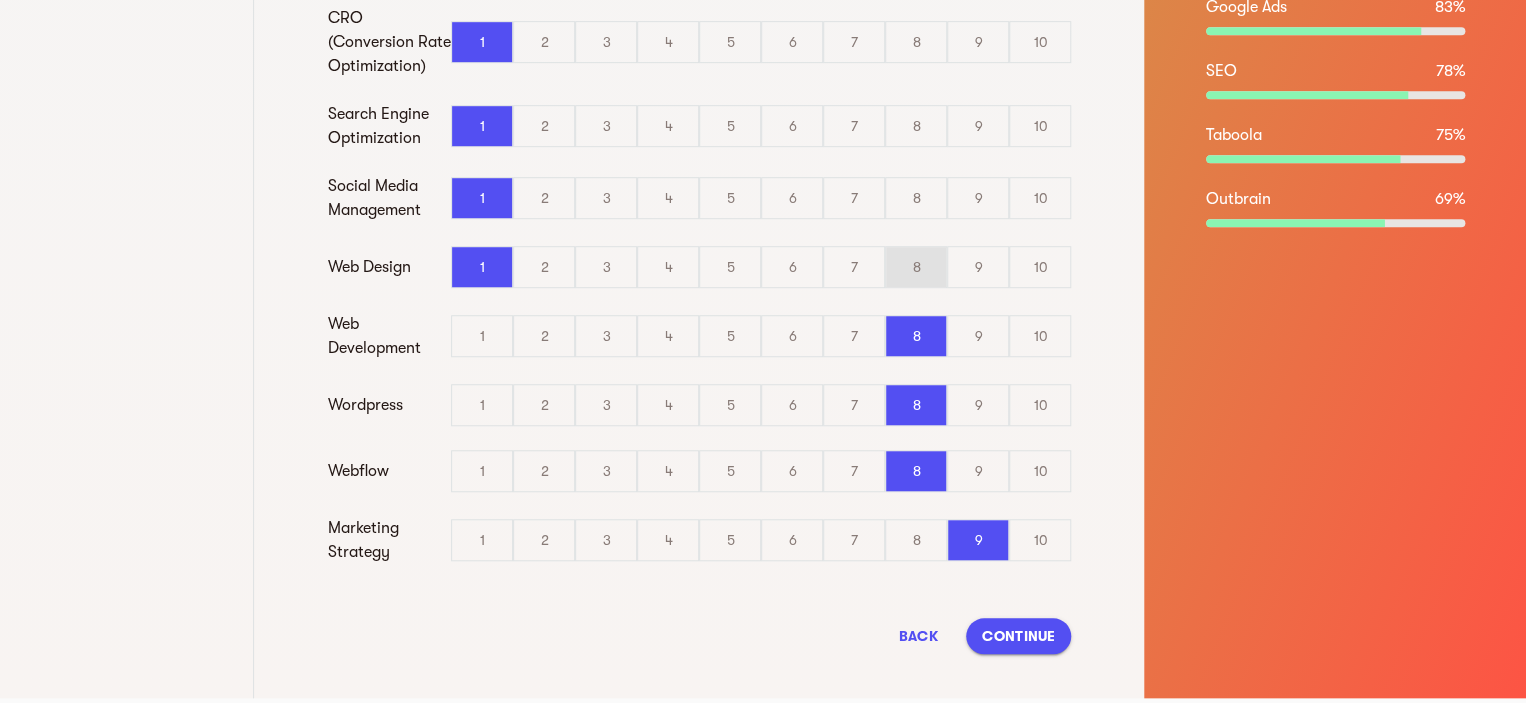 click on "8" at bounding box center (916, 267) 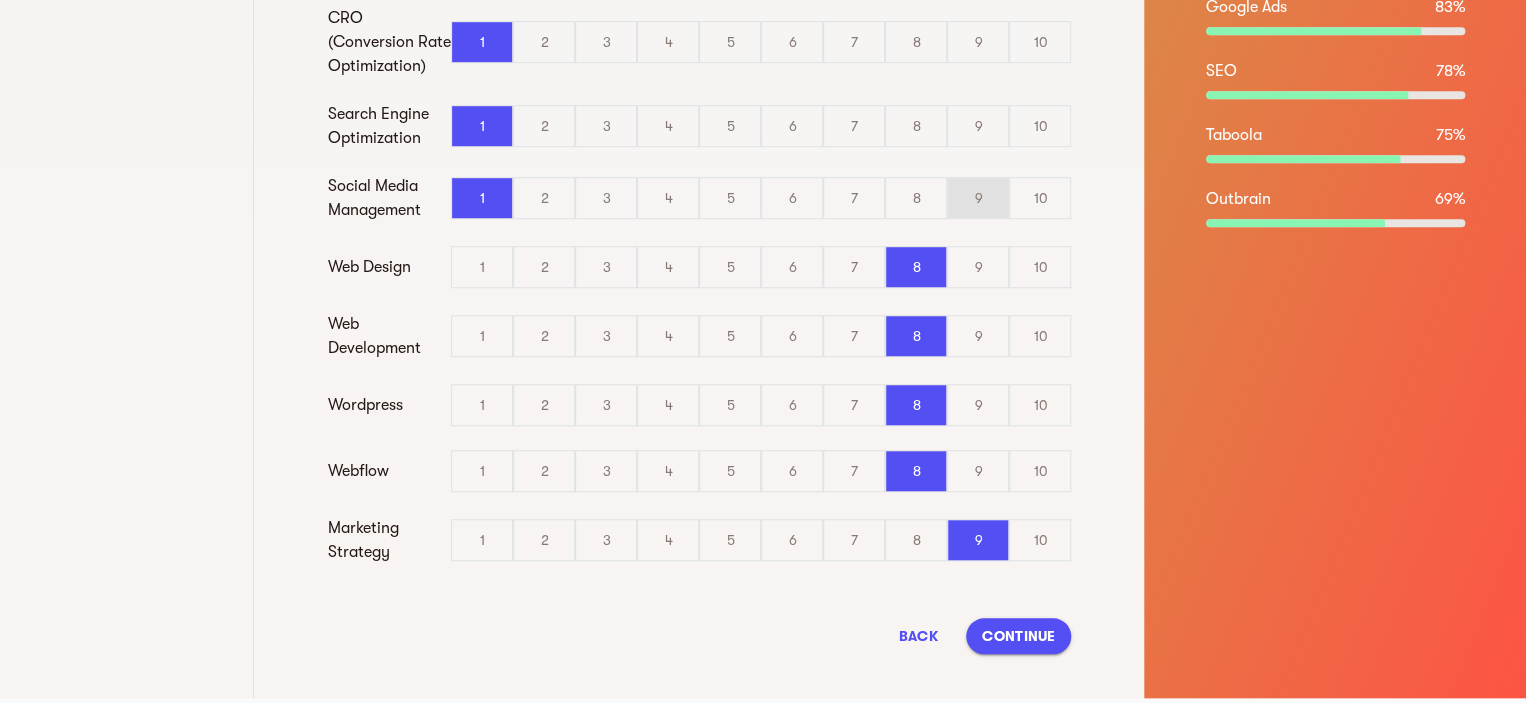 click on "9" at bounding box center [978, 198] 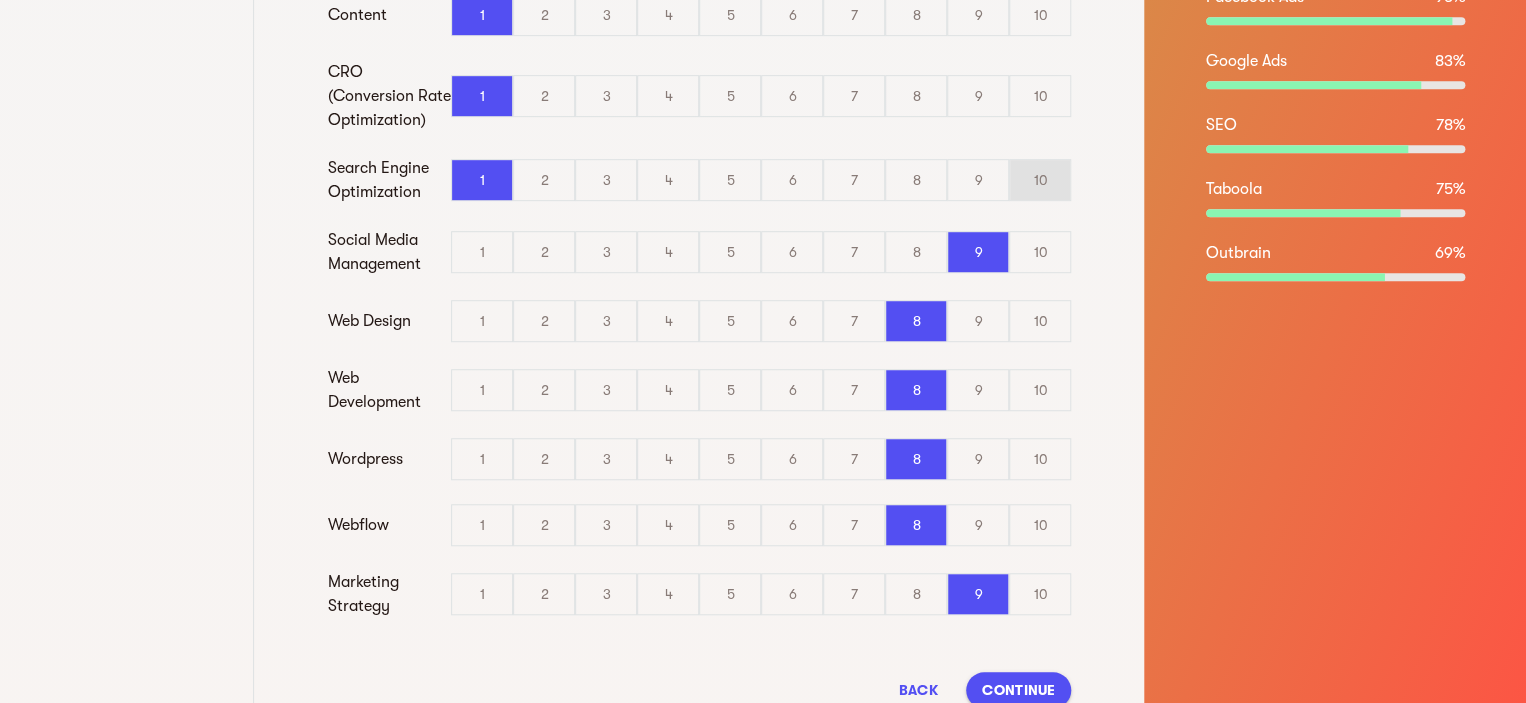 scroll, scrollTop: 500, scrollLeft: 0, axis: vertical 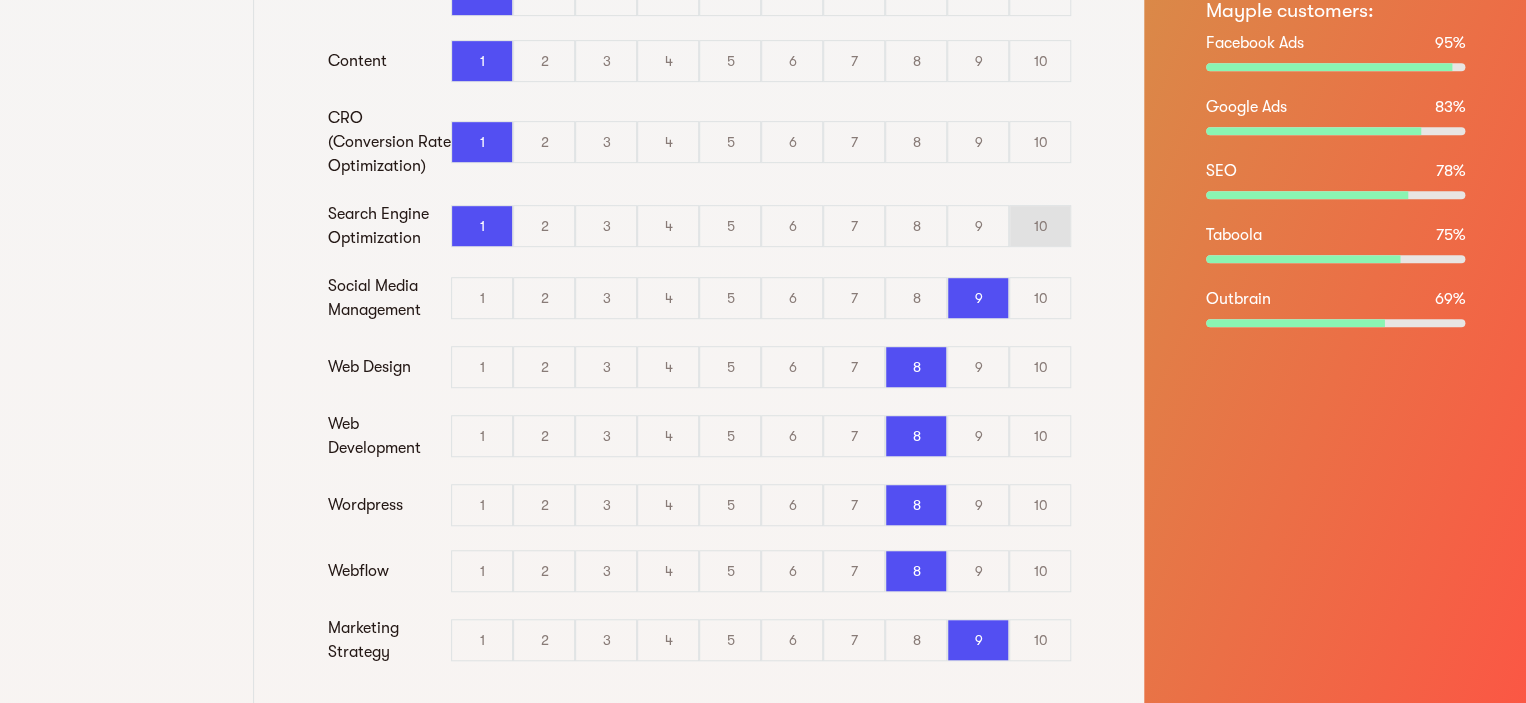 click on "10" at bounding box center [1040, 226] 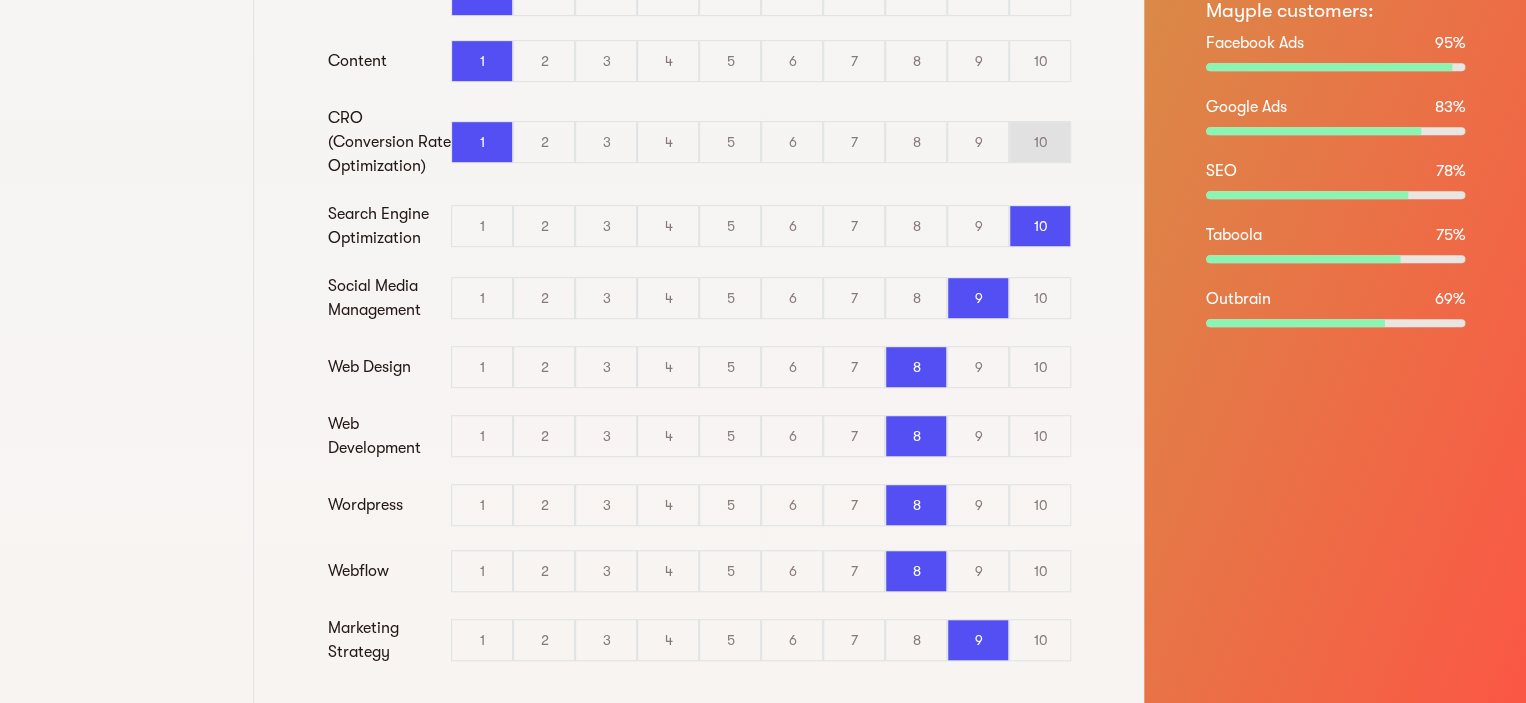 click on "10" at bounding box center (1040, 142) 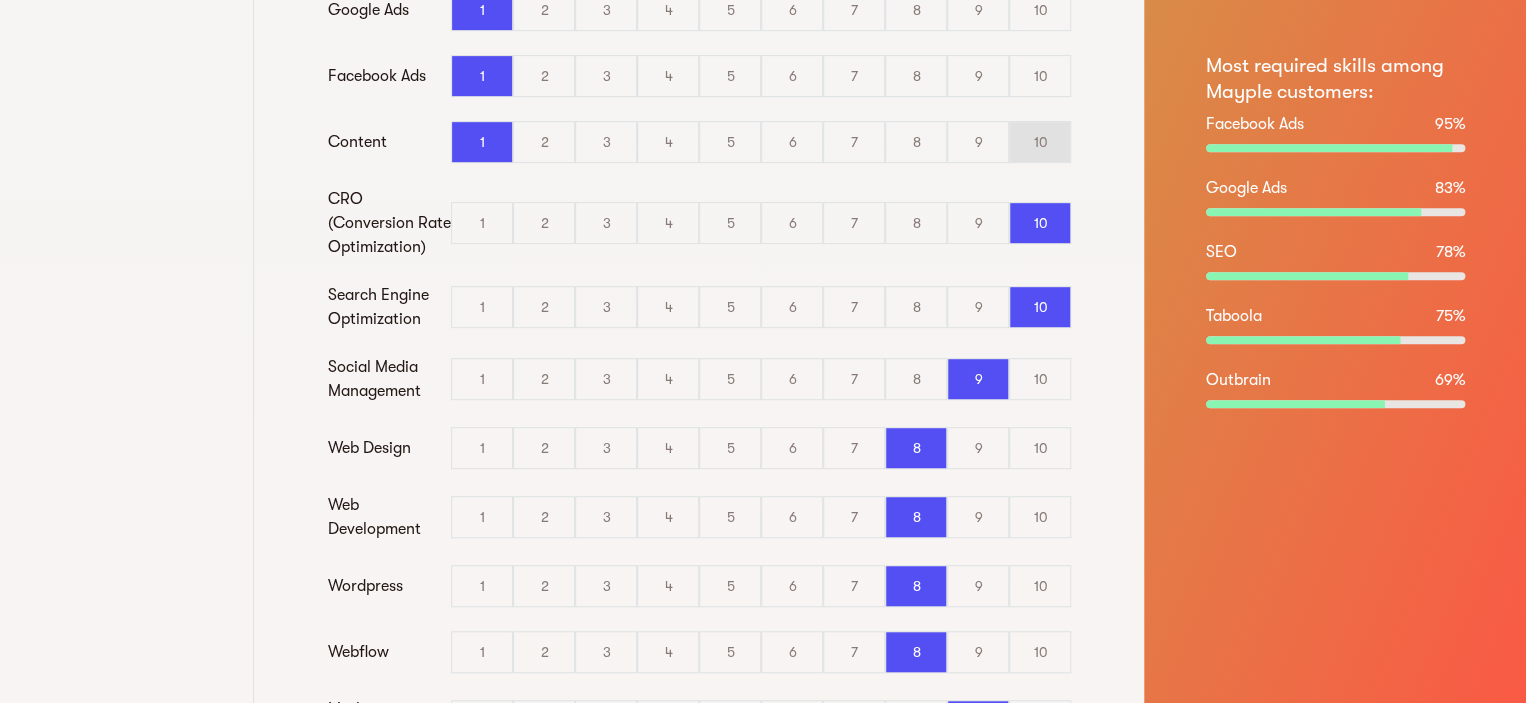 scroll, scrollTop: 300, scrollLeft: 0, axis: vertical 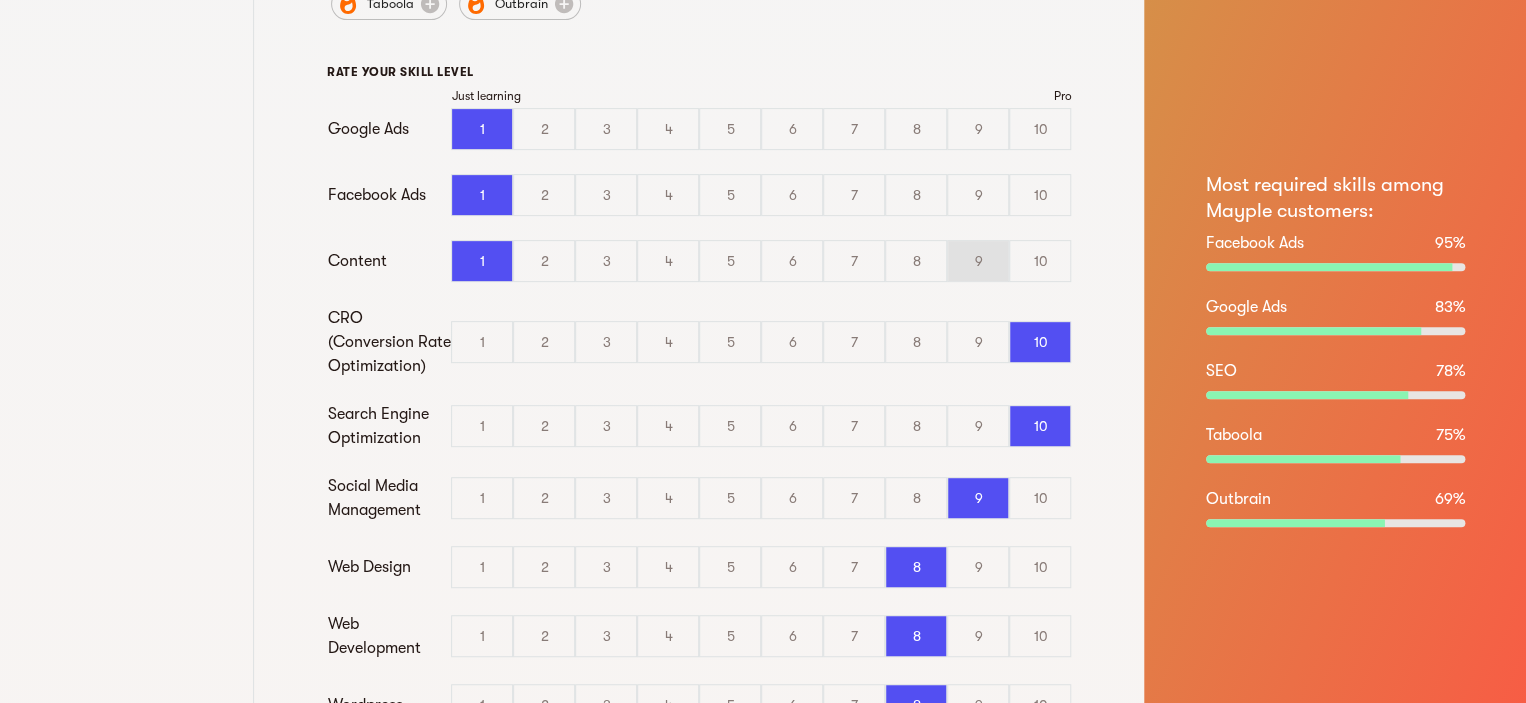 click on "9" at bounding box center [978, 261] 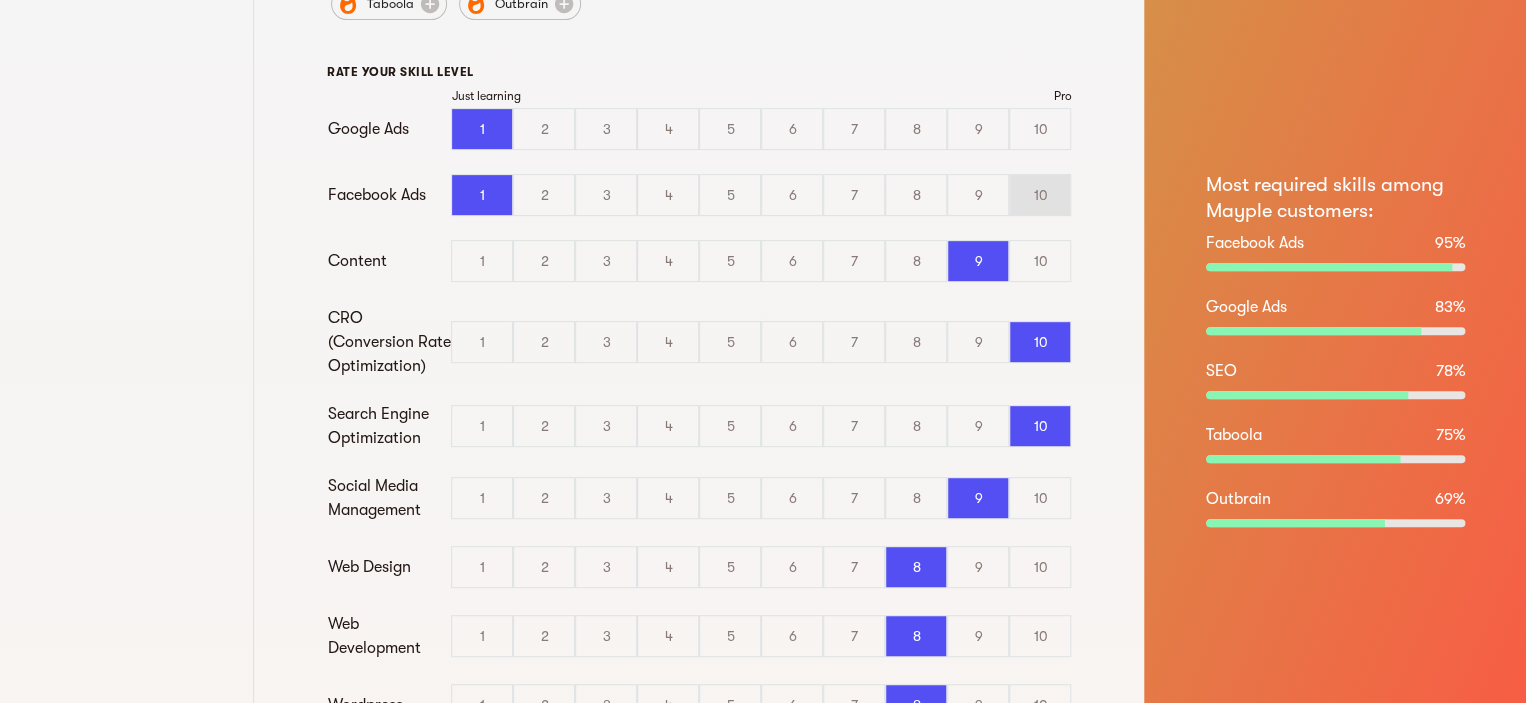 click on "10" at bounding box center [1040, 195] 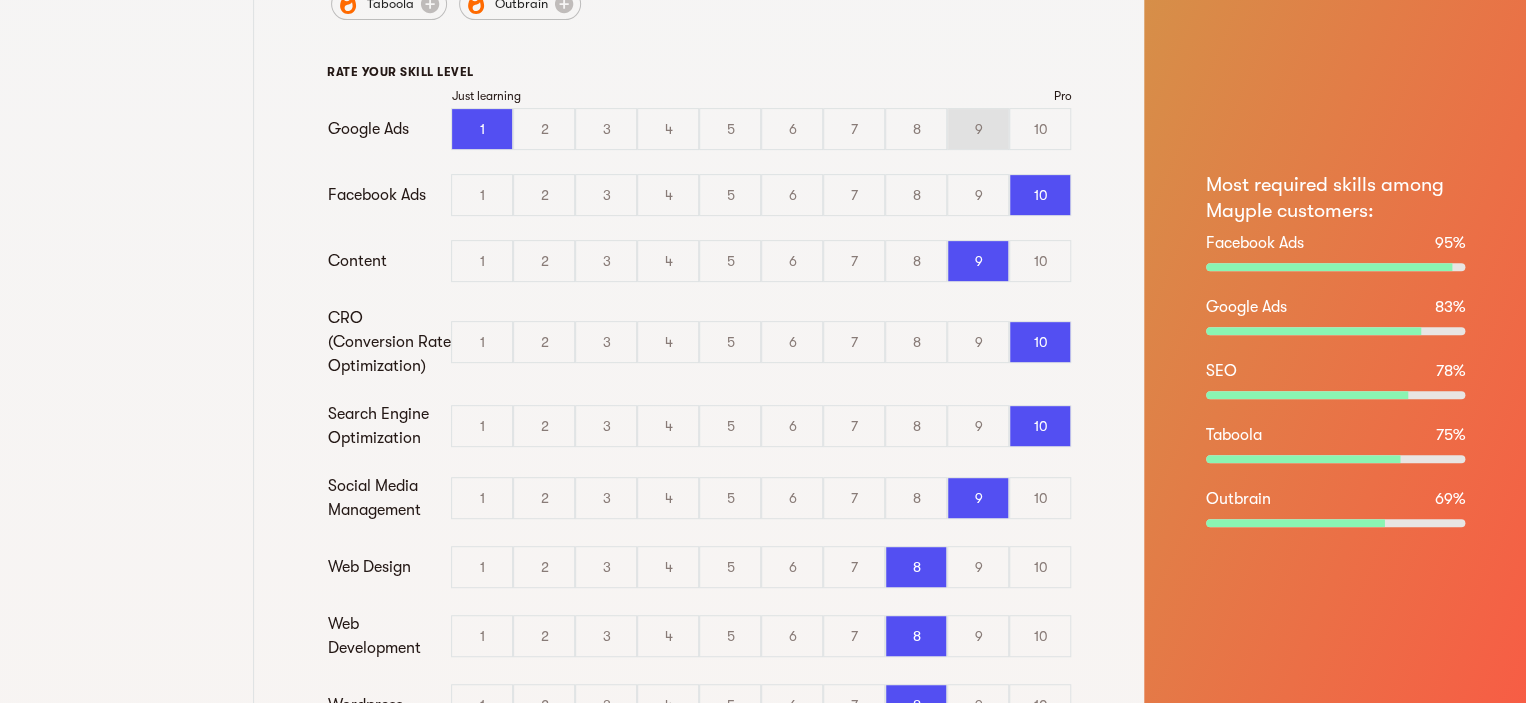 click on "9" at bounding box center [978, 129] 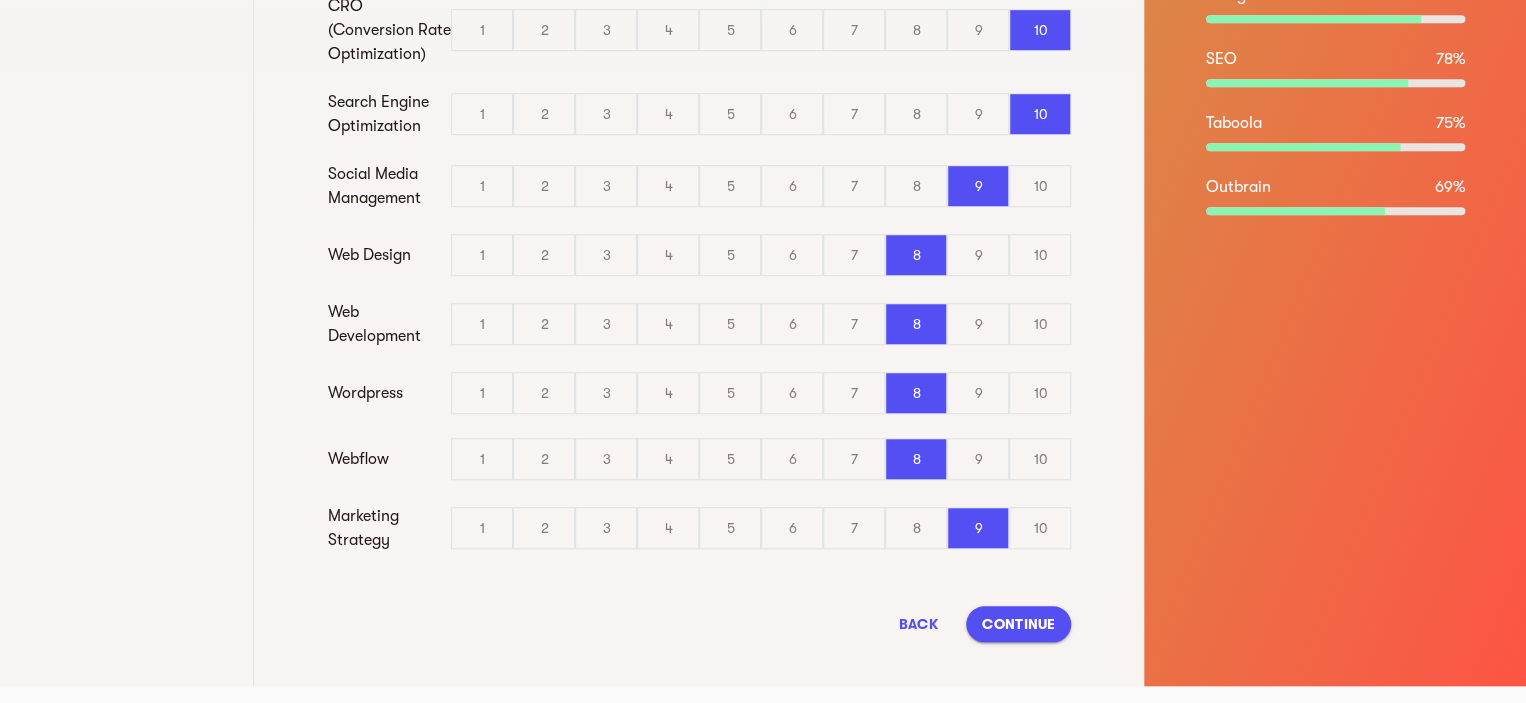 scroll, scrollTop: 616, scrollLeft: 0, axis: vertical 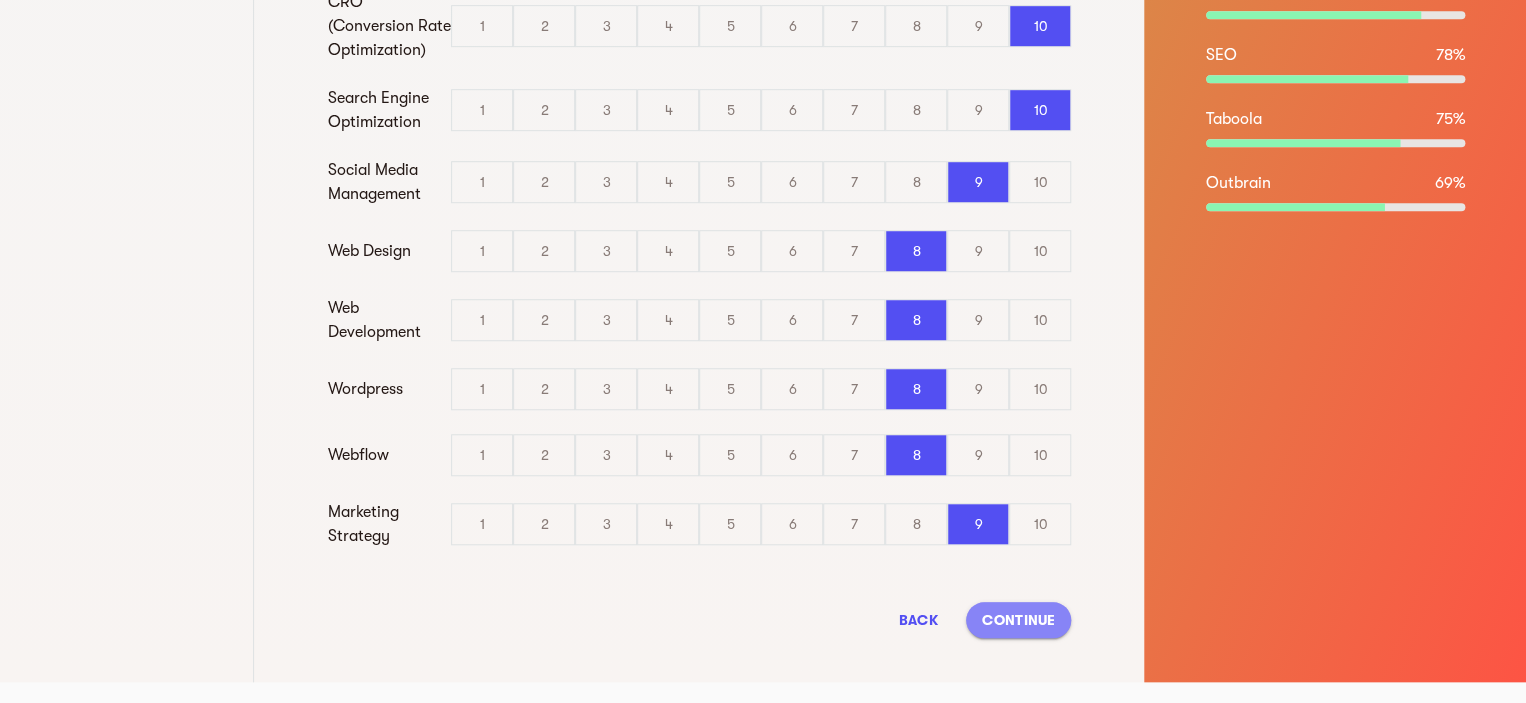 click on "Continue" at bounding box center [1018, 620] 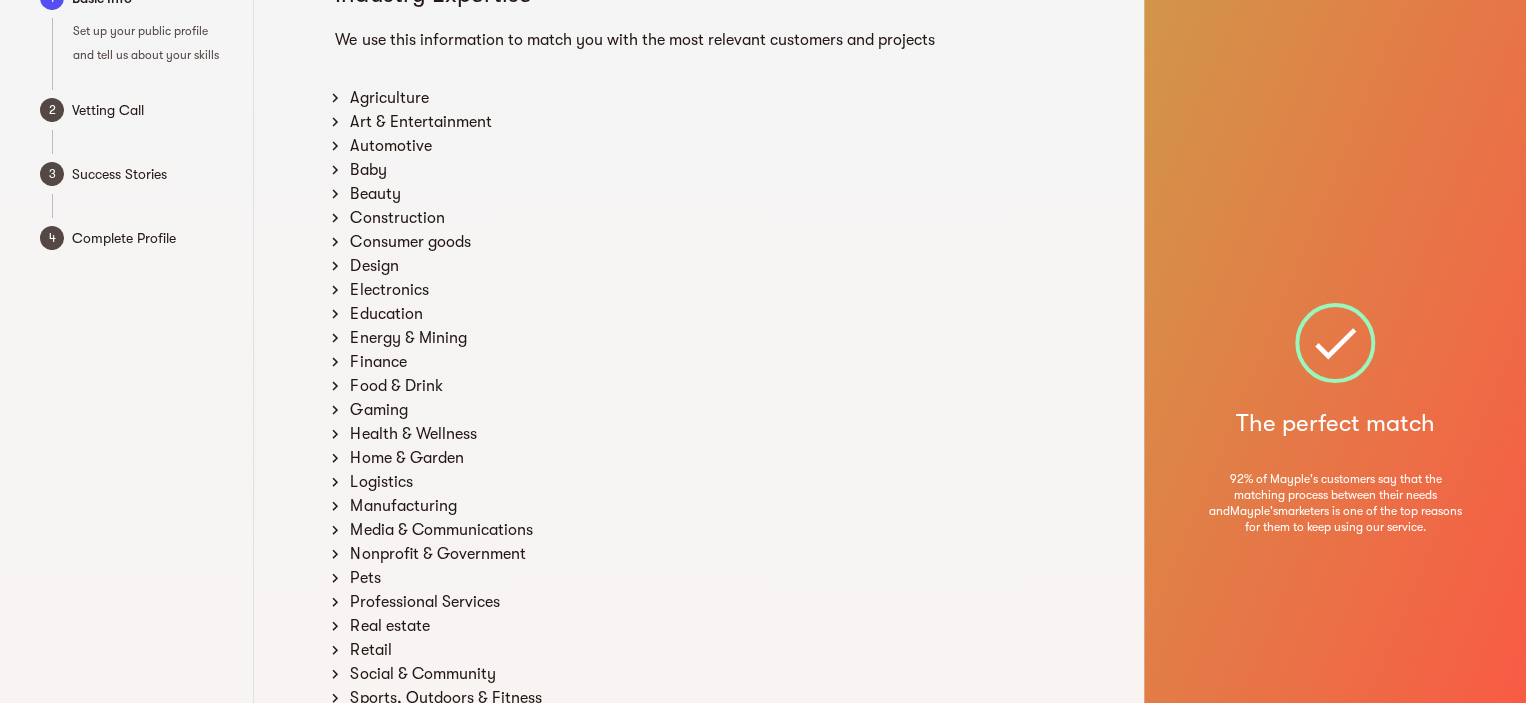 scroll, scrollTop: 100, scrollLeft: 0, axis: vertical 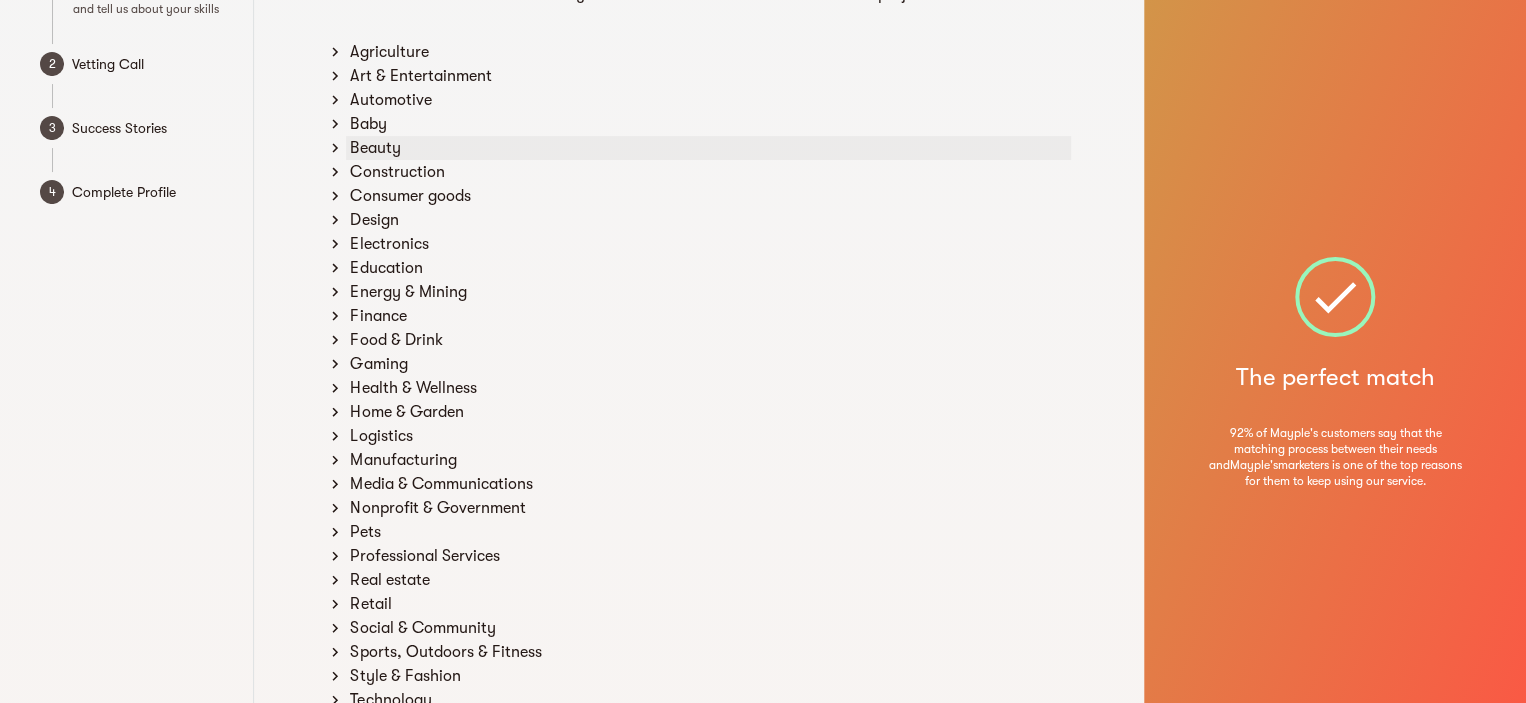 click on "Beauty" at bounding box center (708, 148) 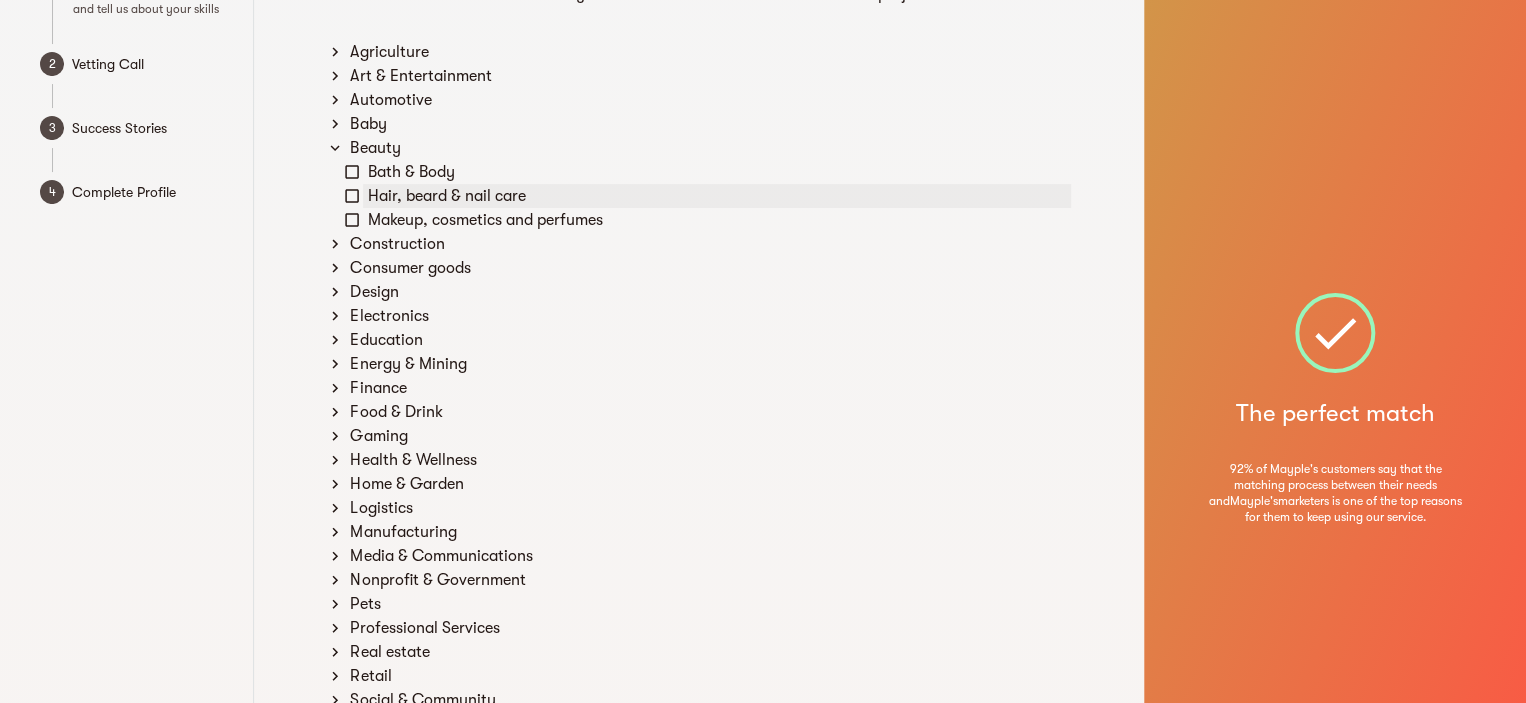 click 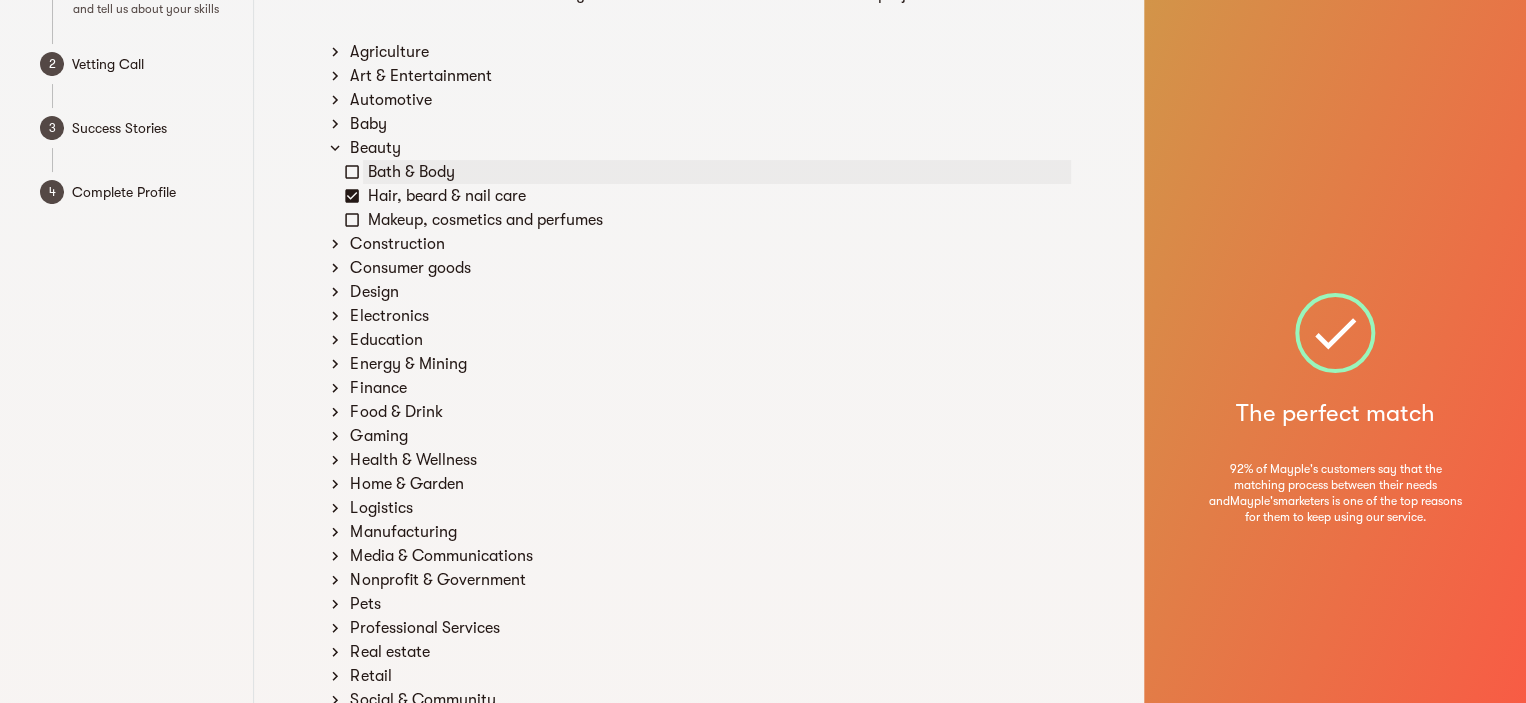 click 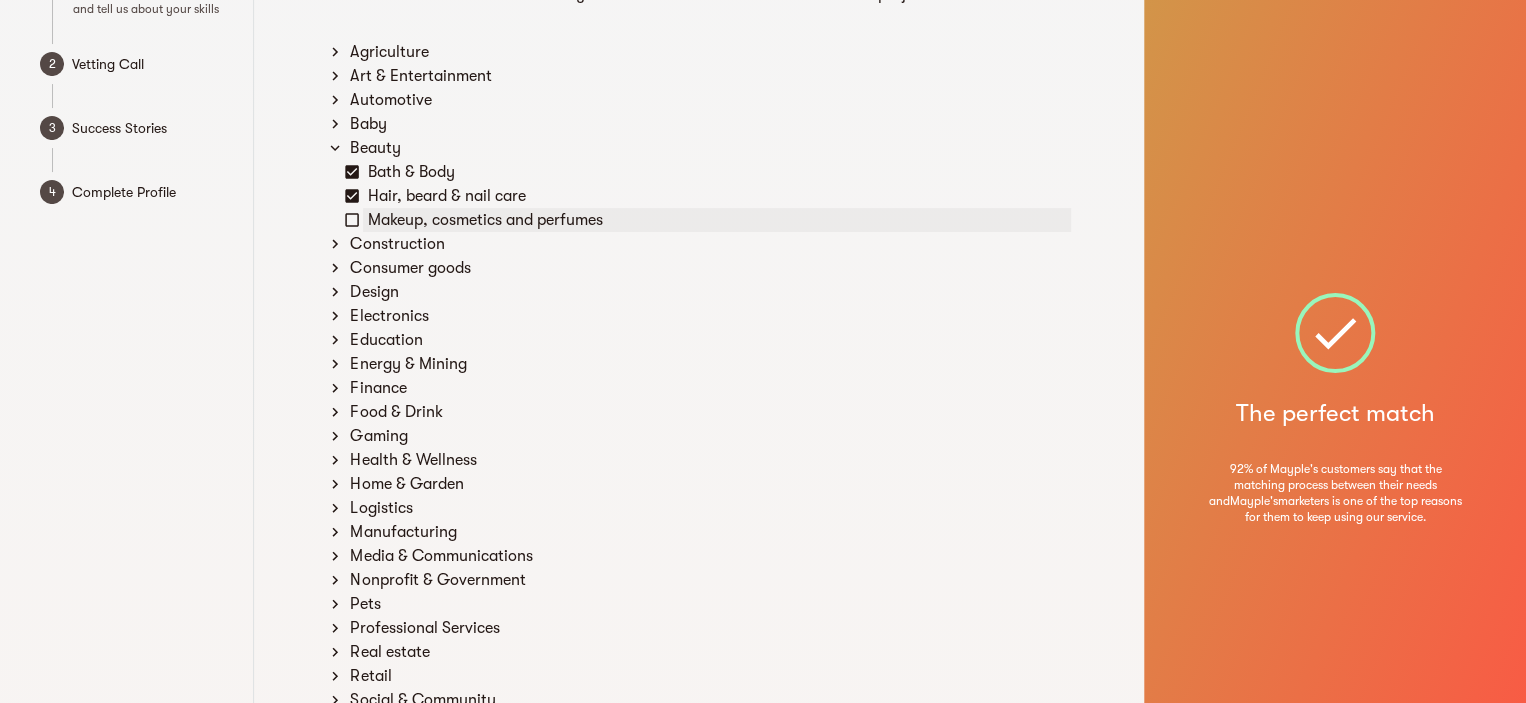 click 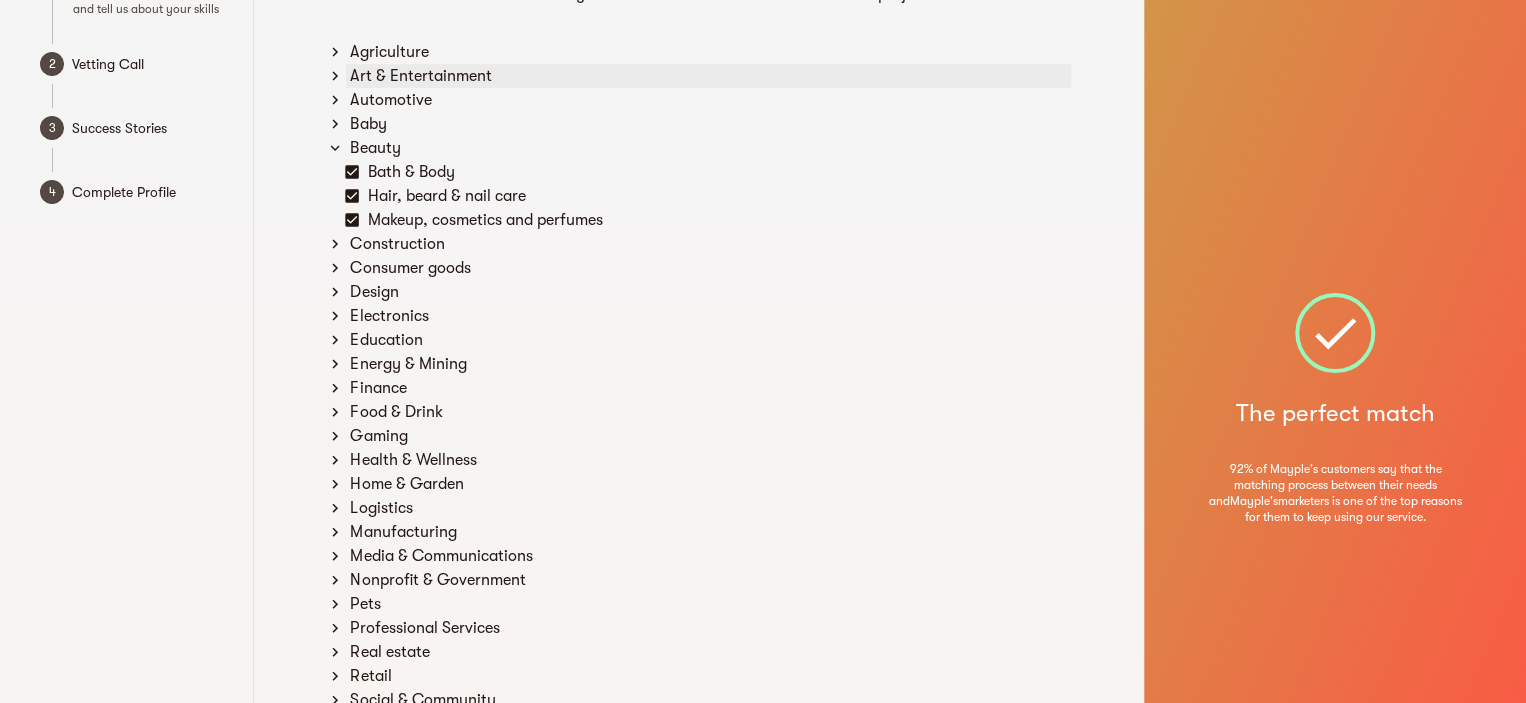click on "Art & Entertainment" at bounding box center (708, 76) 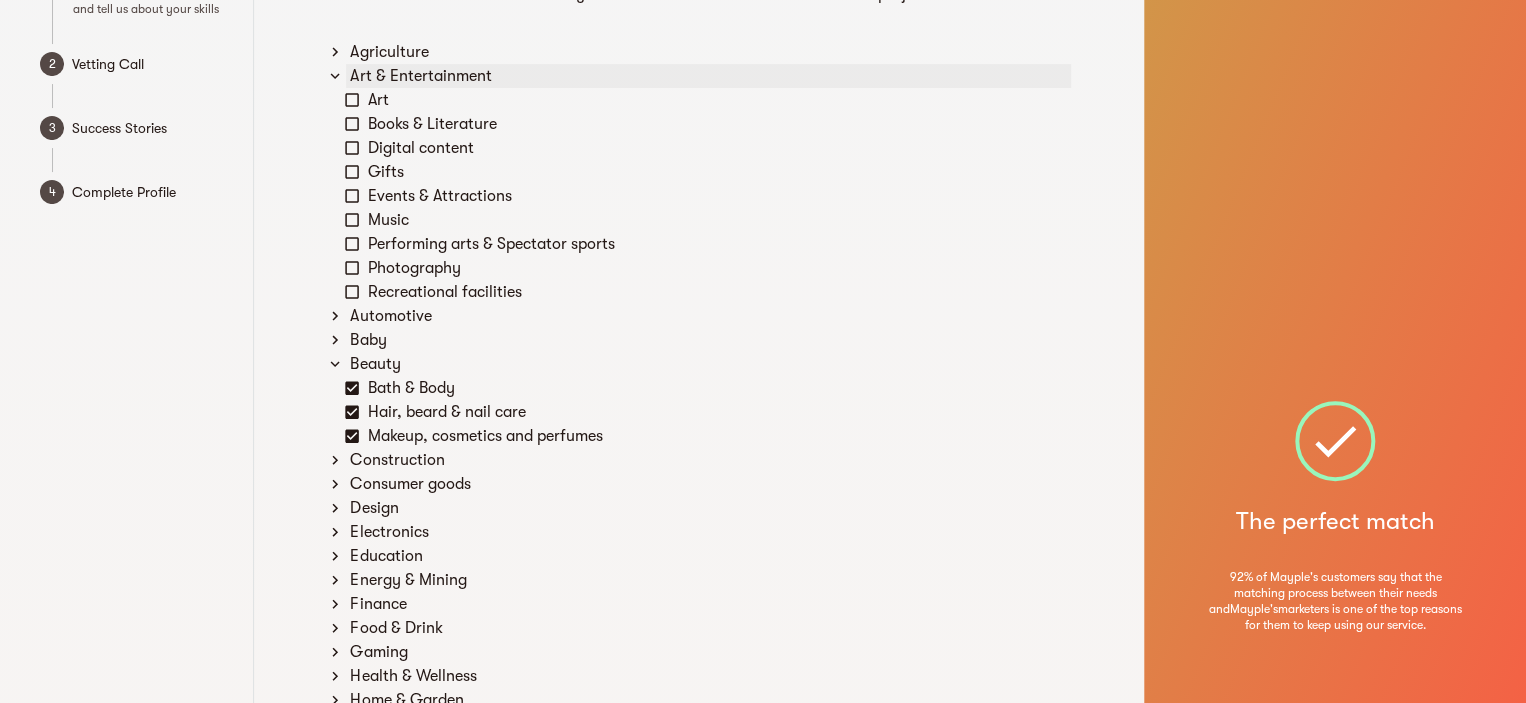 click on "Art & Entertainment" at bounding box center [708, 76] 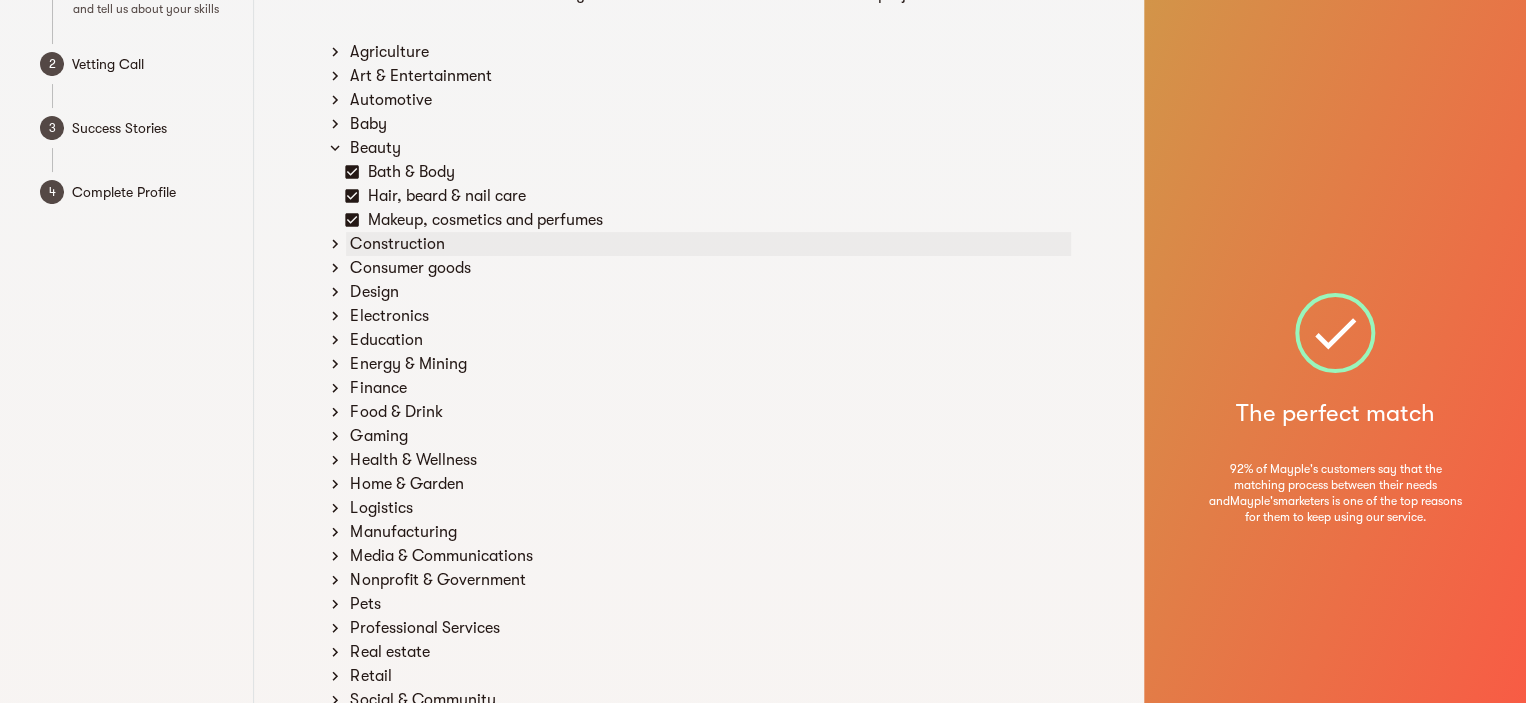 click on "Construction" at bounding box center (708, 244) 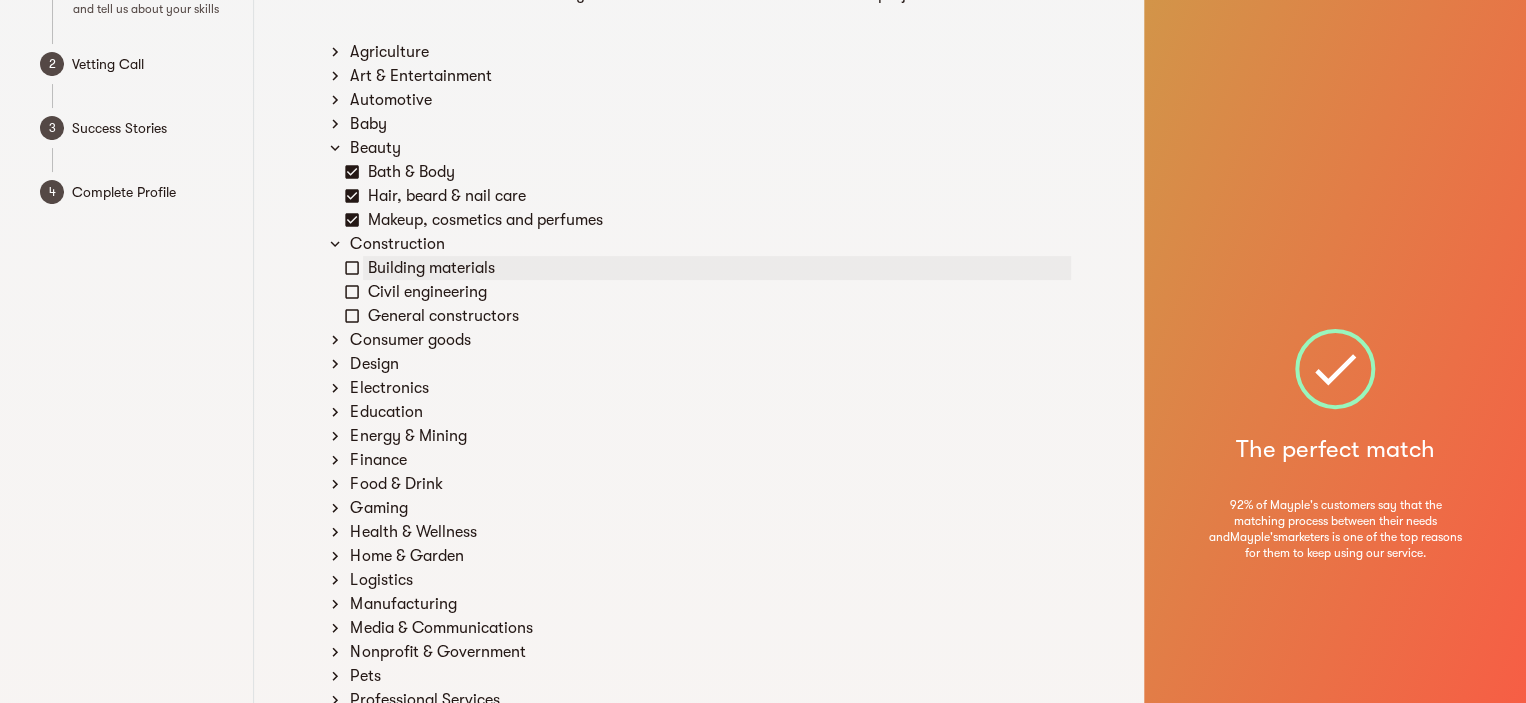 click 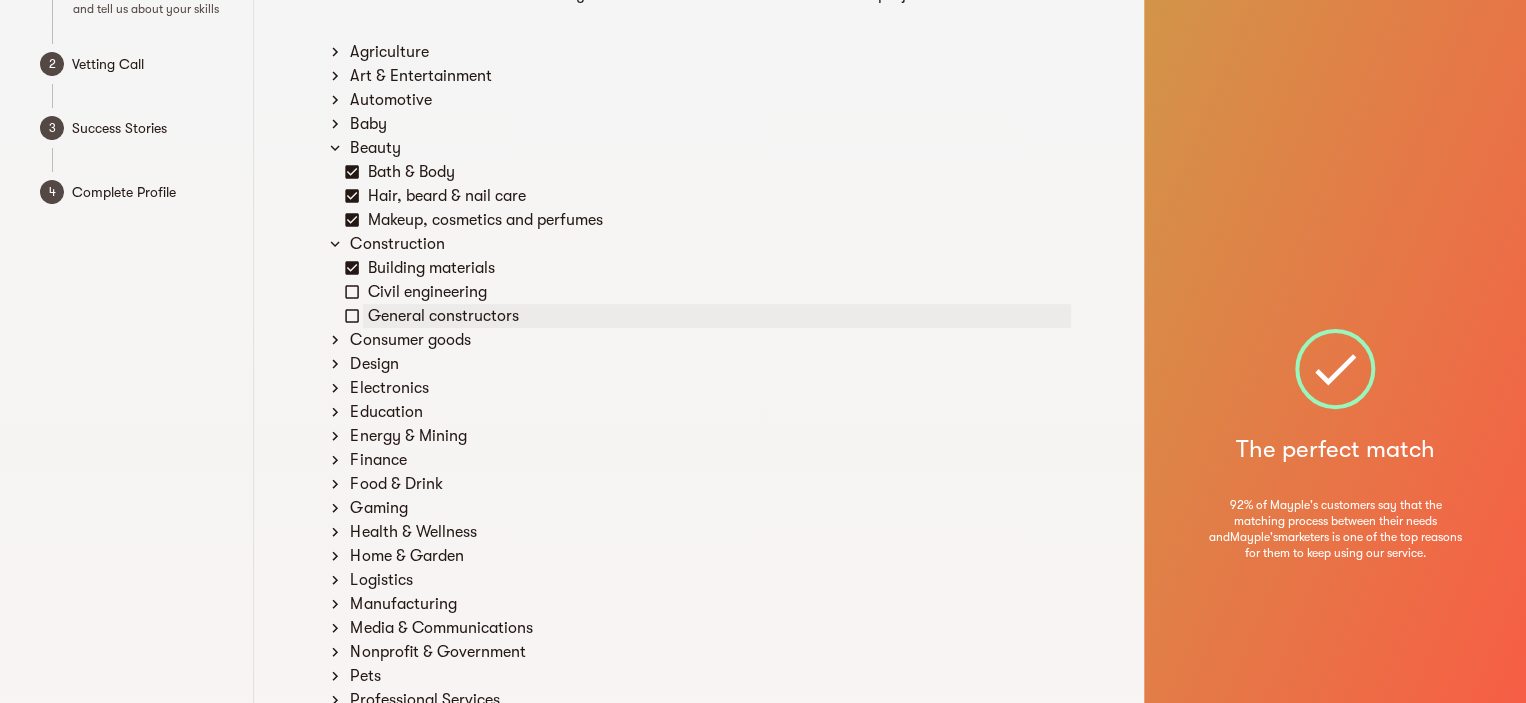 click 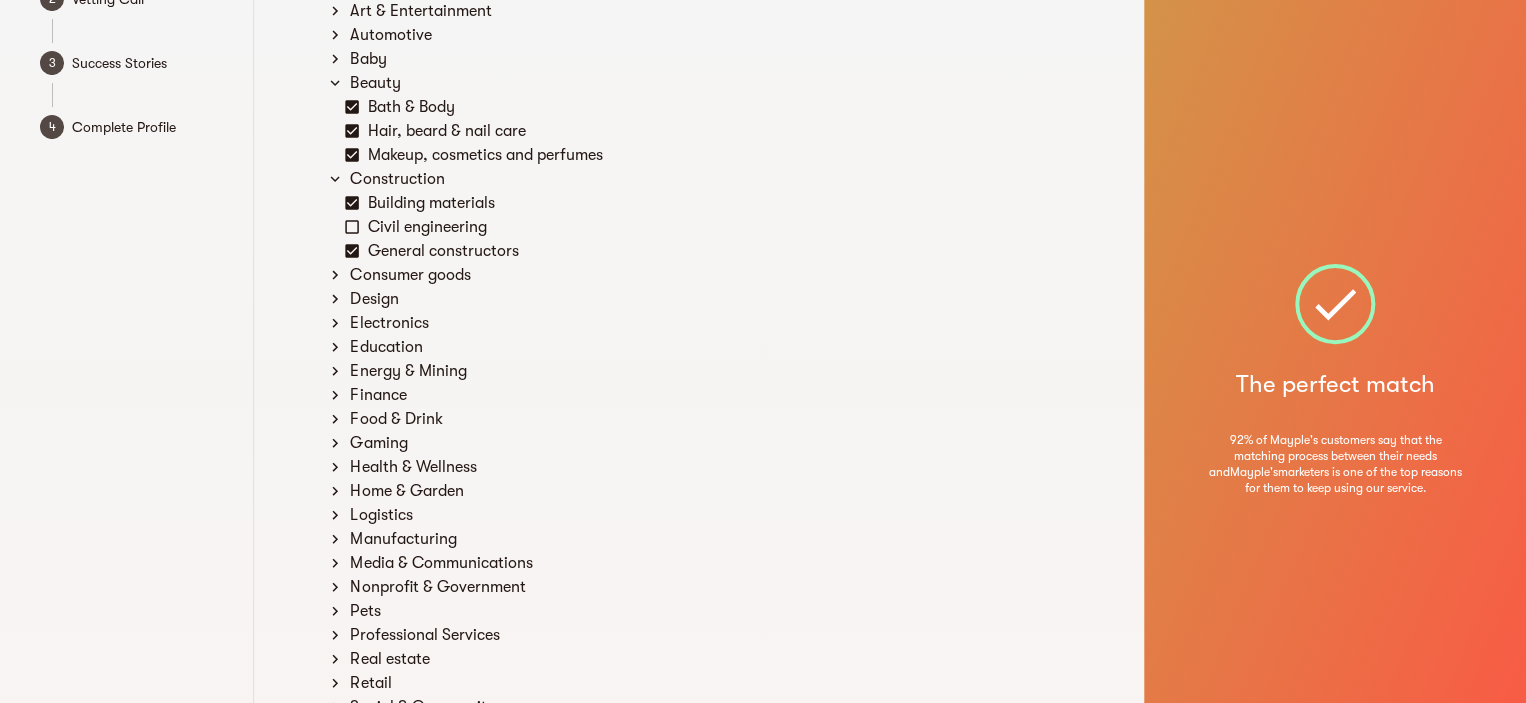 scroll, scrollTop: 200, scrollLeft: 0, axis: vertical 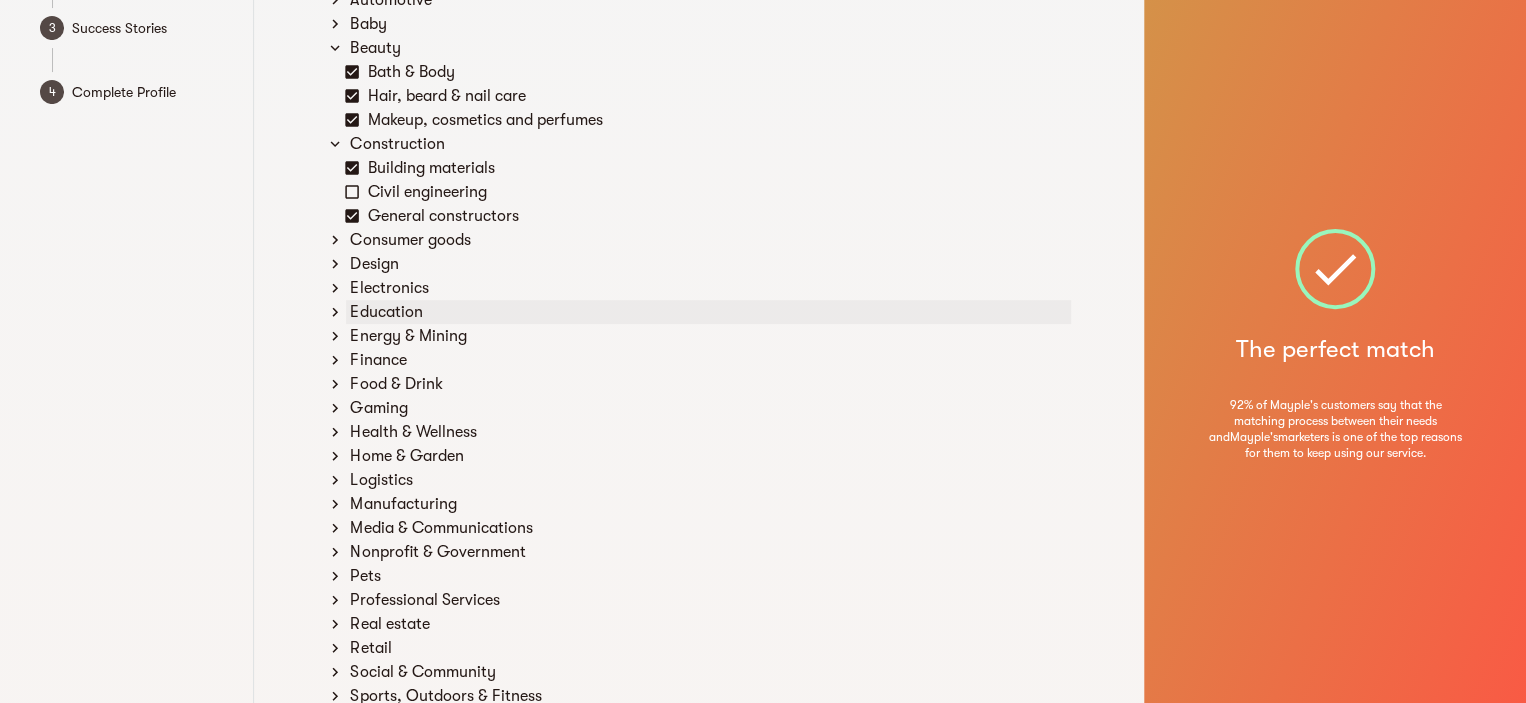 click on "Education" at bounding box center (708, 312) 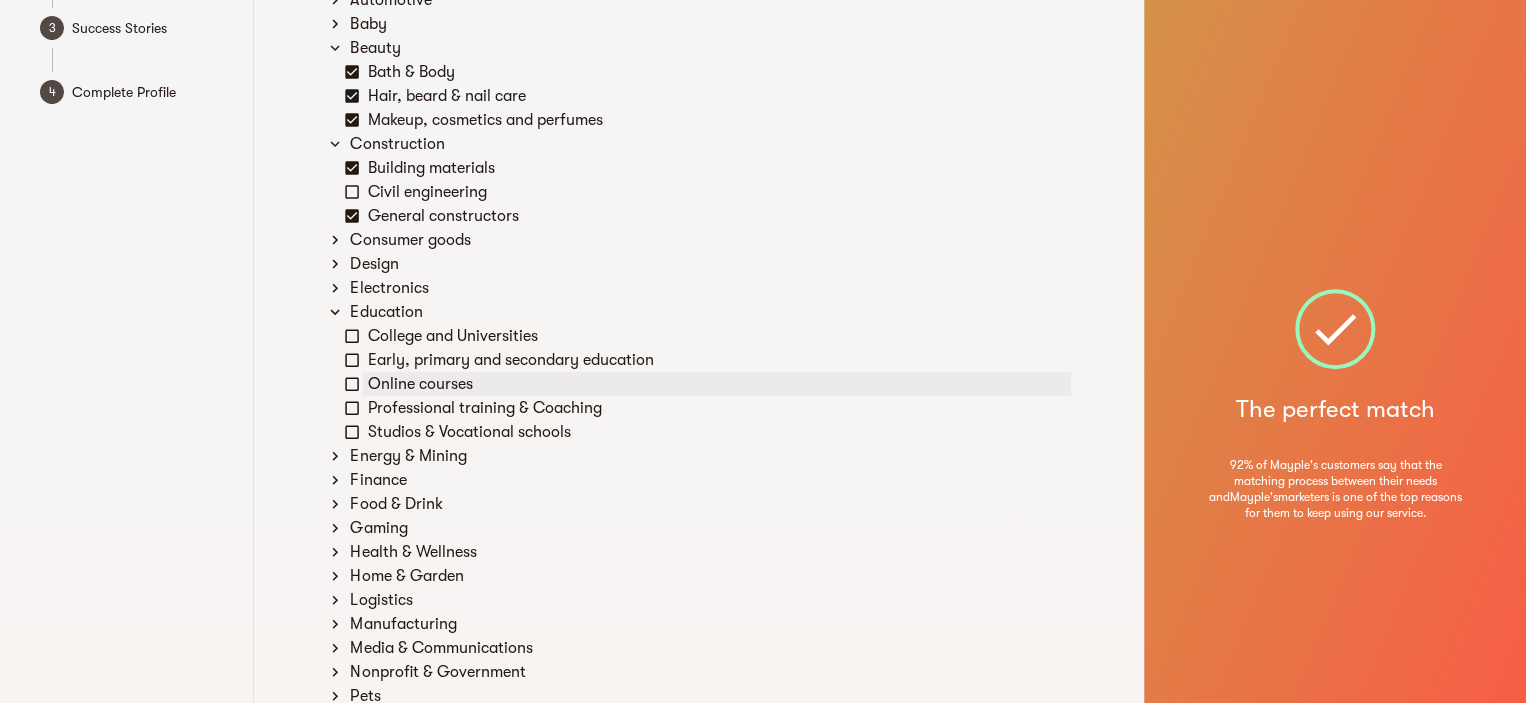 click 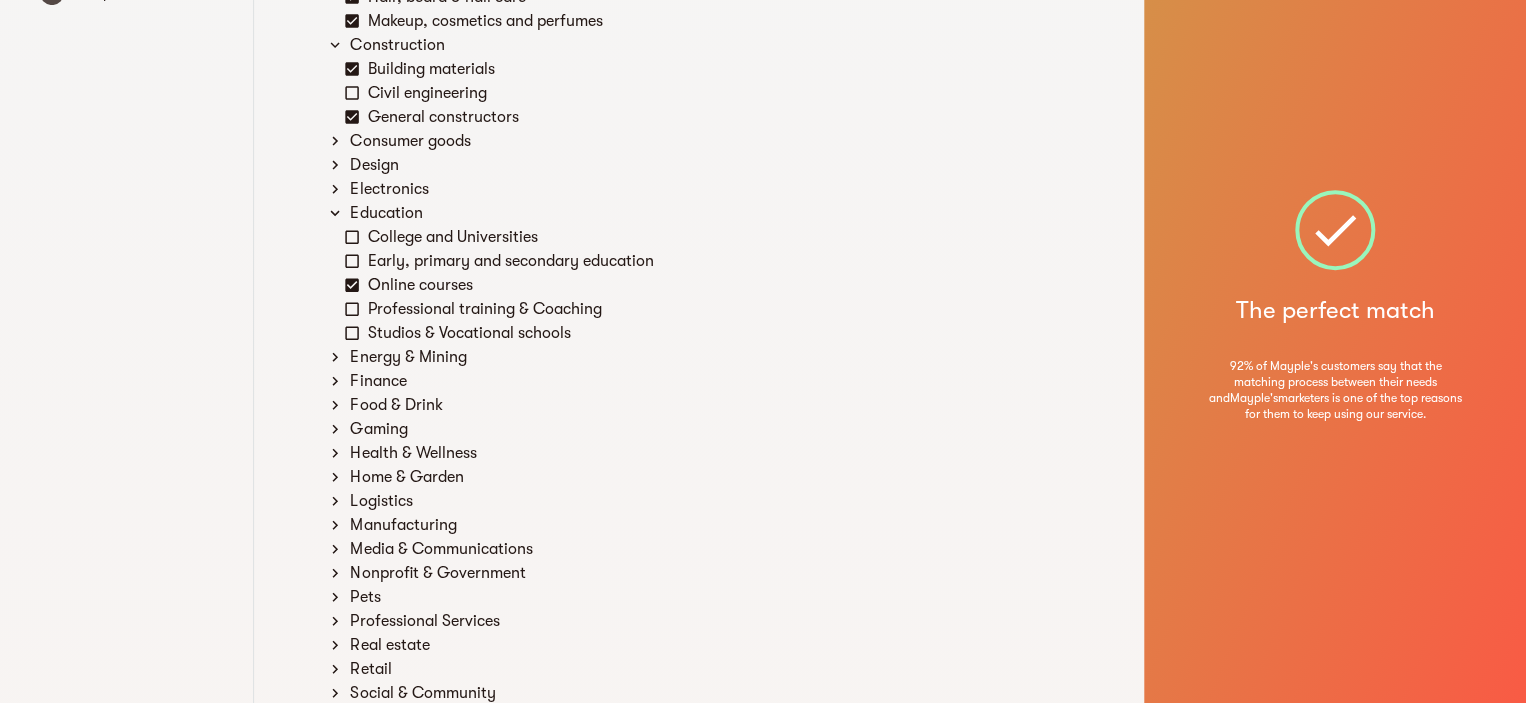 scroll, scrollTop: 300, scrollLeft: 0, axis: vertical 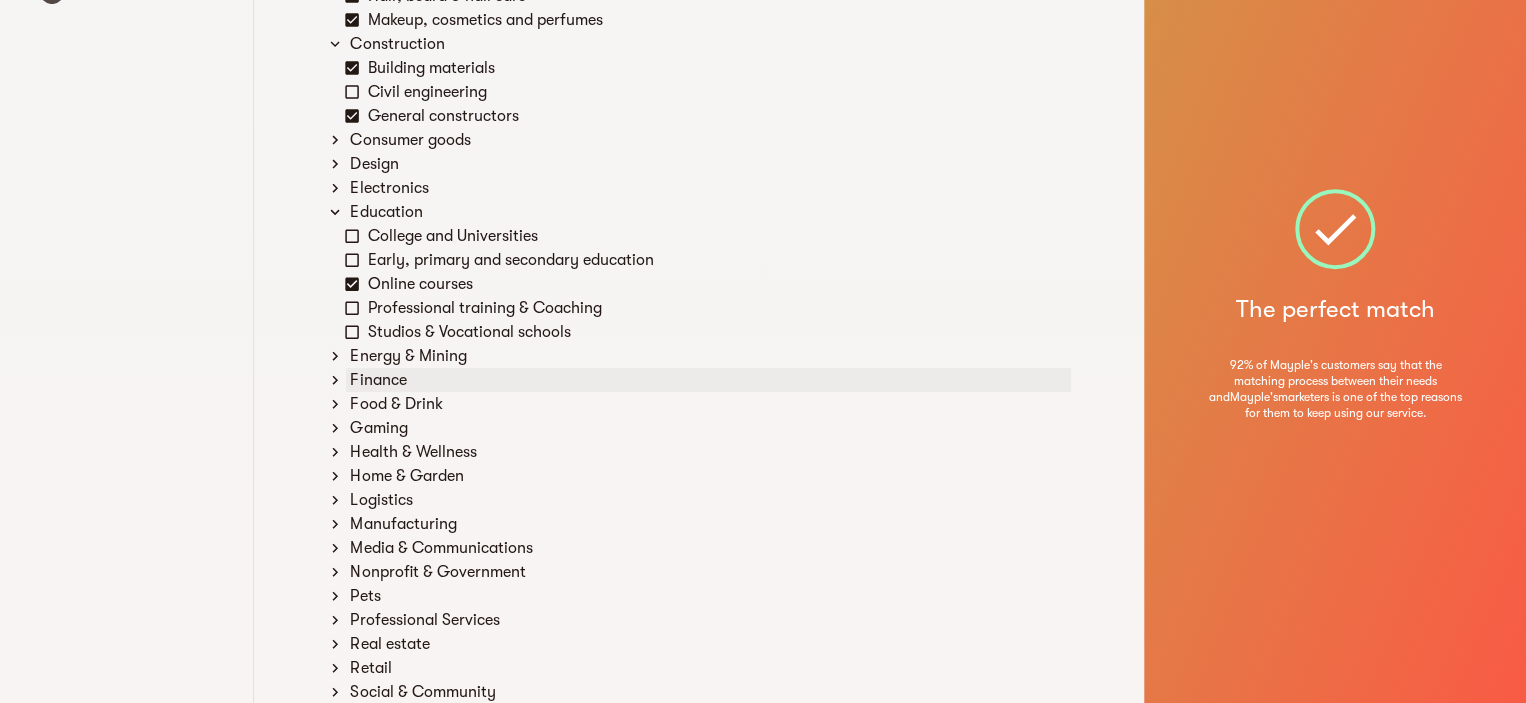 click on "Finance" at bounding box center [708, 380] 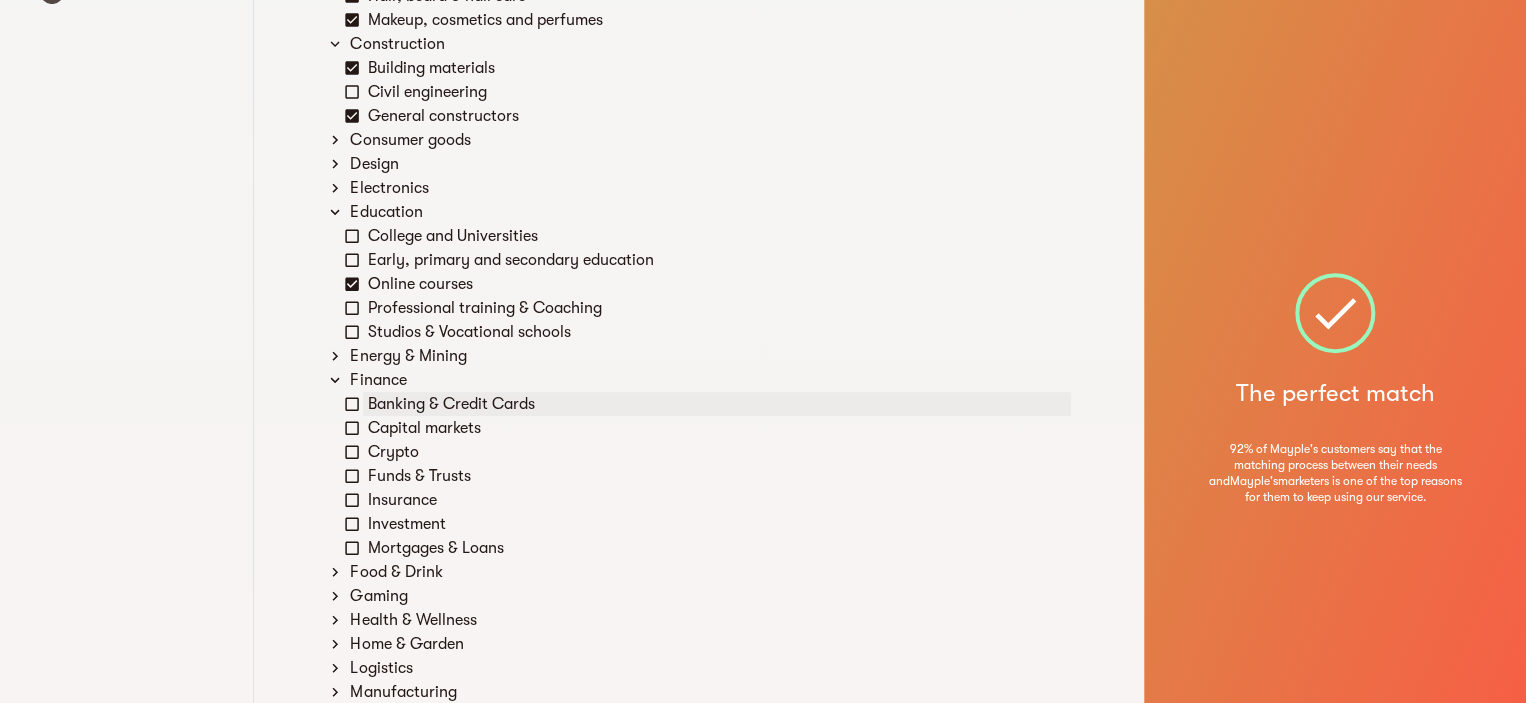 click 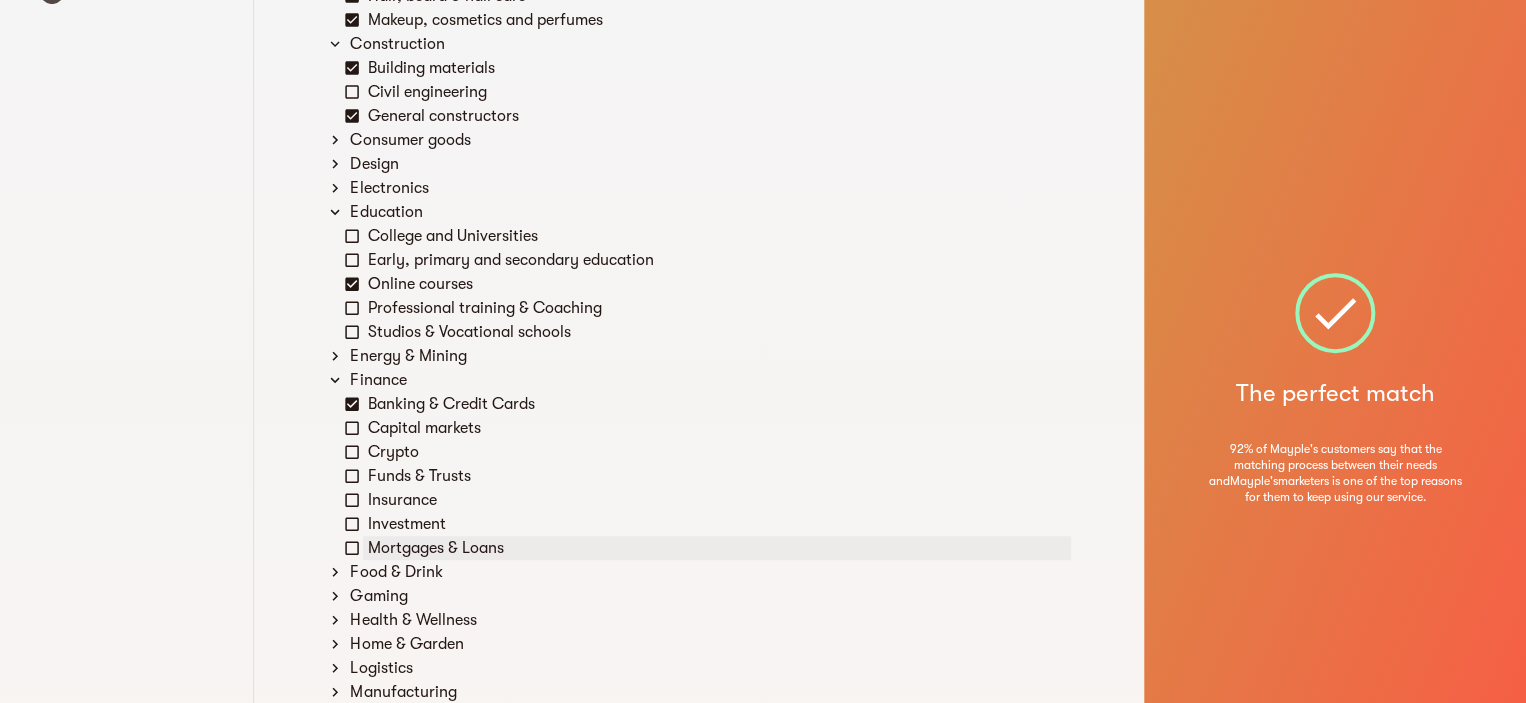 click 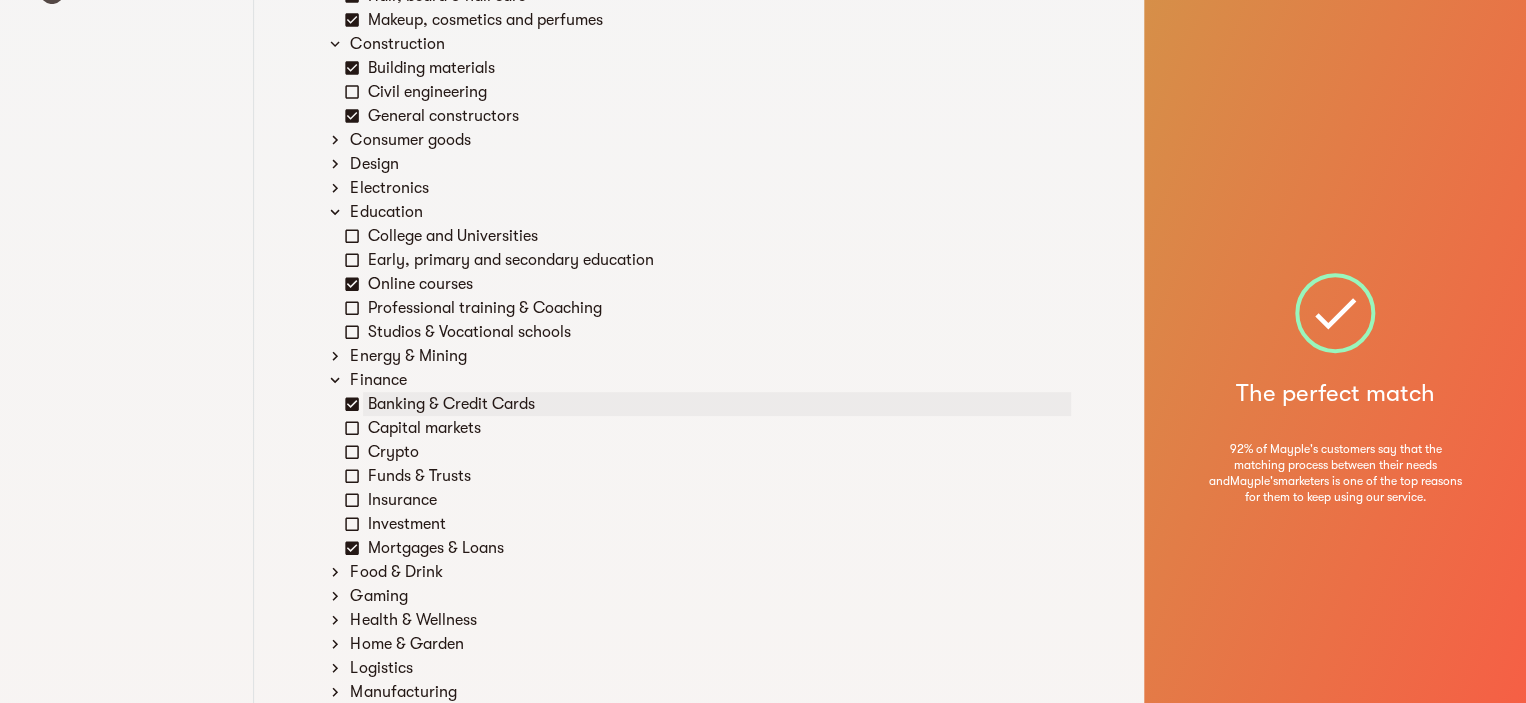 click 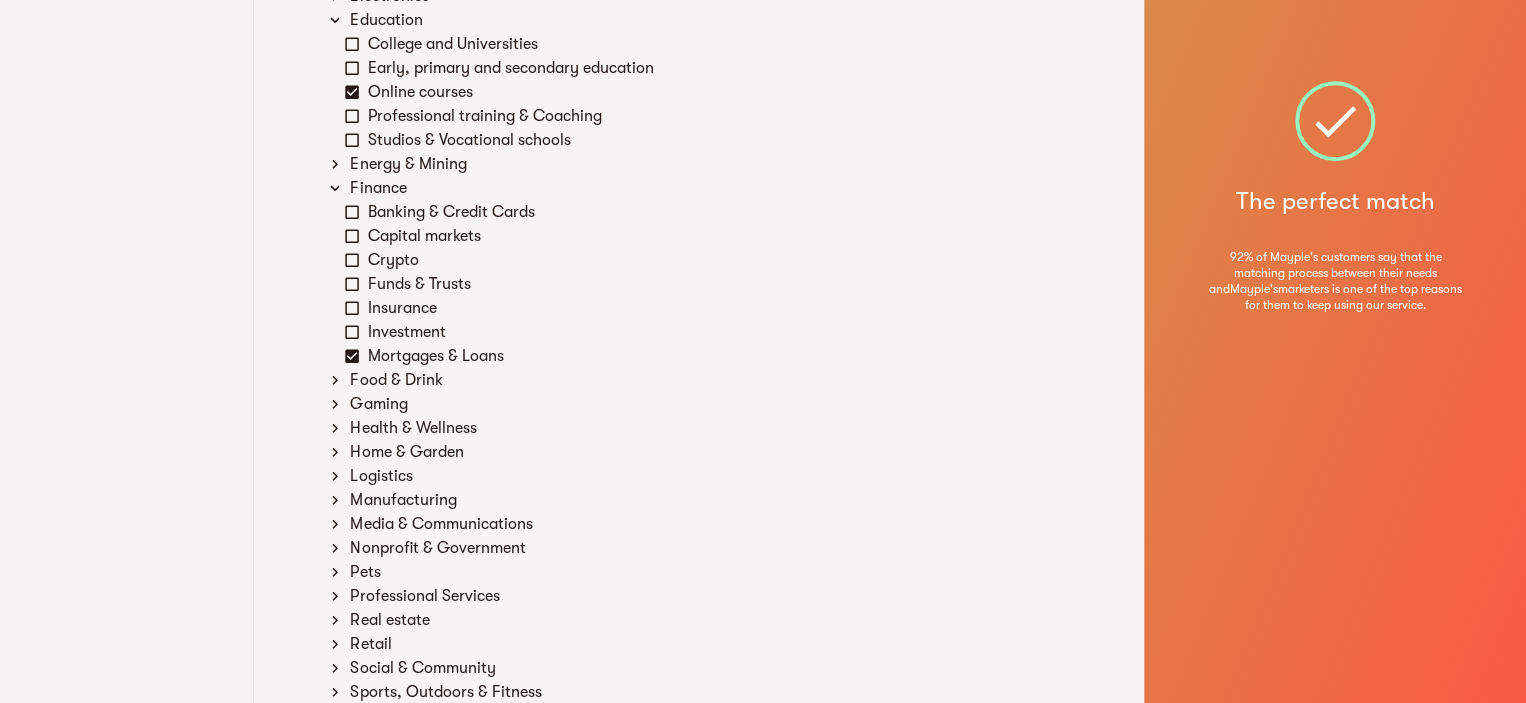 scroll, scrollTop: 500, scrollLeft: 0, axis: vertical 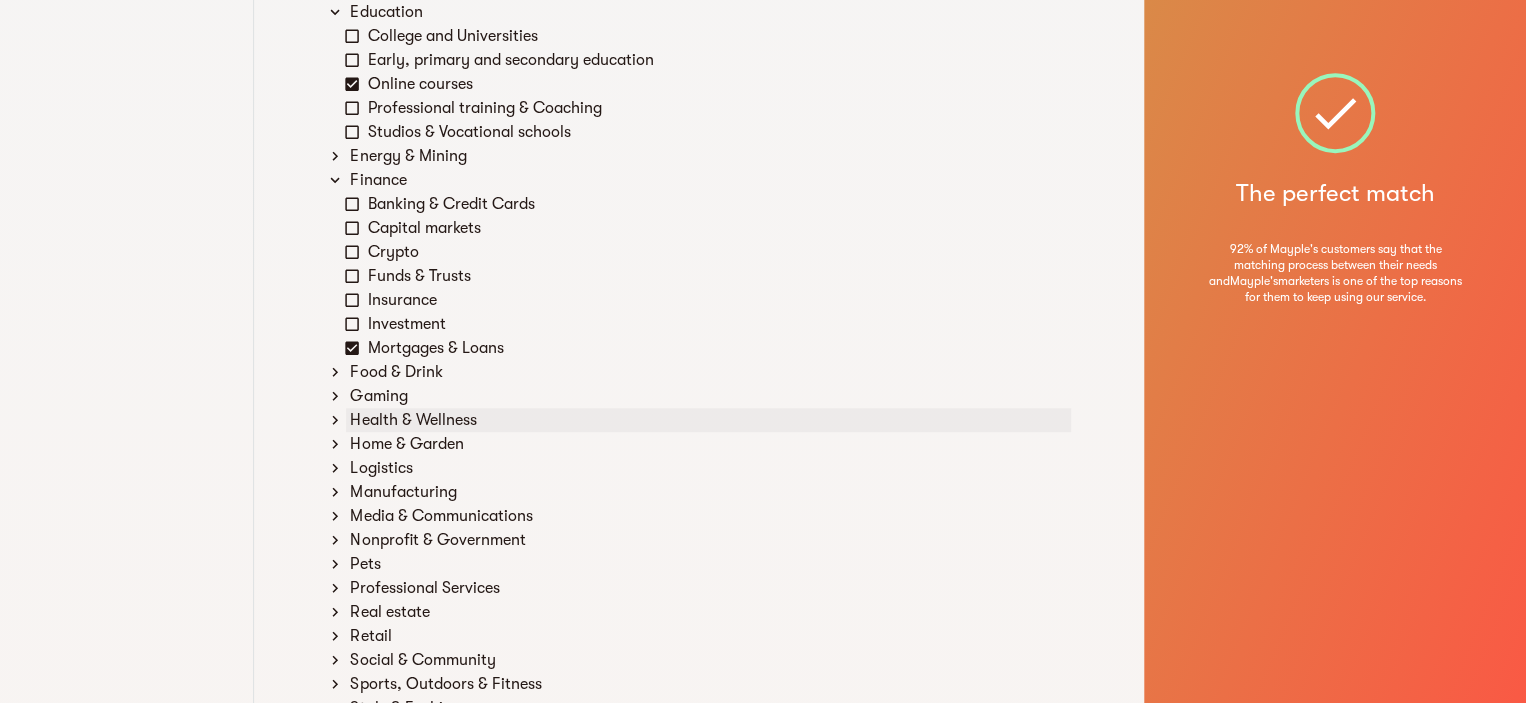 click on "Health & Wellness" at bounding box center [708, 420] 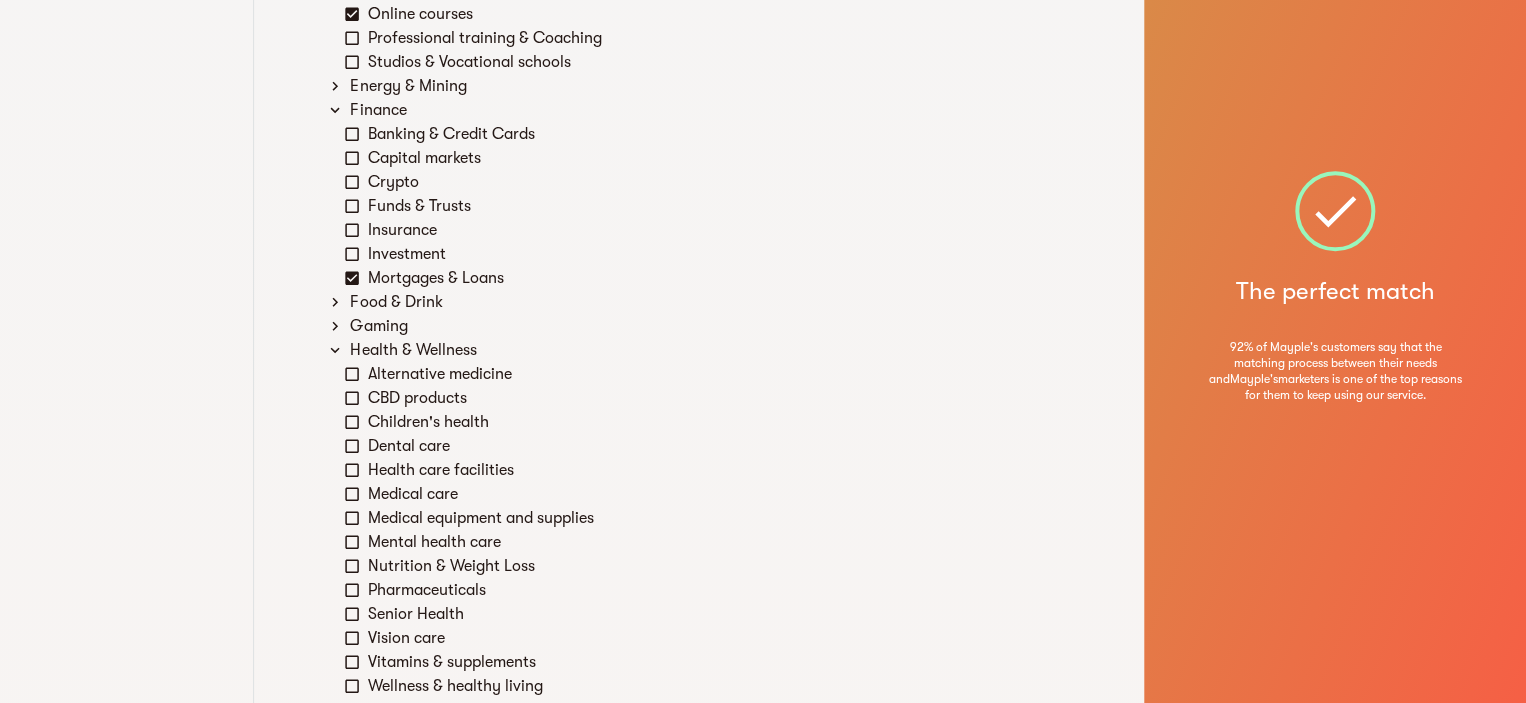 scroll, scrollTop: 600, scrollLeft: 0, axis: vertical 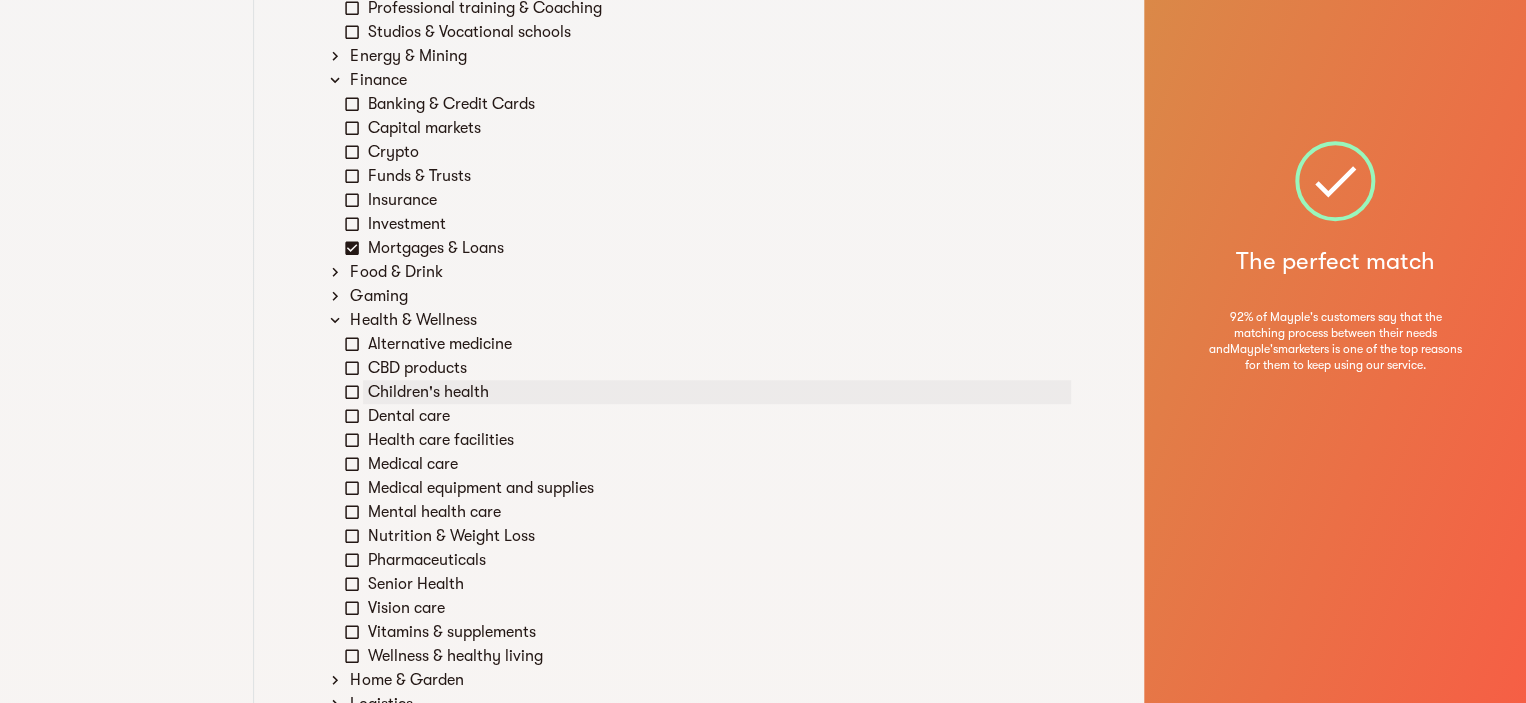 click on "Children's health" at bounding box center [717, 392] 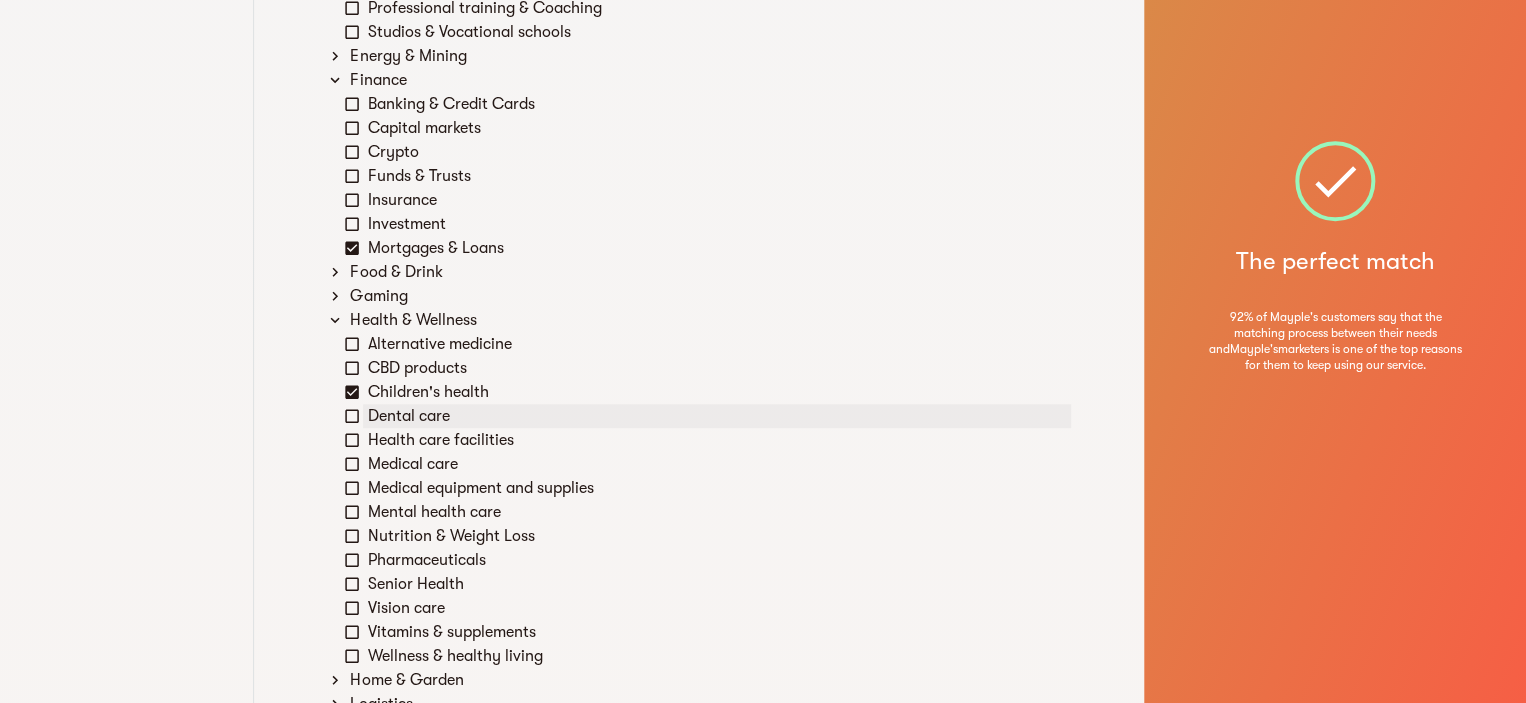 click on "Dental care" at bounding box center (717, 416) 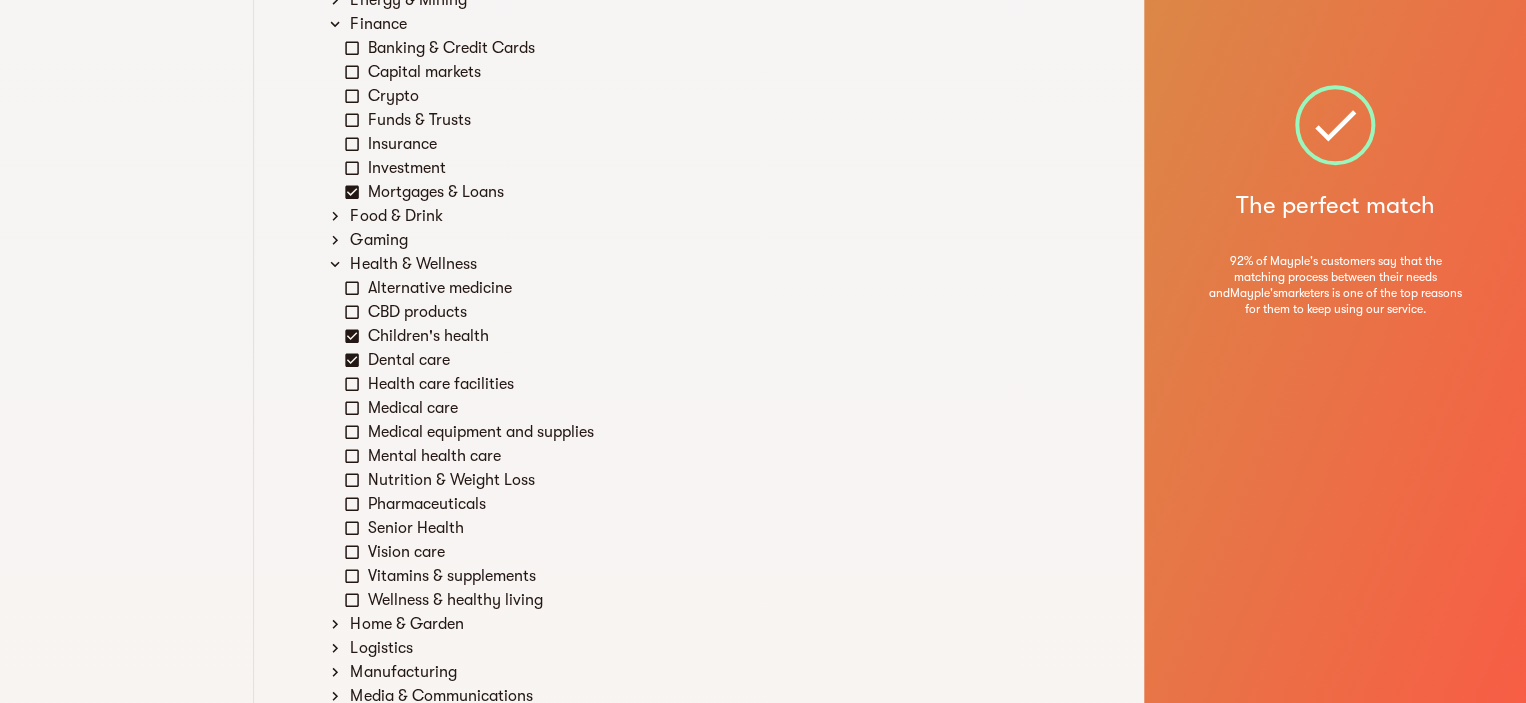 scroll, scrollTop: 700, scrollLeft: 0, axis: vertical 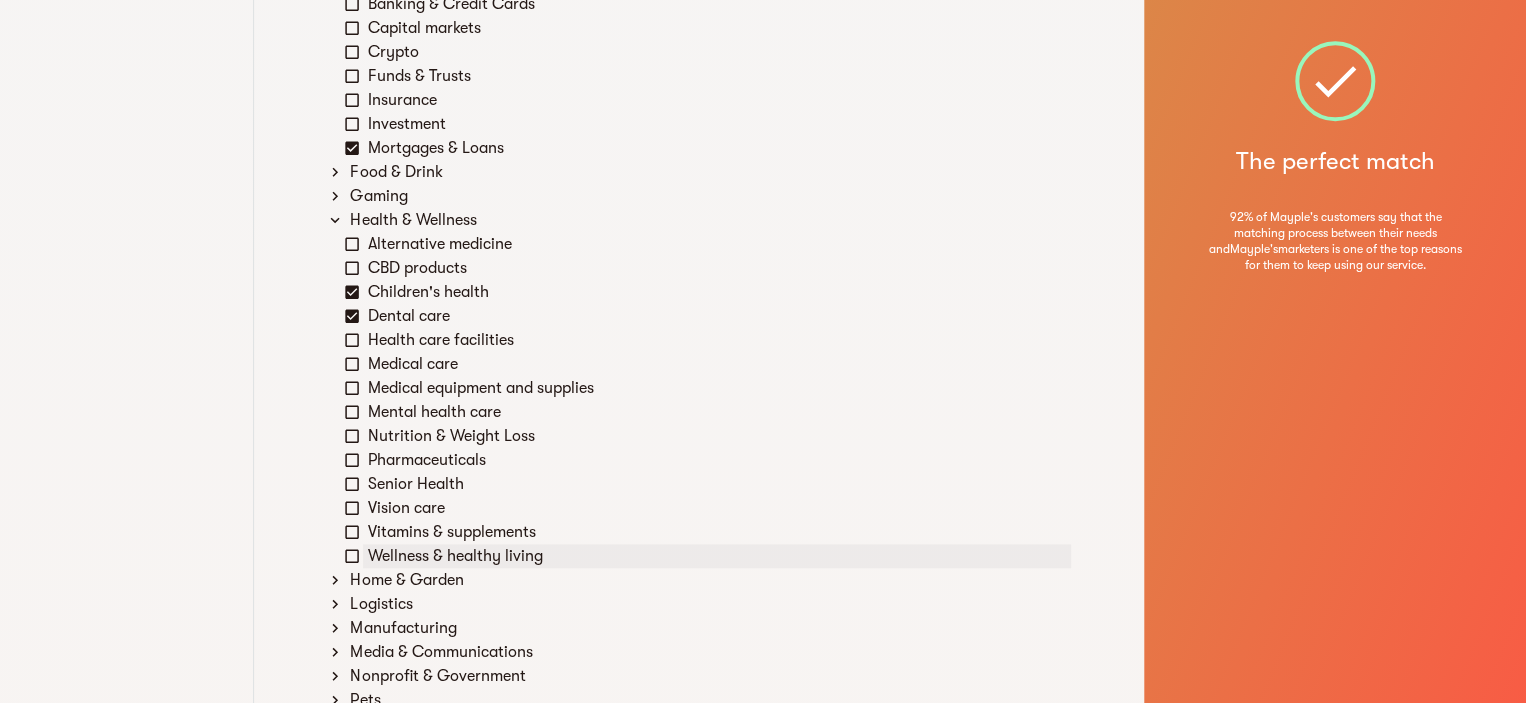 click 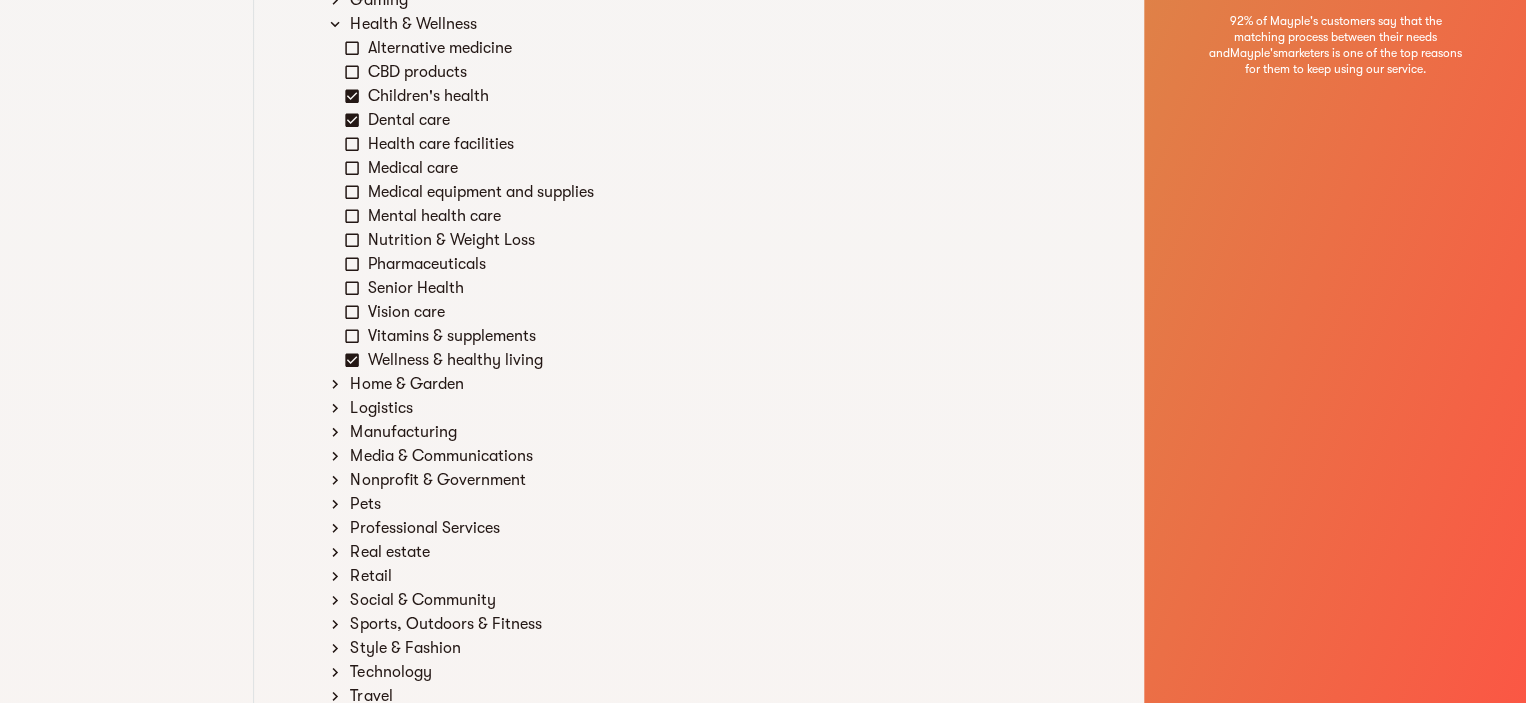 scroll, scrollTop: 900, scrollLeft: 0, axis: vertical 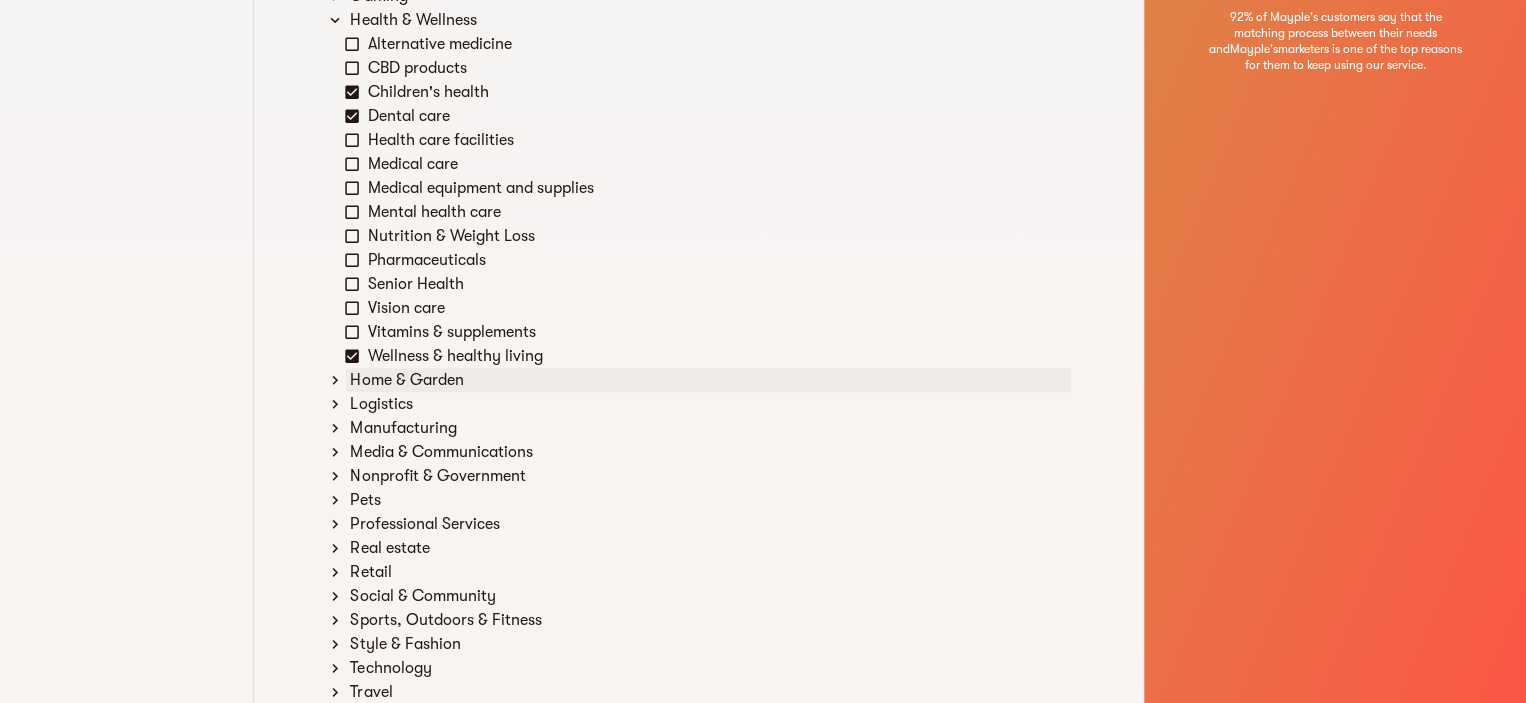 click on "Home & Garden" at bounding box center (708, 380) 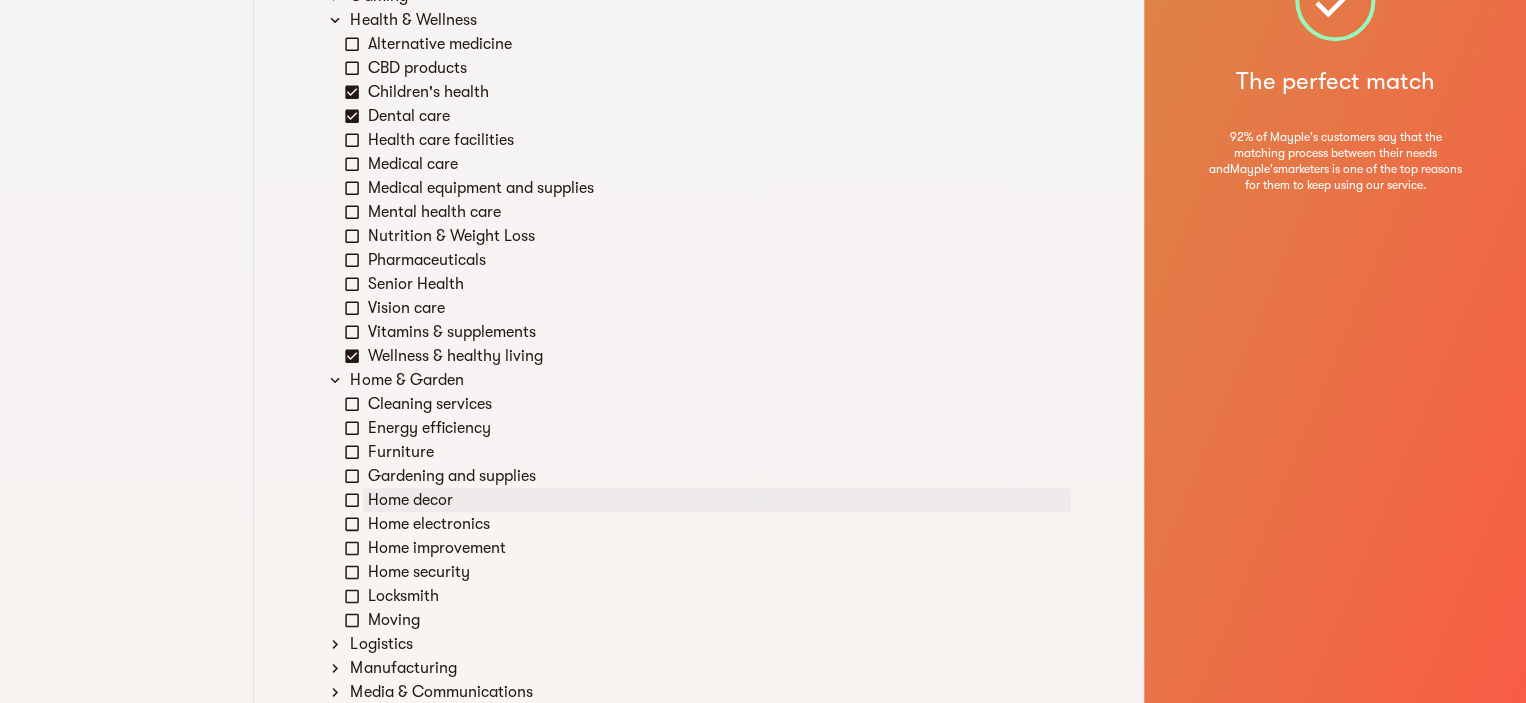 click 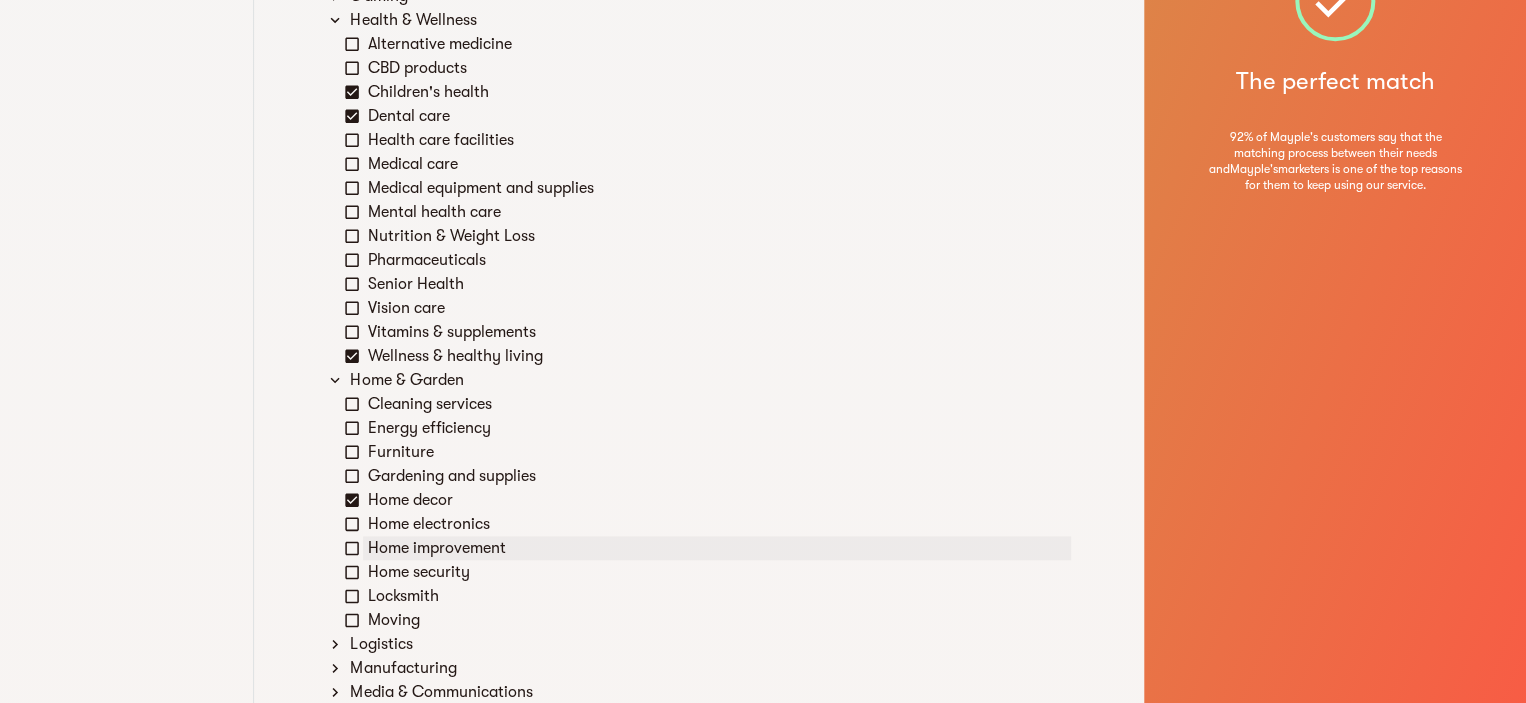 click 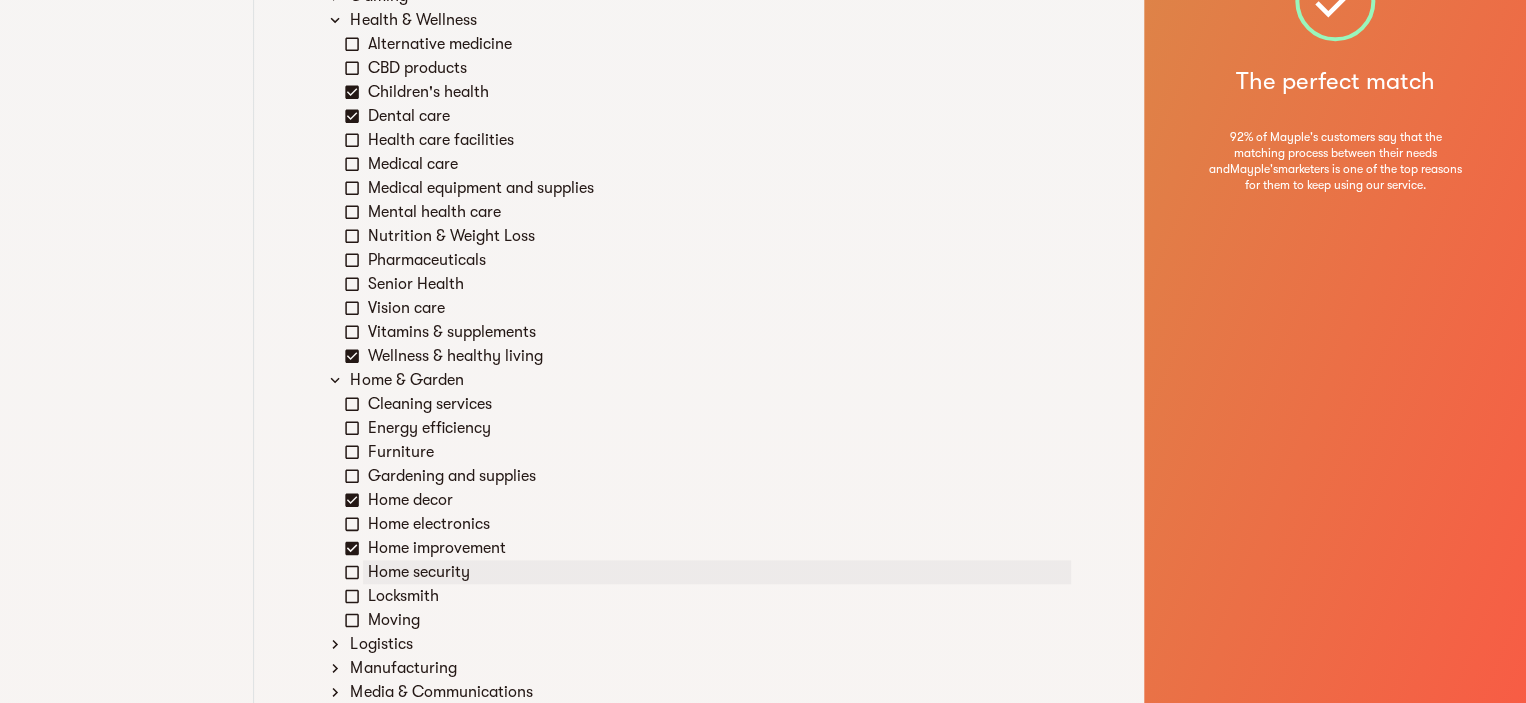 click 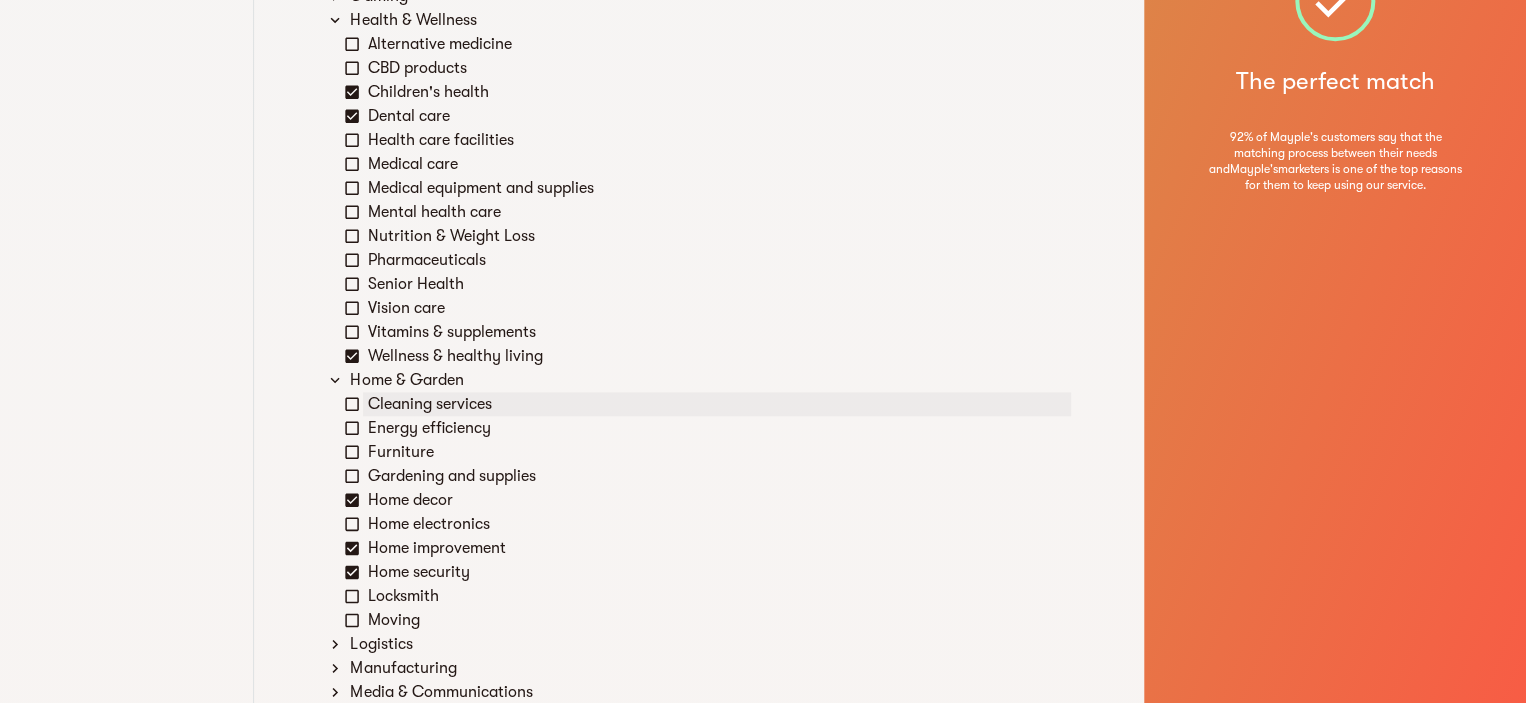 click 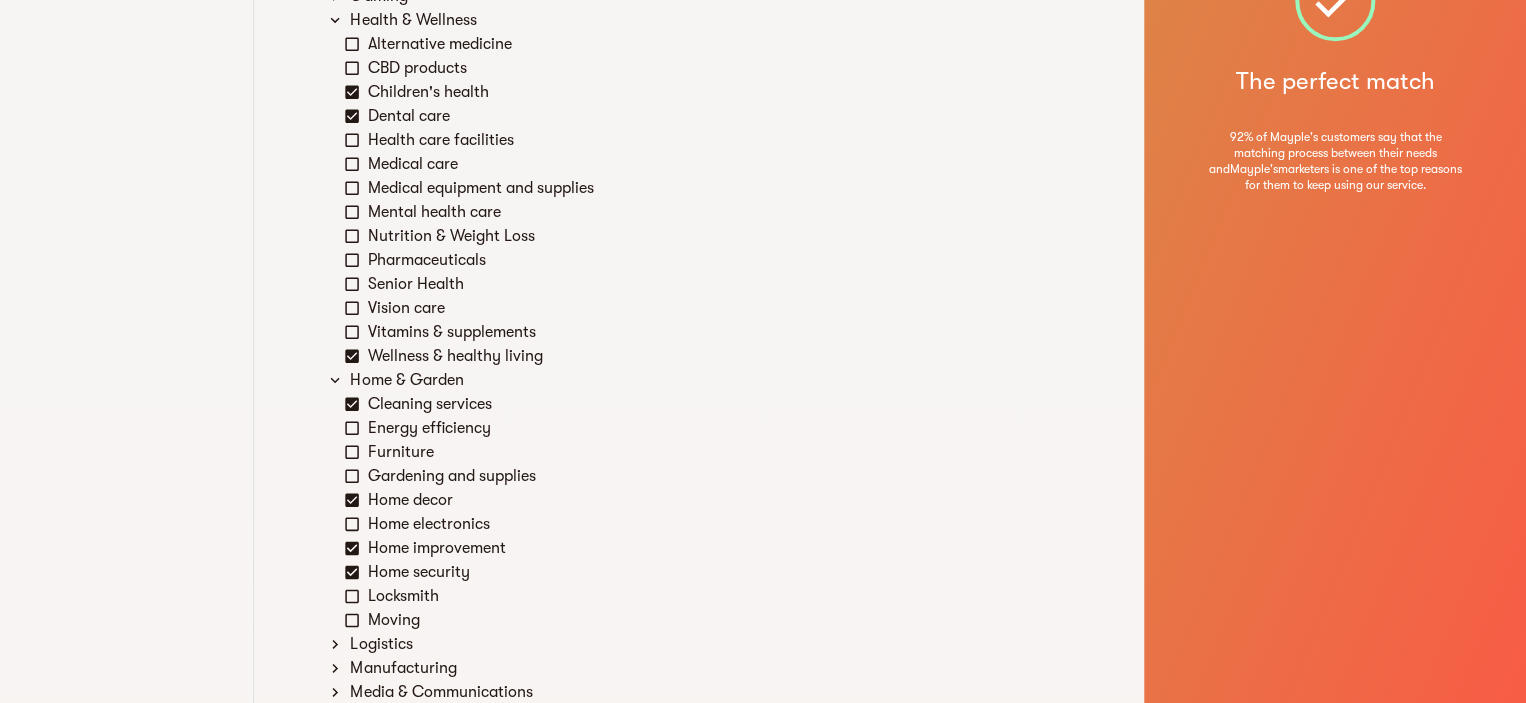 scroll, scrollTop: 1100, scrollLeft: 0, axis: vertical 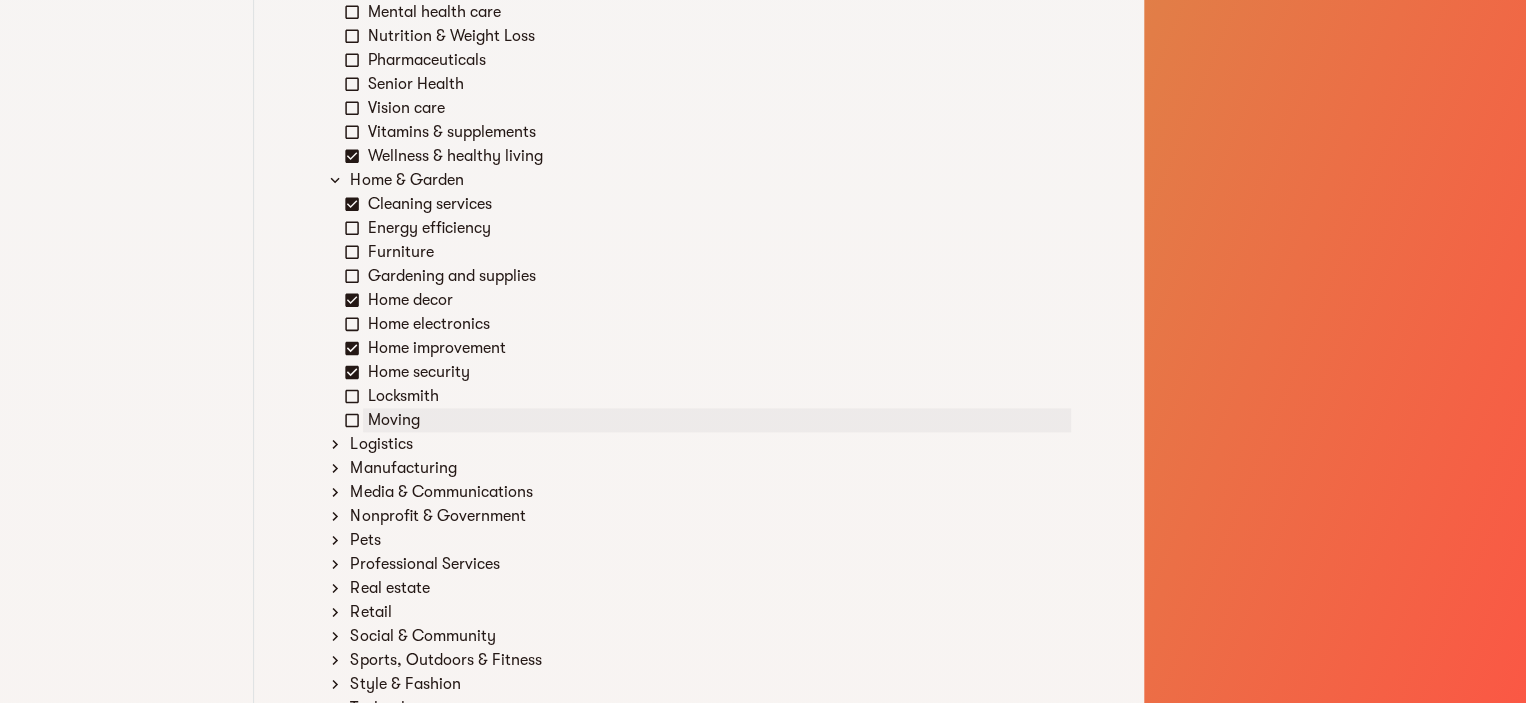 click on "Moving" at bounding box center [717, 420] 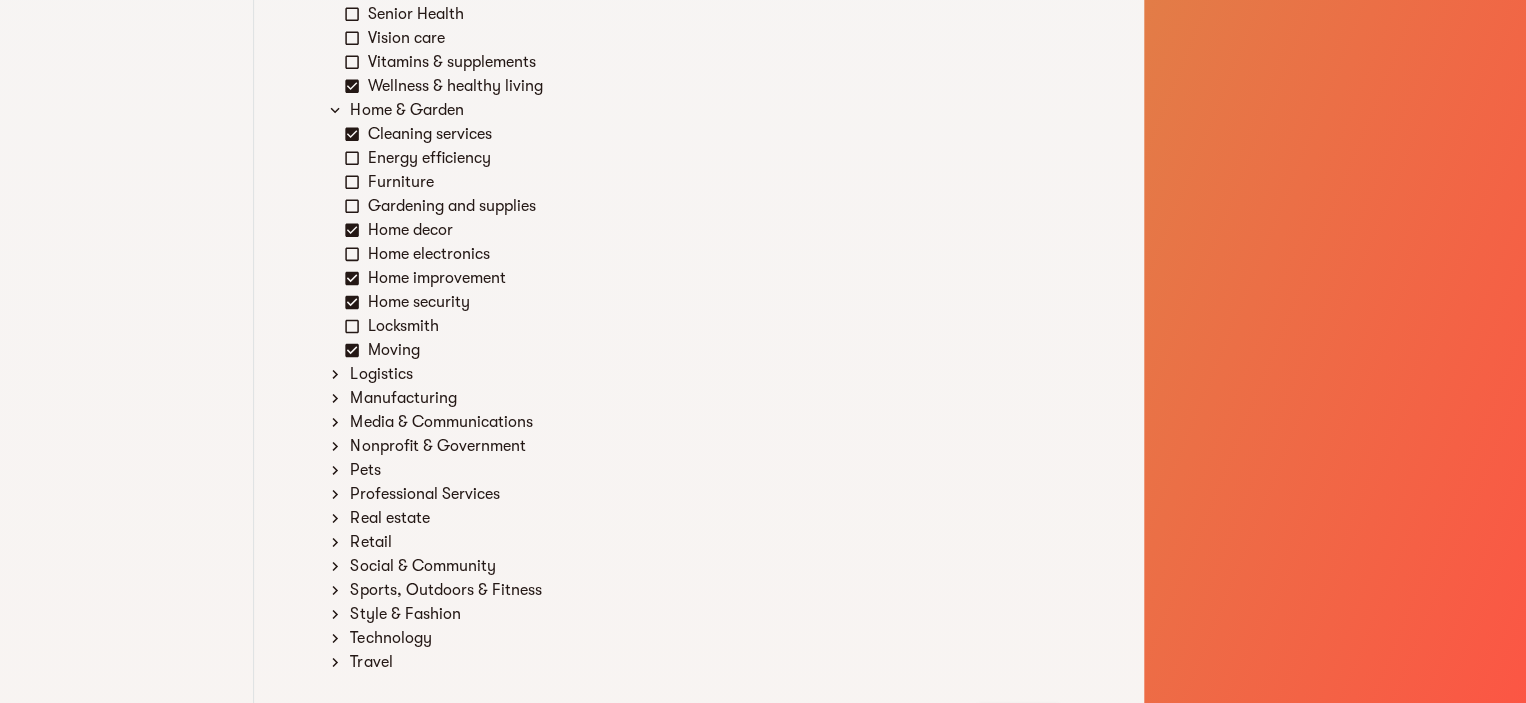 scroll, scrollTop: 1200, scrollLeft: 0, axis: vertical 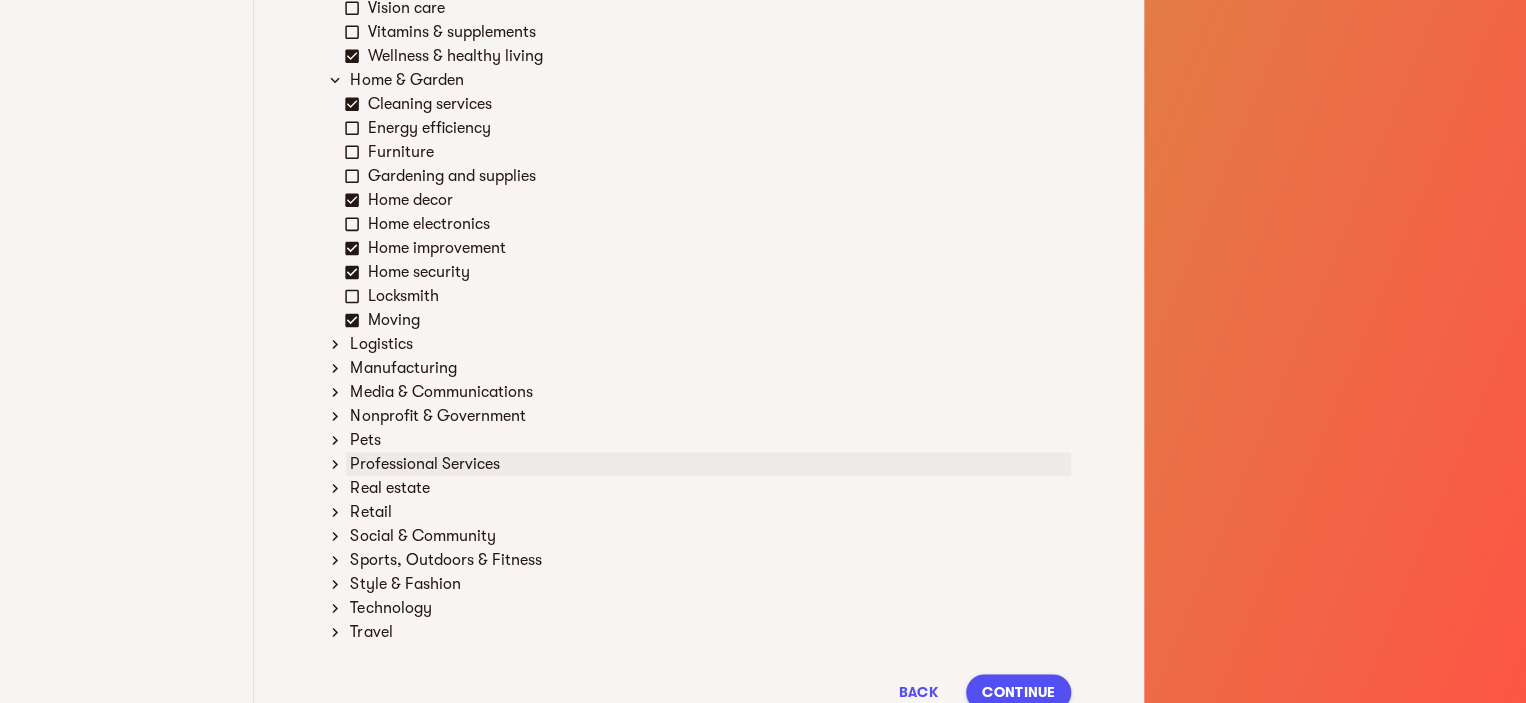 click on "Professional Services" at bounding box center [708, 464] 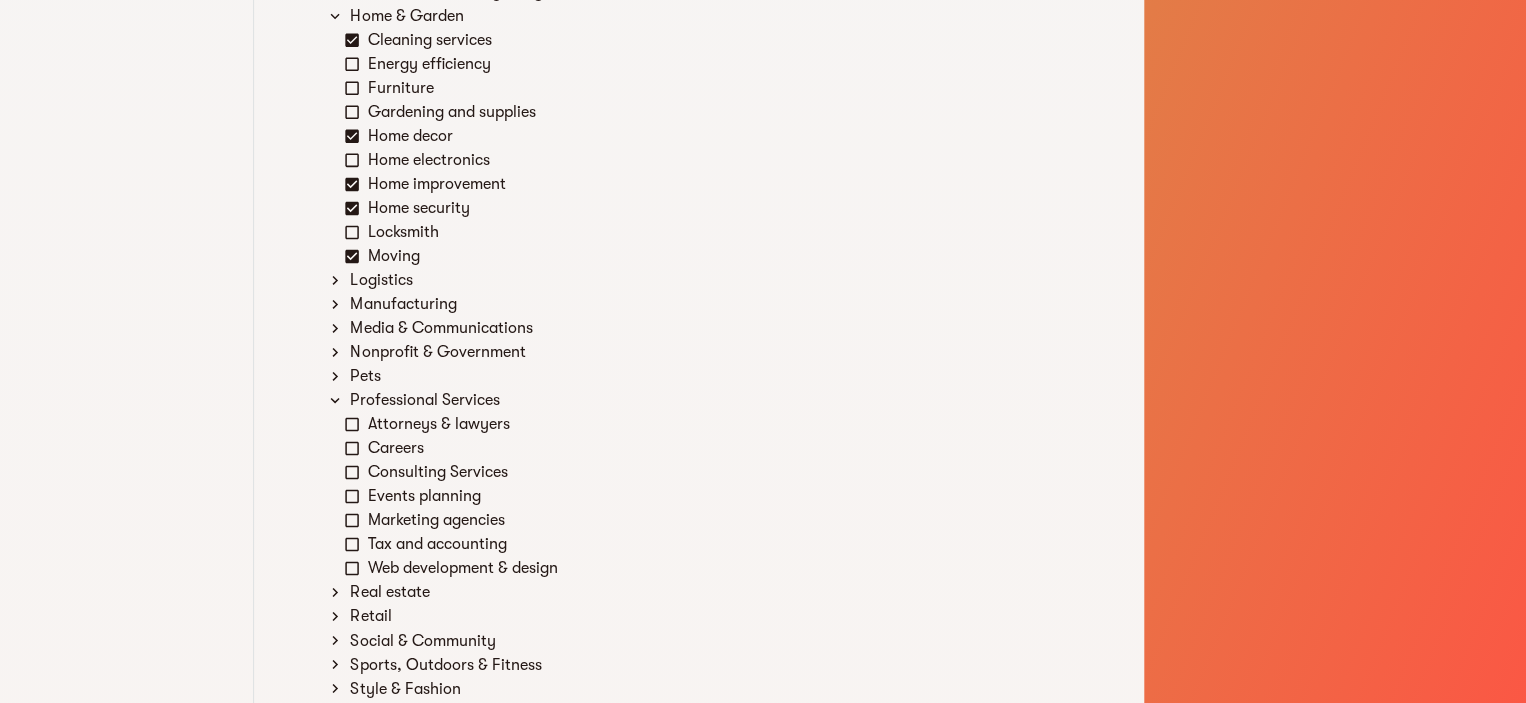 scroll, scrollTop: 1300, scrollLeft: 0, axis: vertical 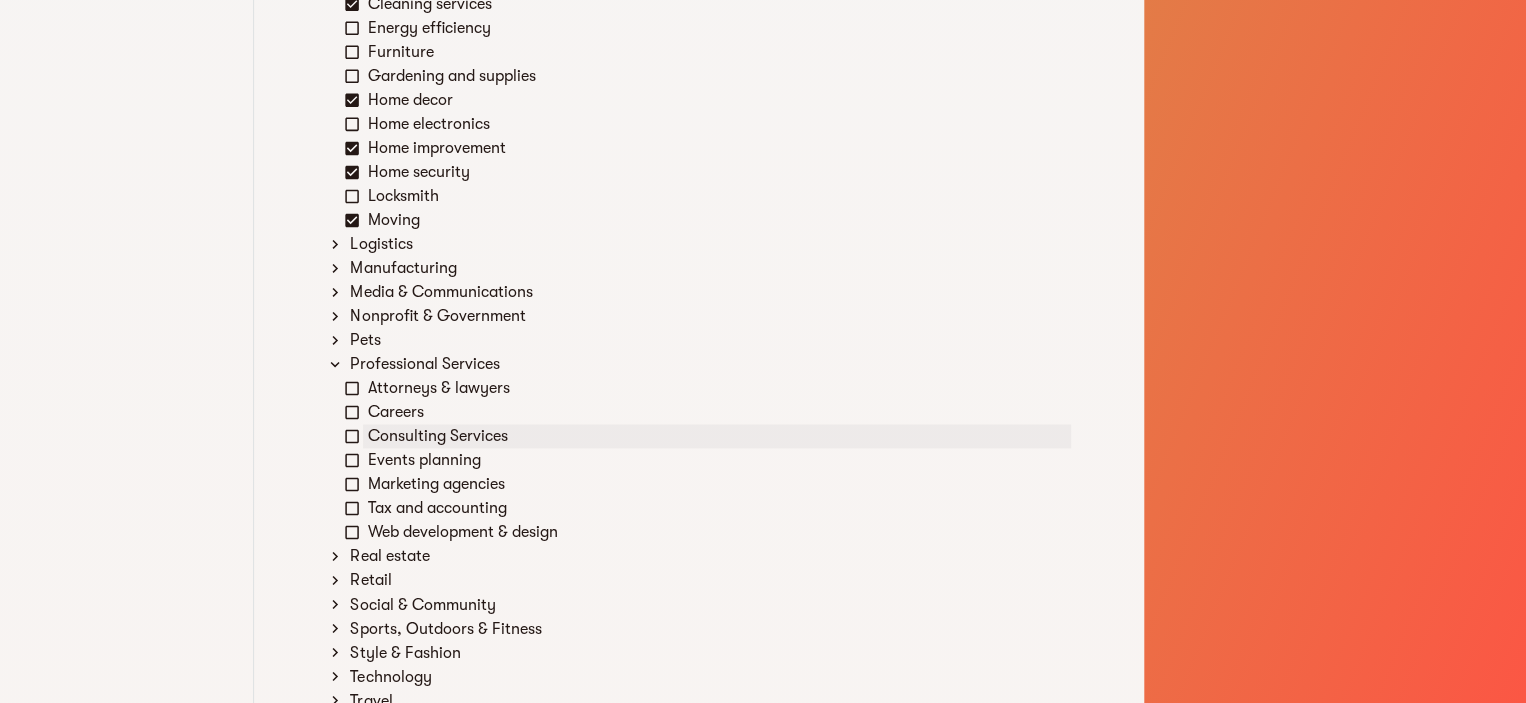 click 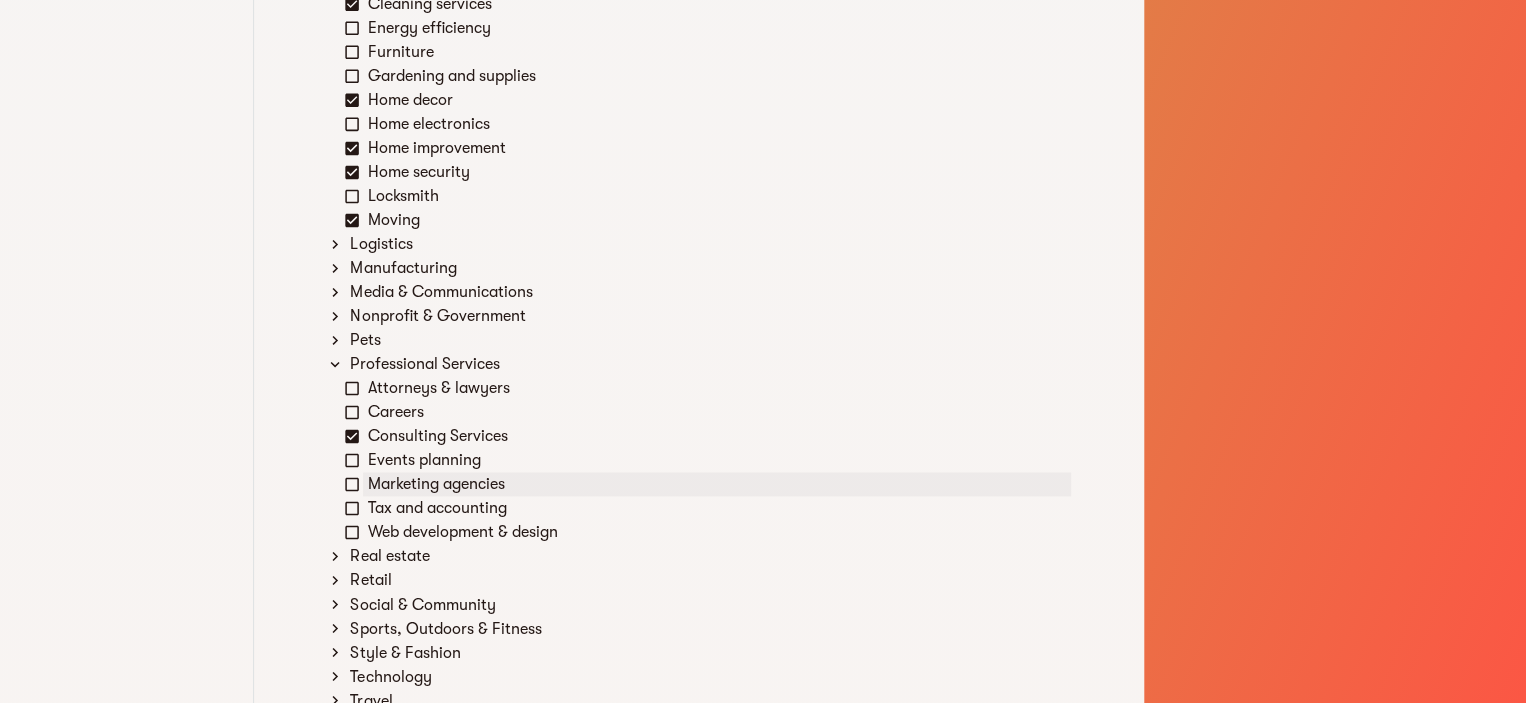 click 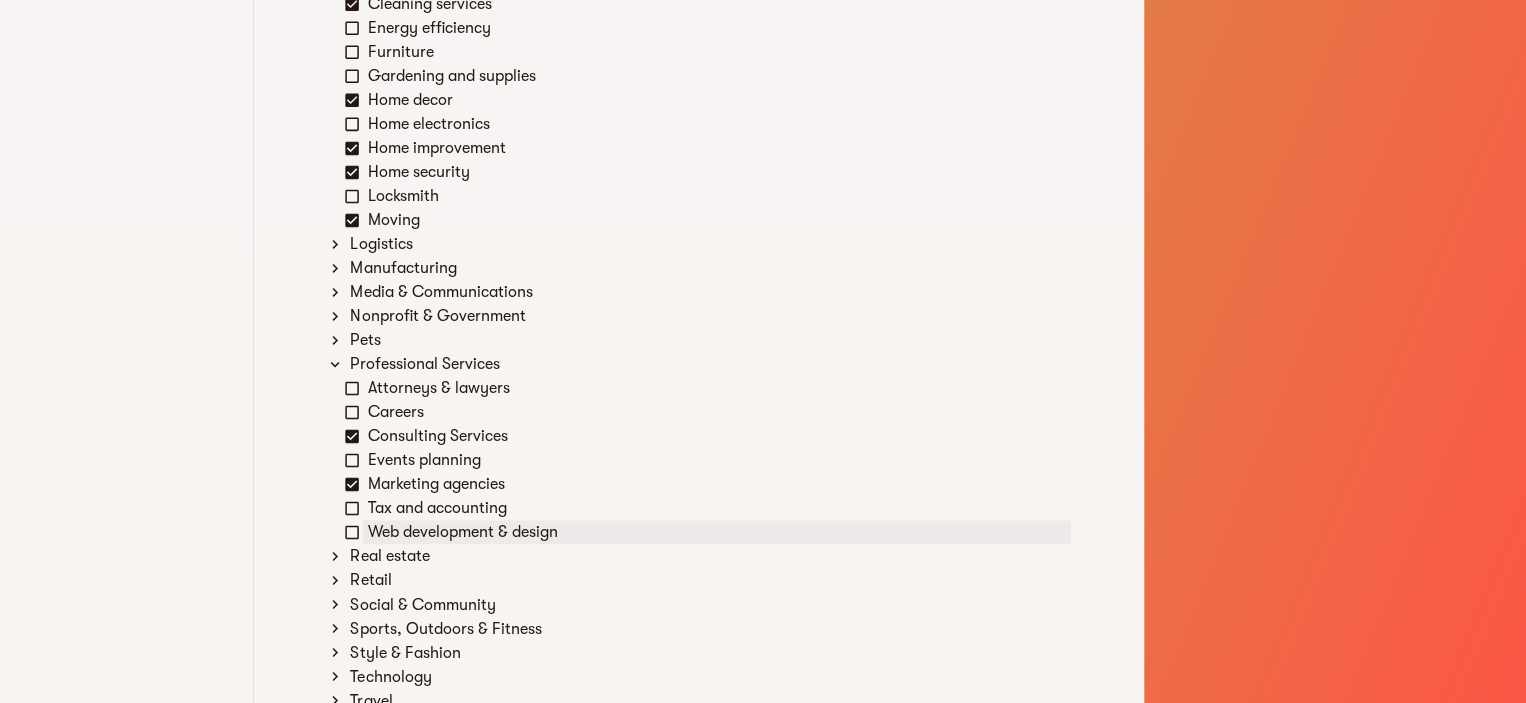 click 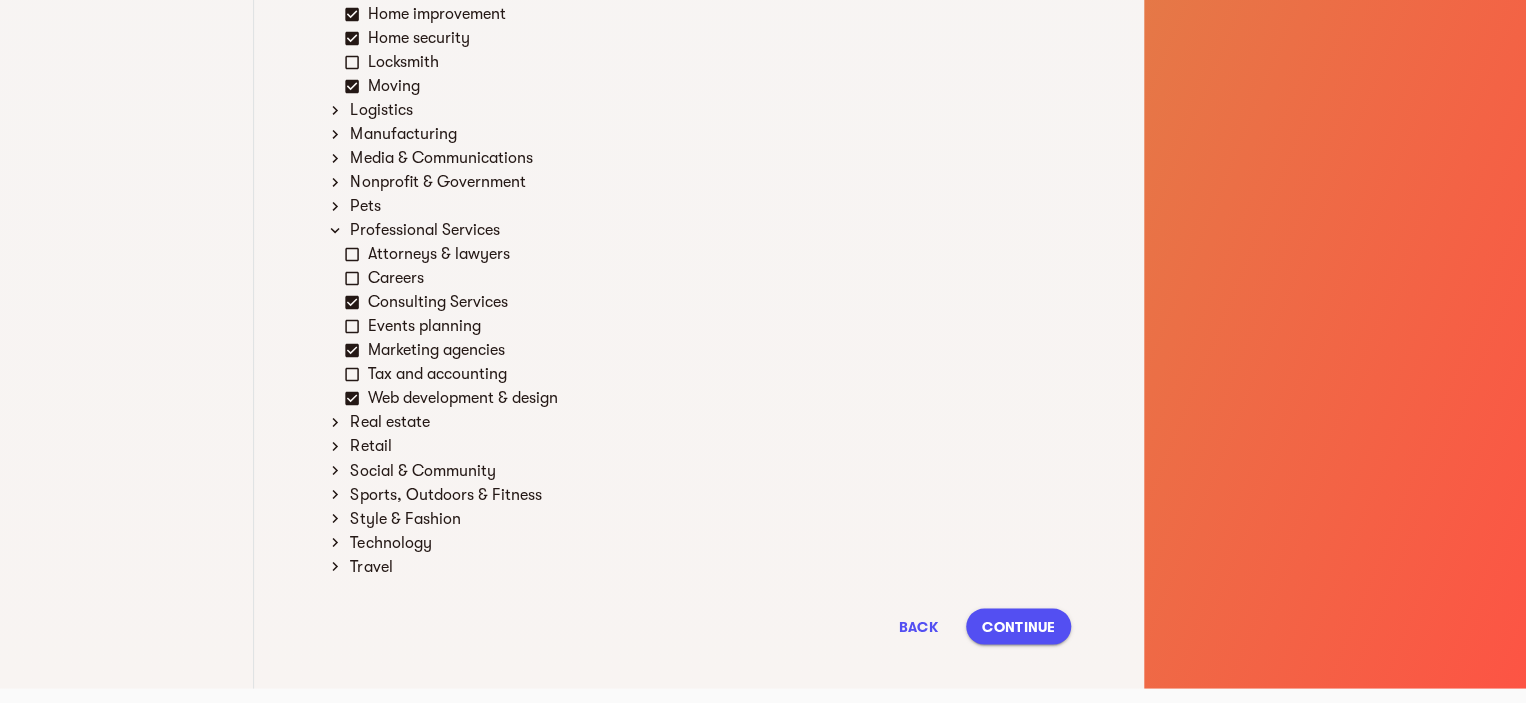 scroll, scrollTop: 1443, scrollLeft: 0, axis: vertical 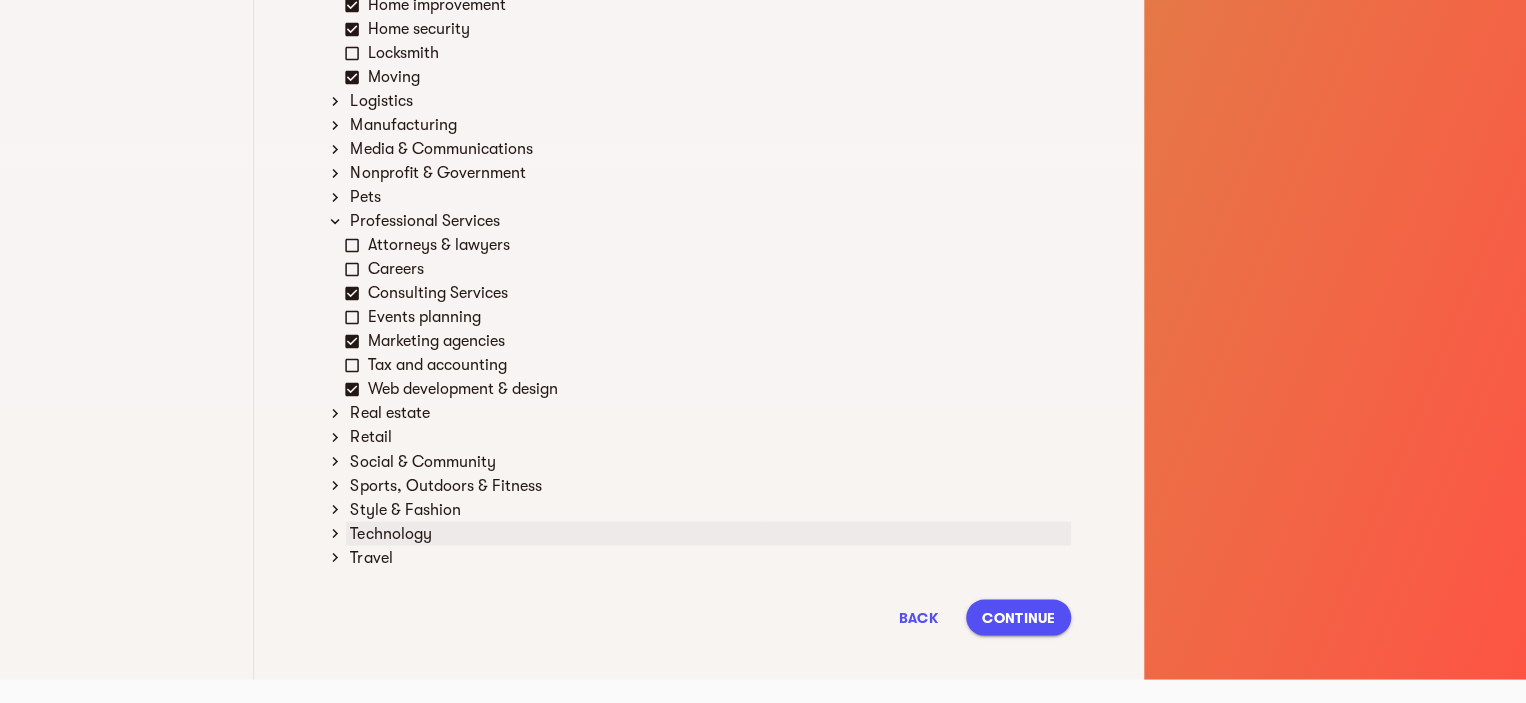 click on "Technology" at bounding box center (708, 533) 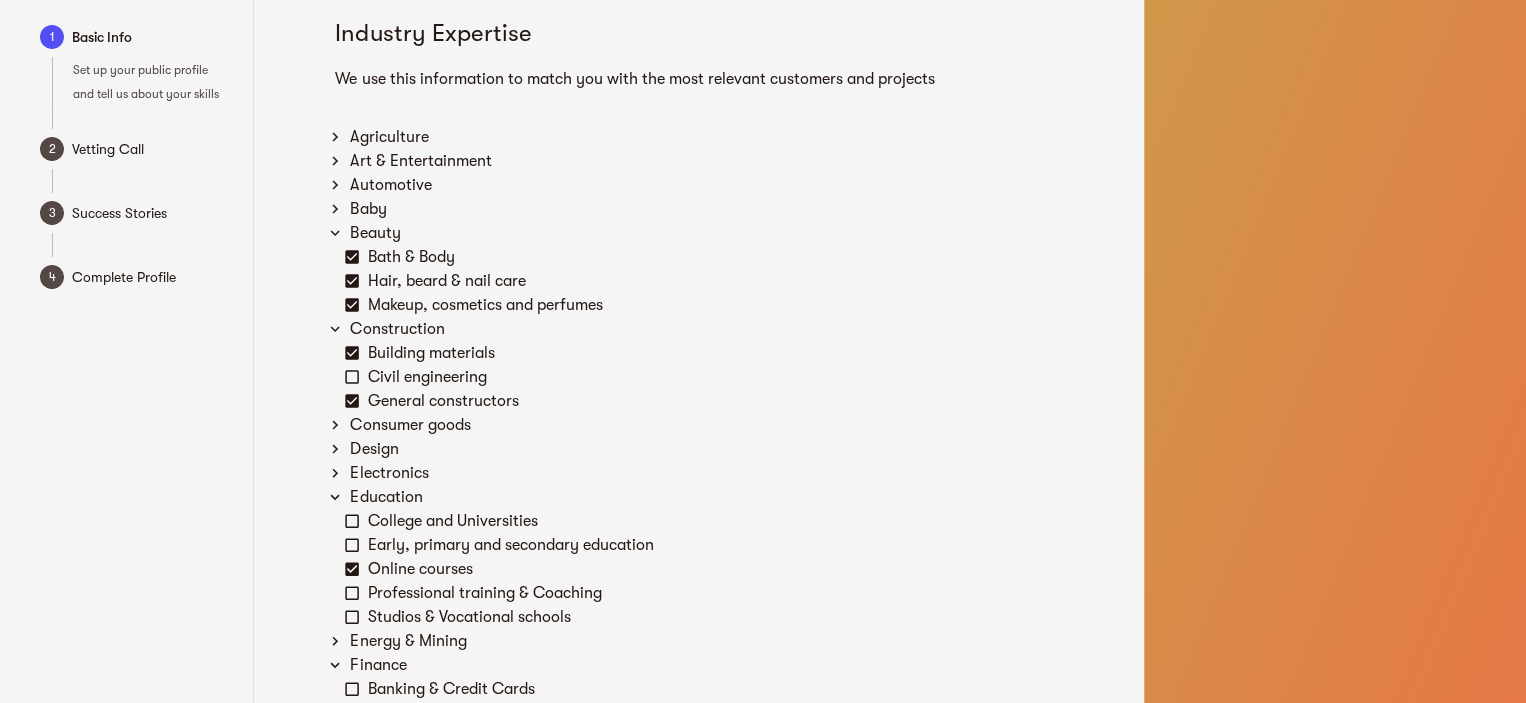 scroll, scrollTop: 0, scrollLeft: 0, axis: both 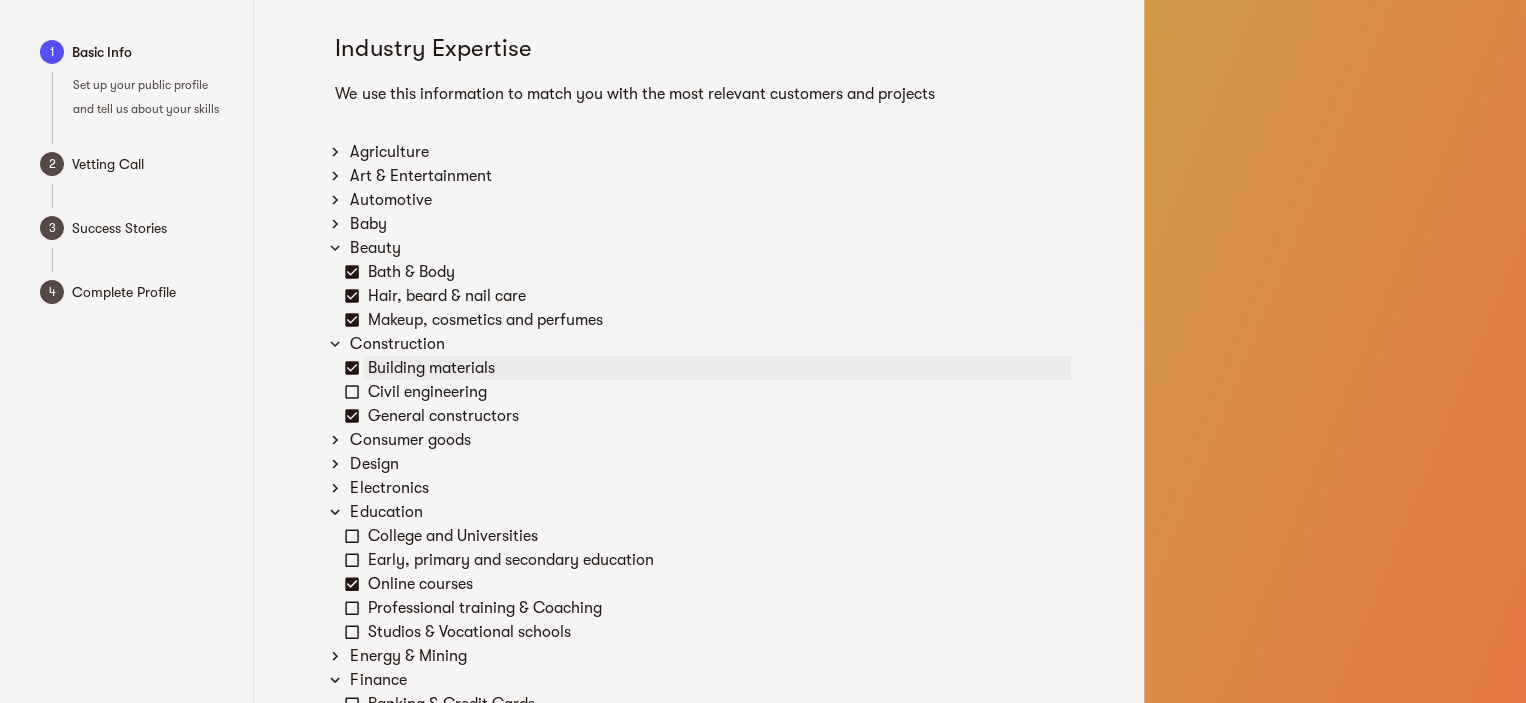 click on "Building materials" at bounding box center [717, 368] 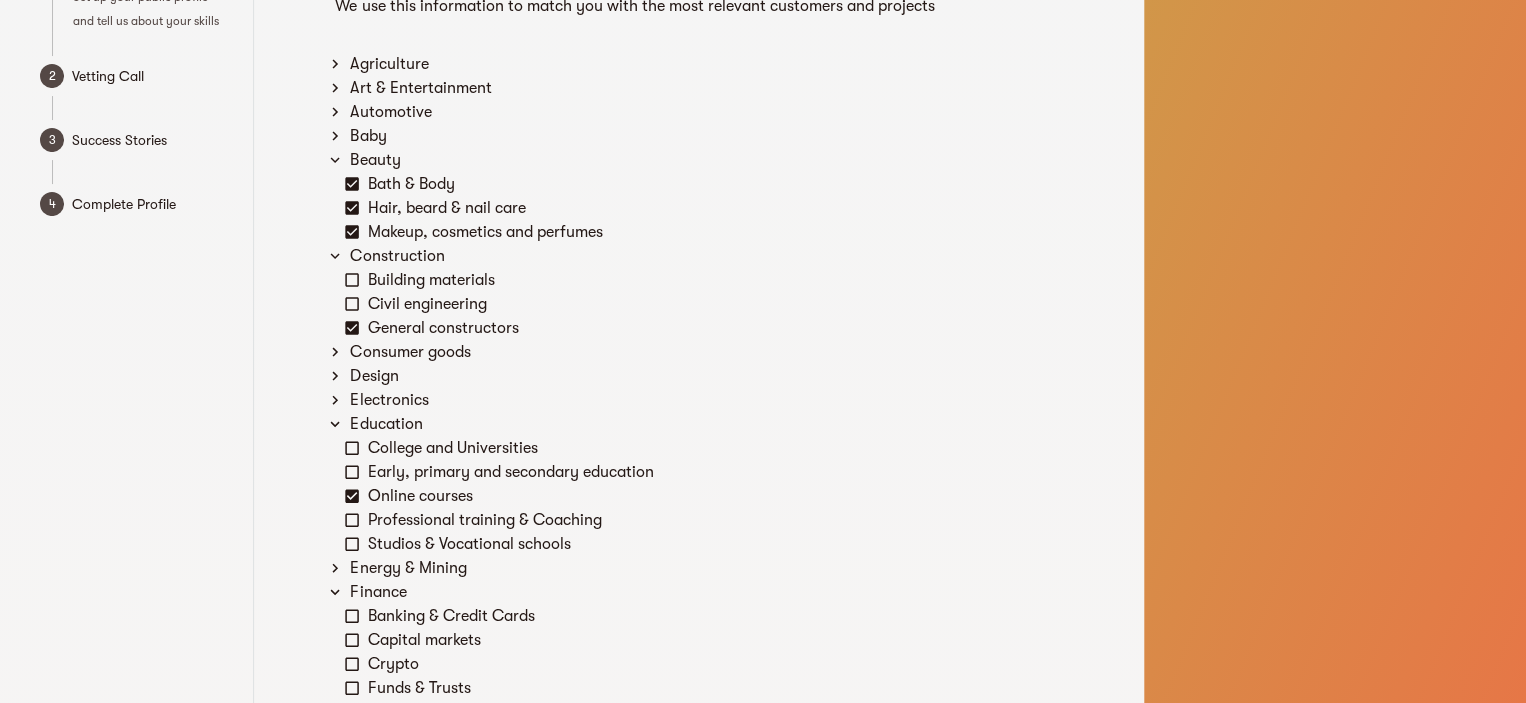 scroll, scrollTop: 70, scrollLeft: 0, axis: vertical 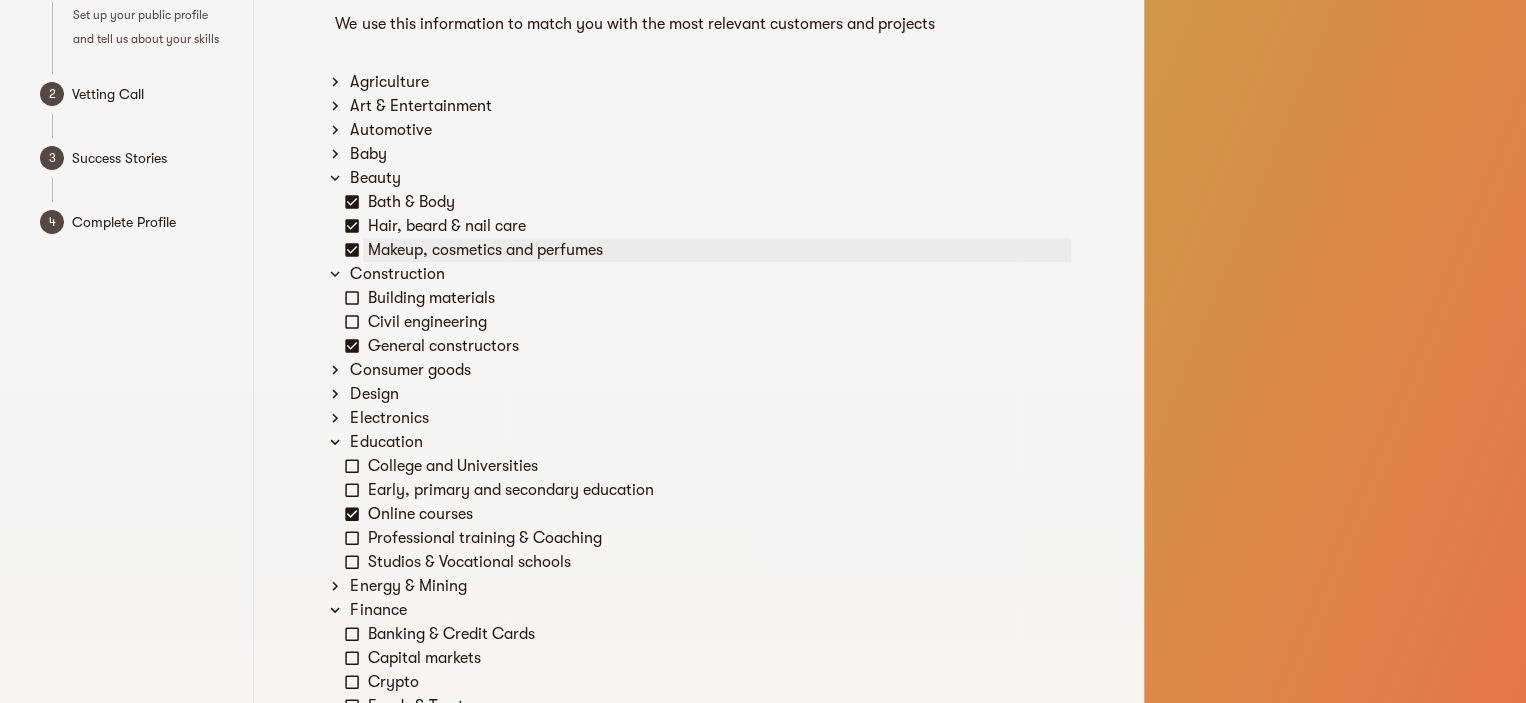 click 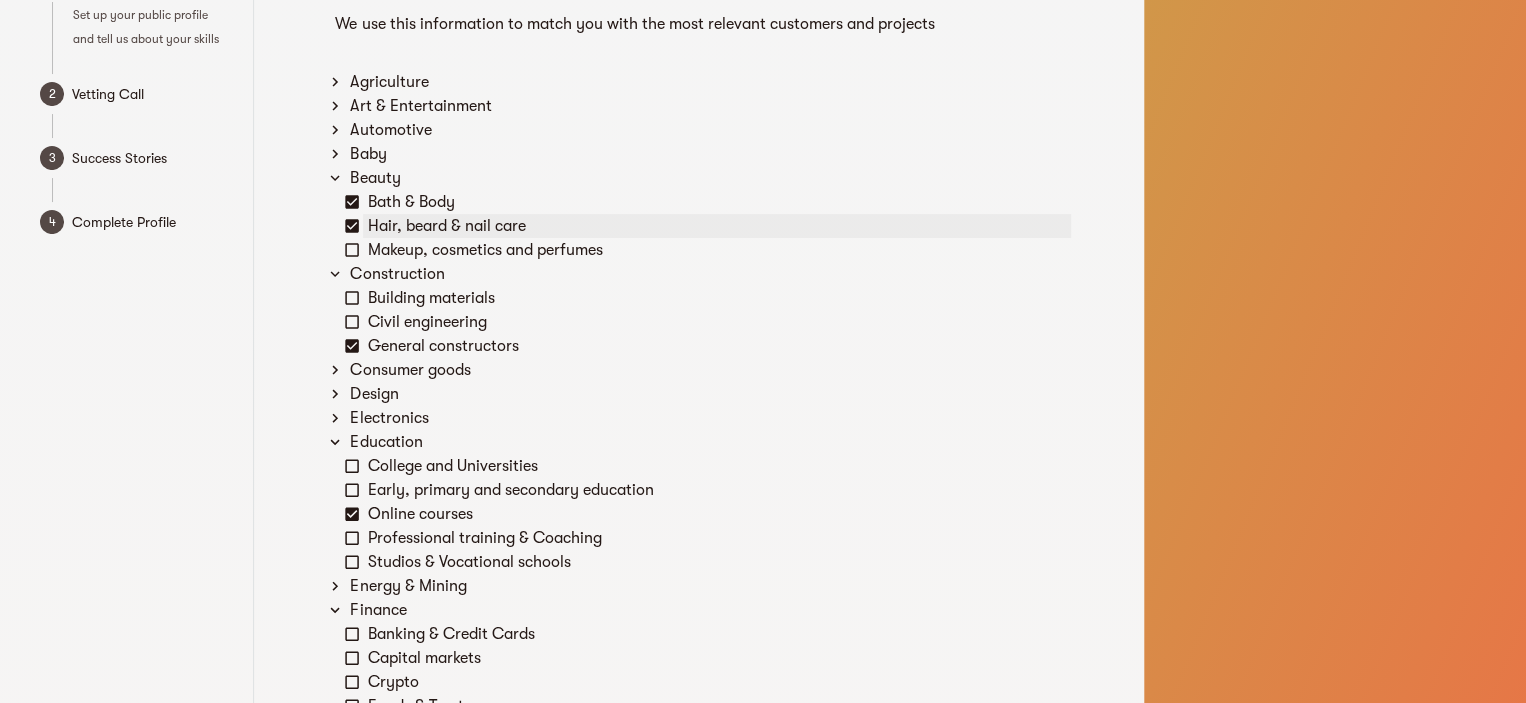 click 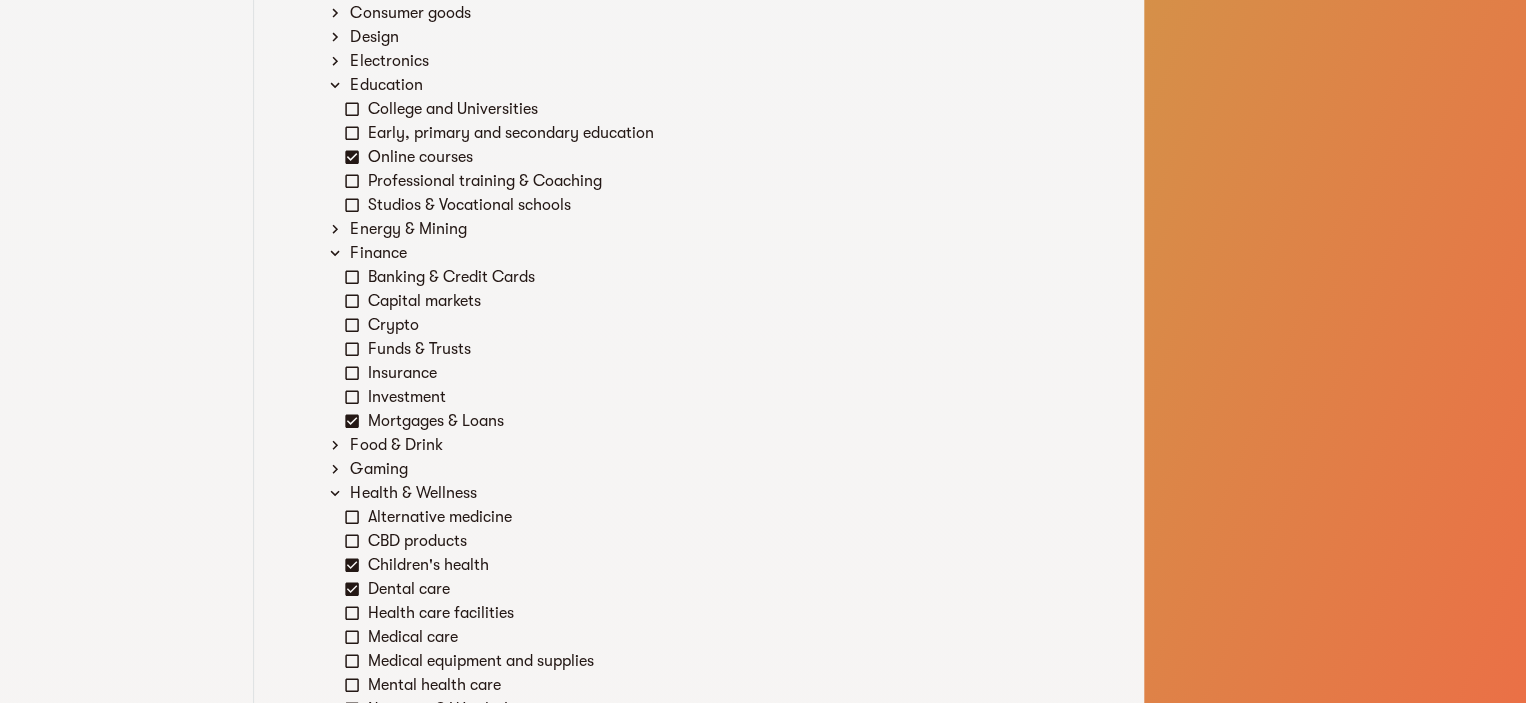 scroll, scrollTop: 428, scrollLeft: 0, axis: vertical 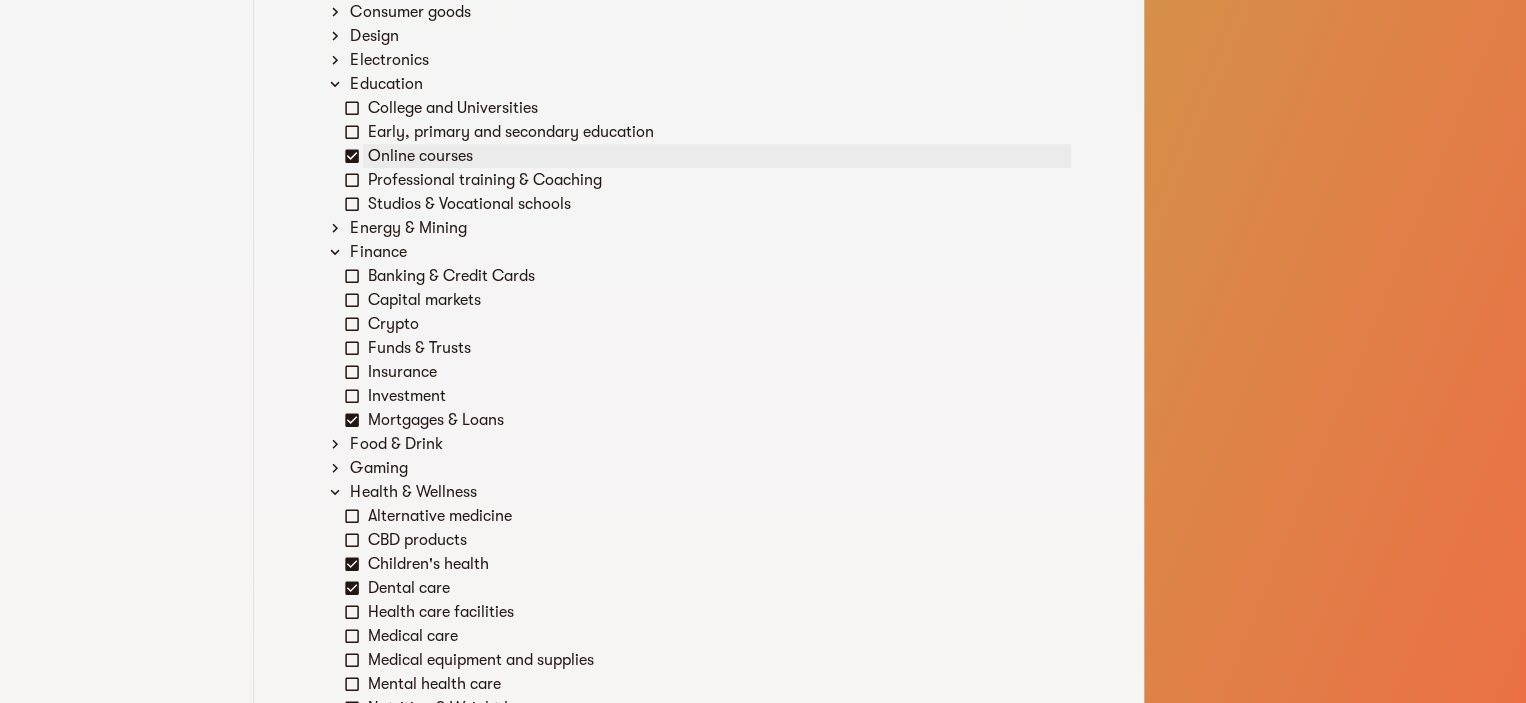 click 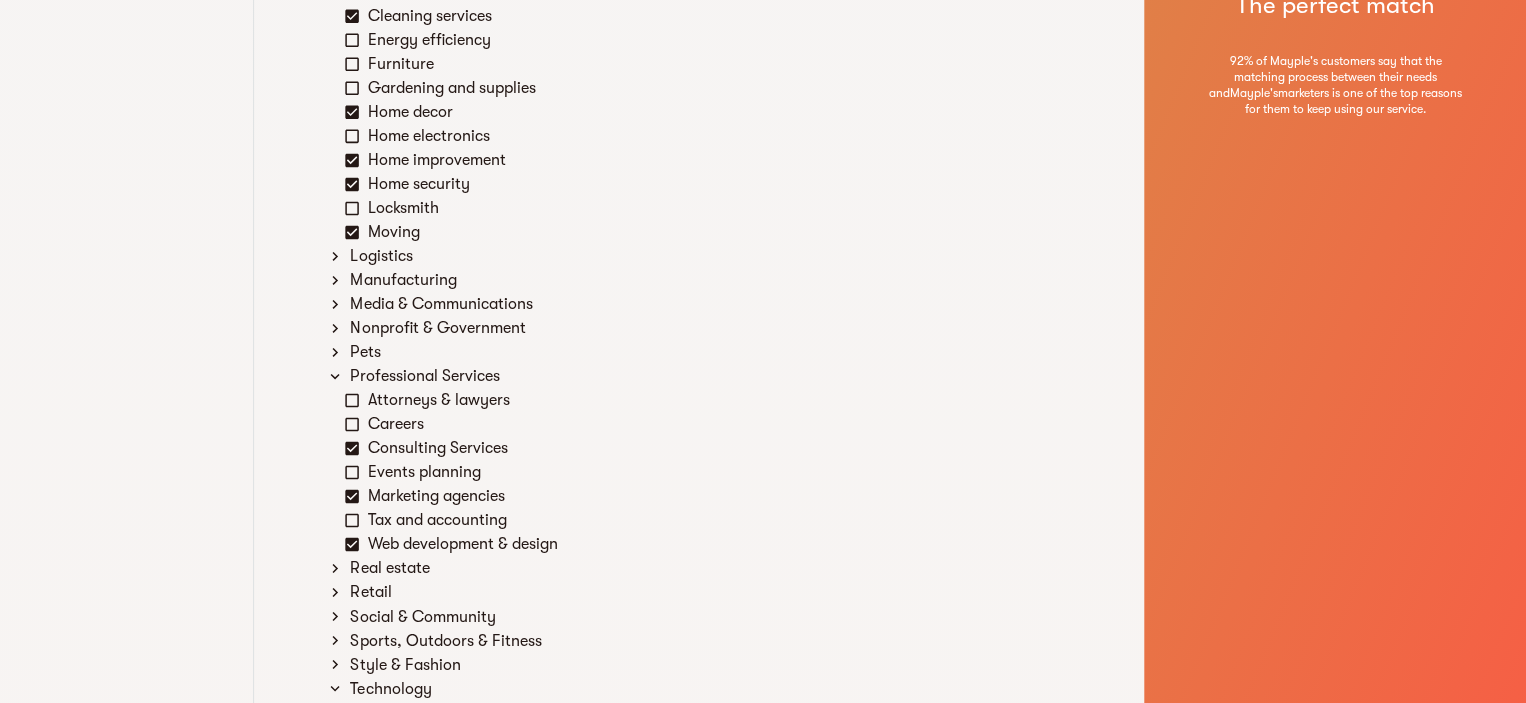 scroll, scrollTop: 1287, scrollLeft: 0, axis: vertical 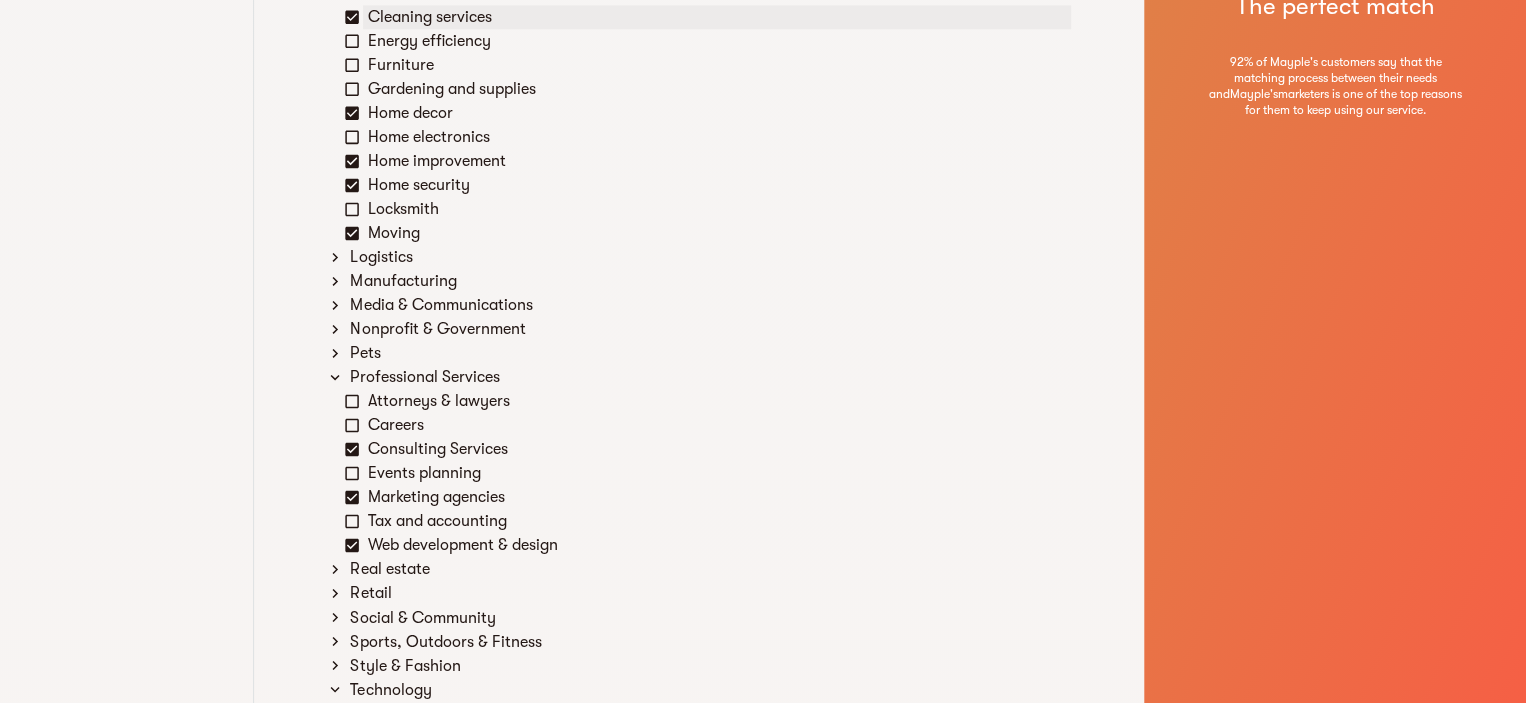 click 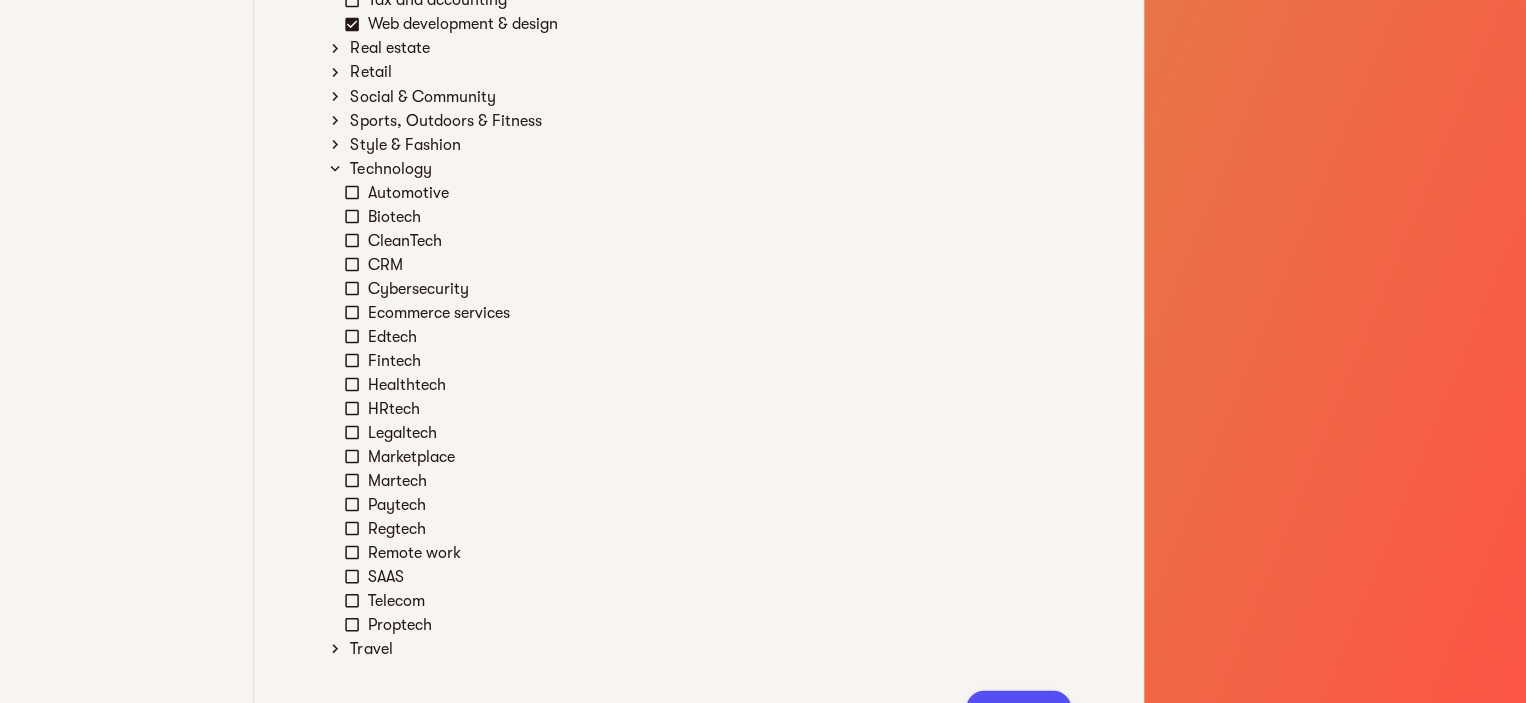 scroll, scrollTop: 1899, scrollLeft: 0, axis: vertical 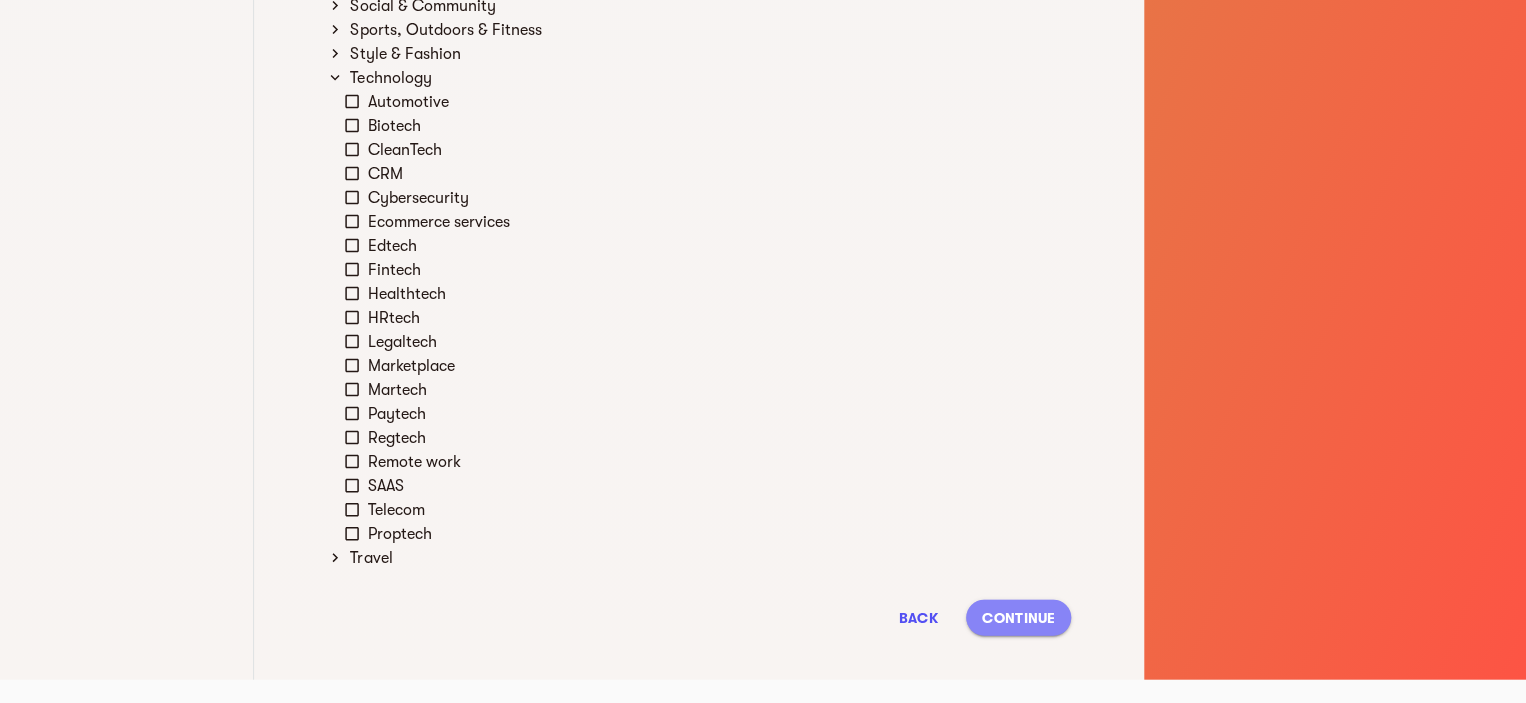 click on "Continue" at bounding box center (1018, 617) 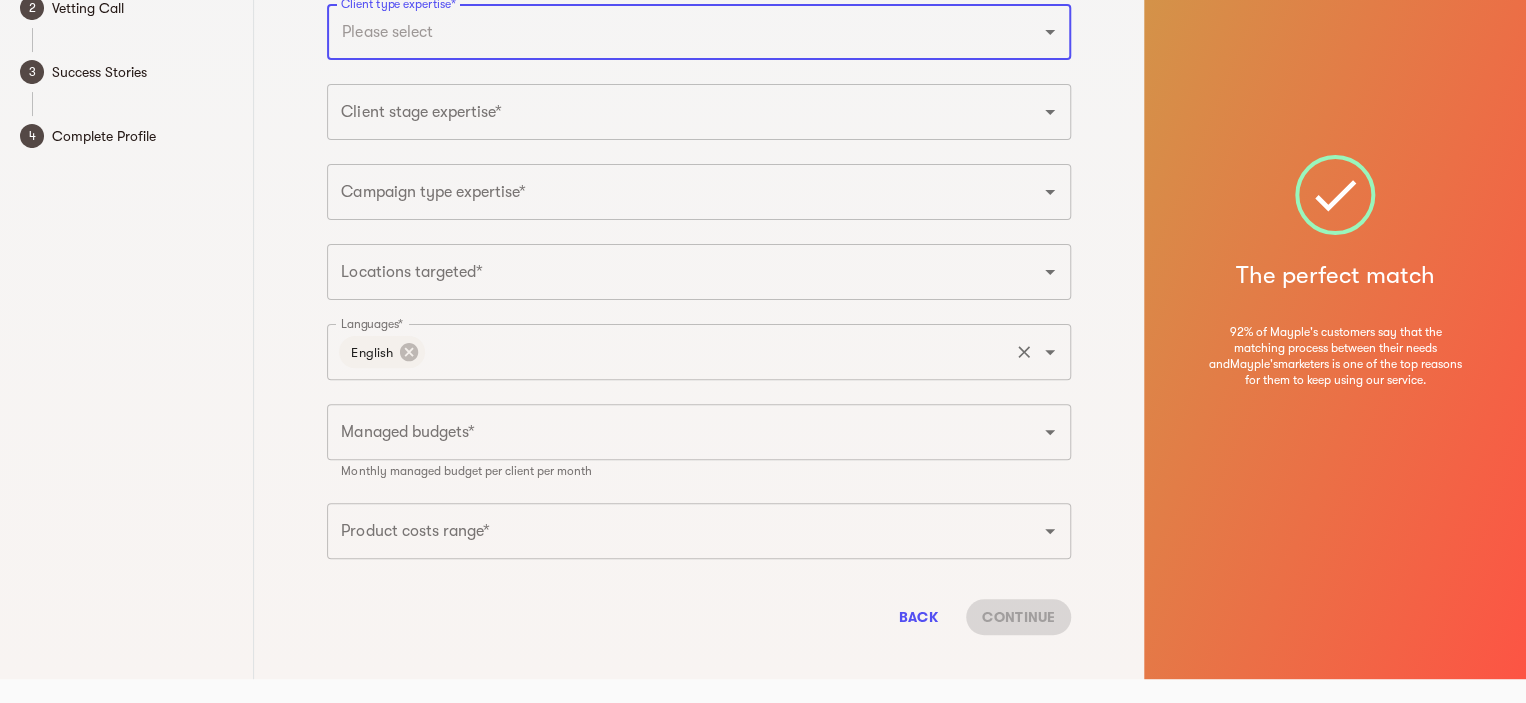 scroll, scrollTop: 0, scrollLeft: 0, axis: both 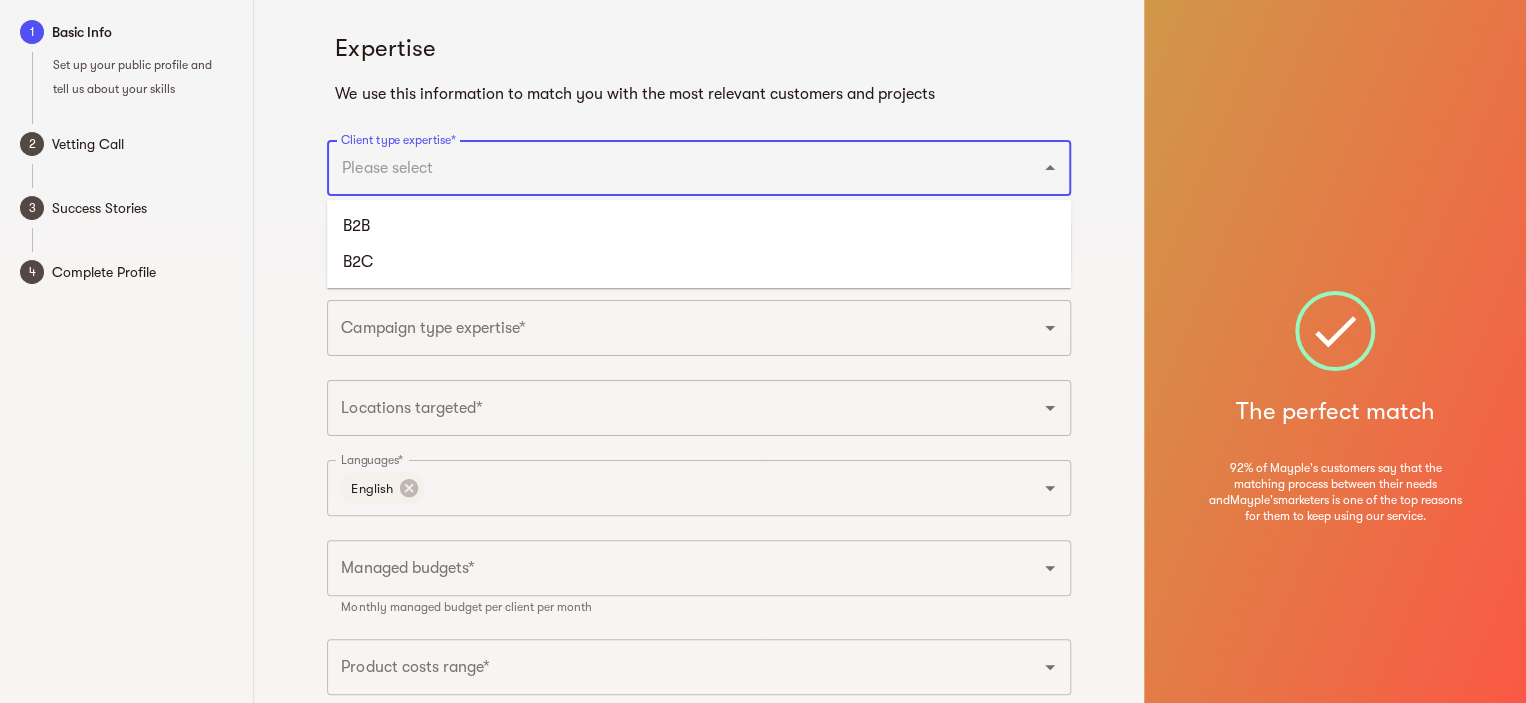 click on "Client type expertise*" at bounding box center (671, 168) 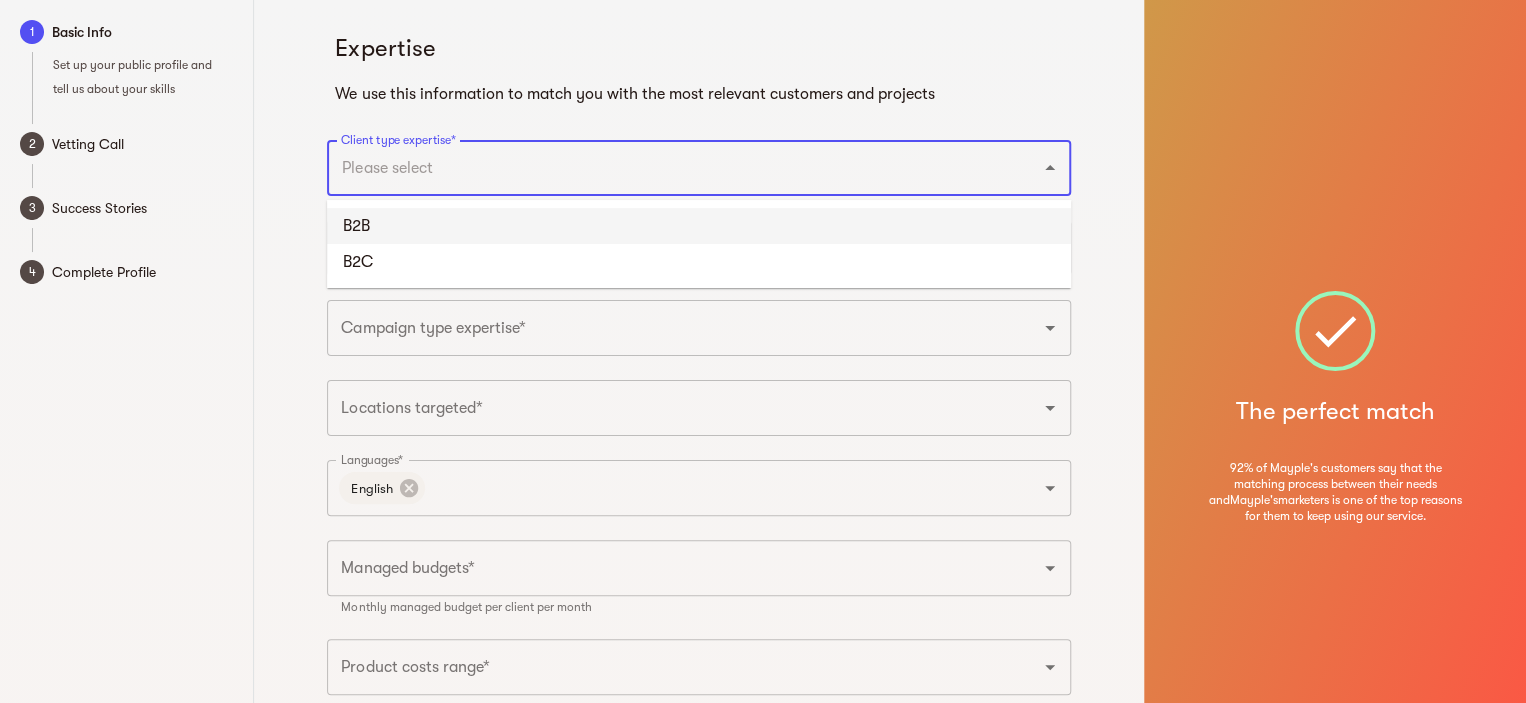 click on "B2B" at bounding box center (699, 226) 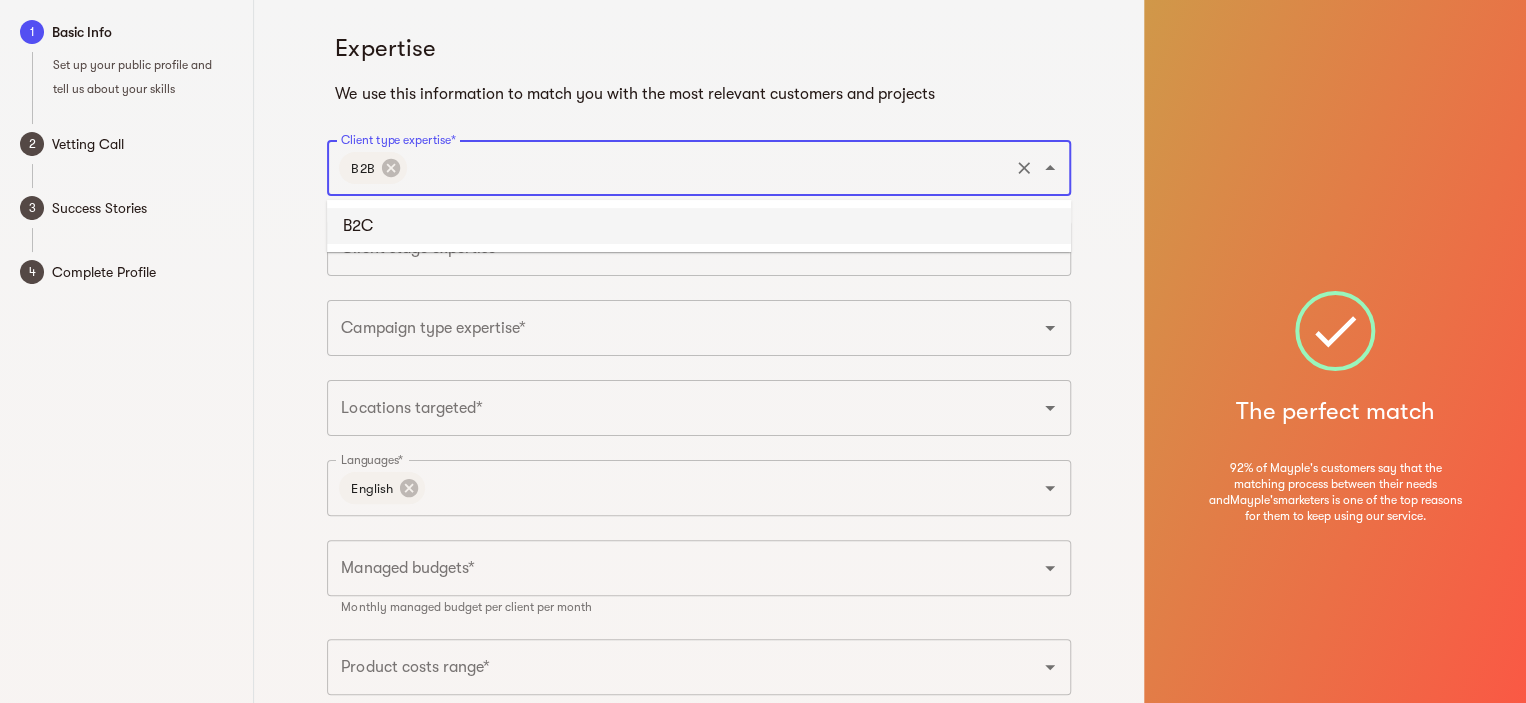 click on "Client type expertise*" at bounding box center [708, 168] 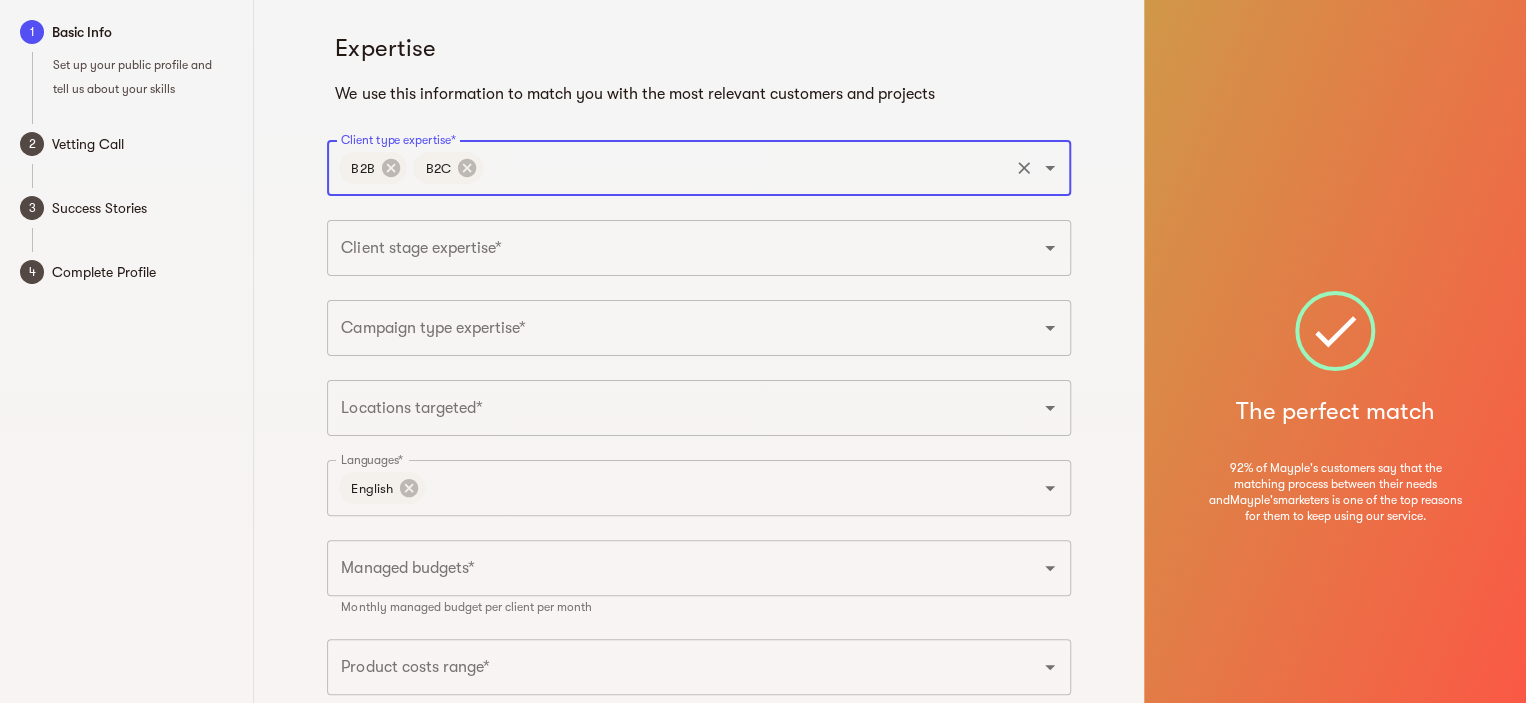 click on "Client stage expertise*" at bounding box center [671, 248] 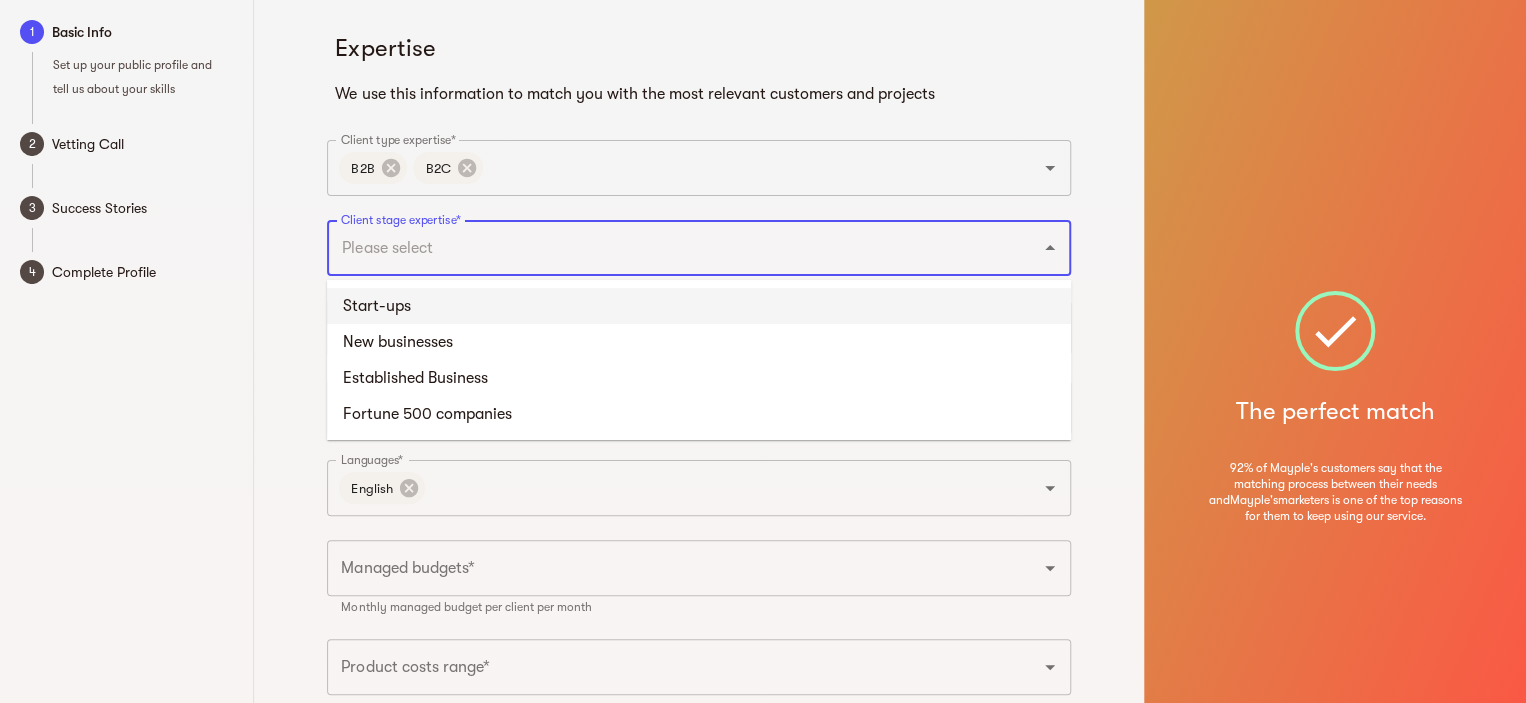 click on "Start-ups" at bounding box center [699, 306] 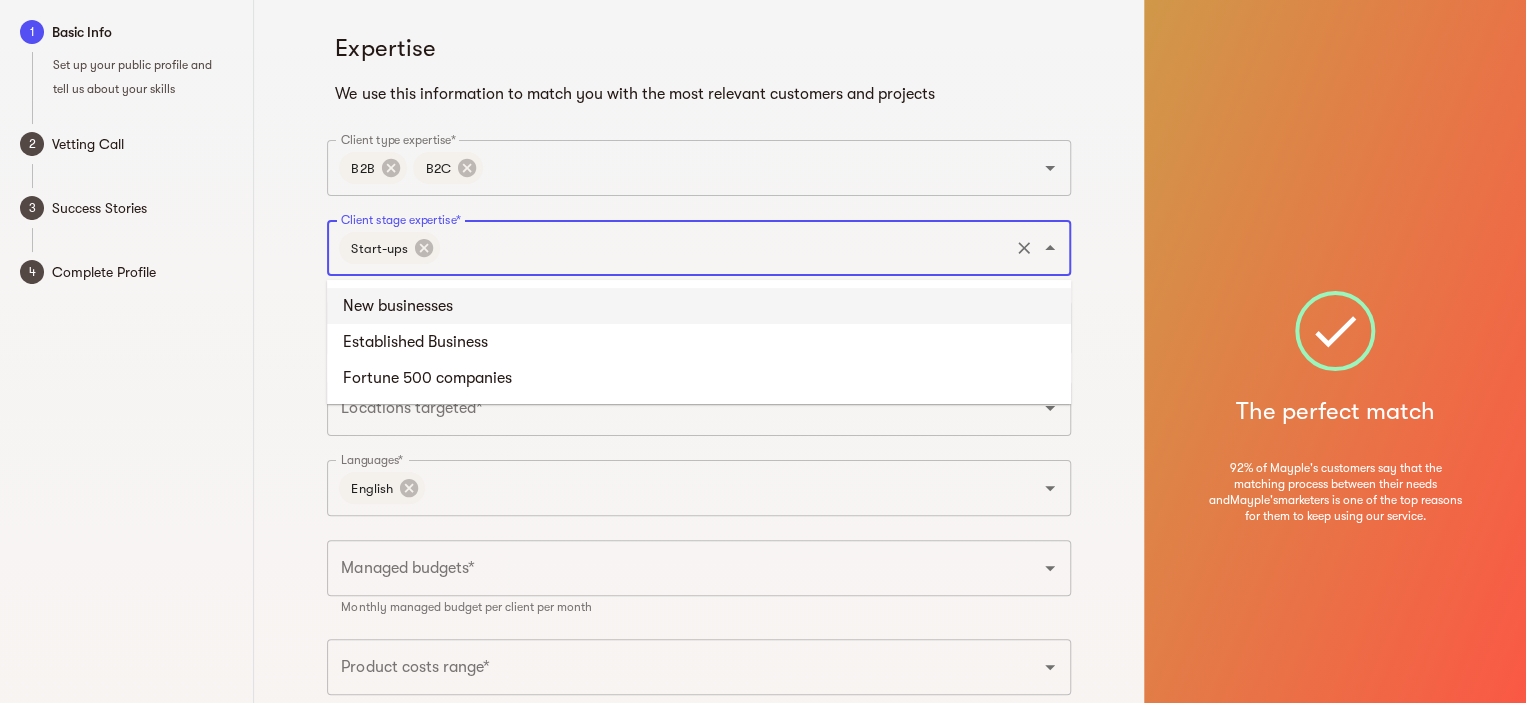 click on "Client stage expertise*" at bounding box center [724, 248] 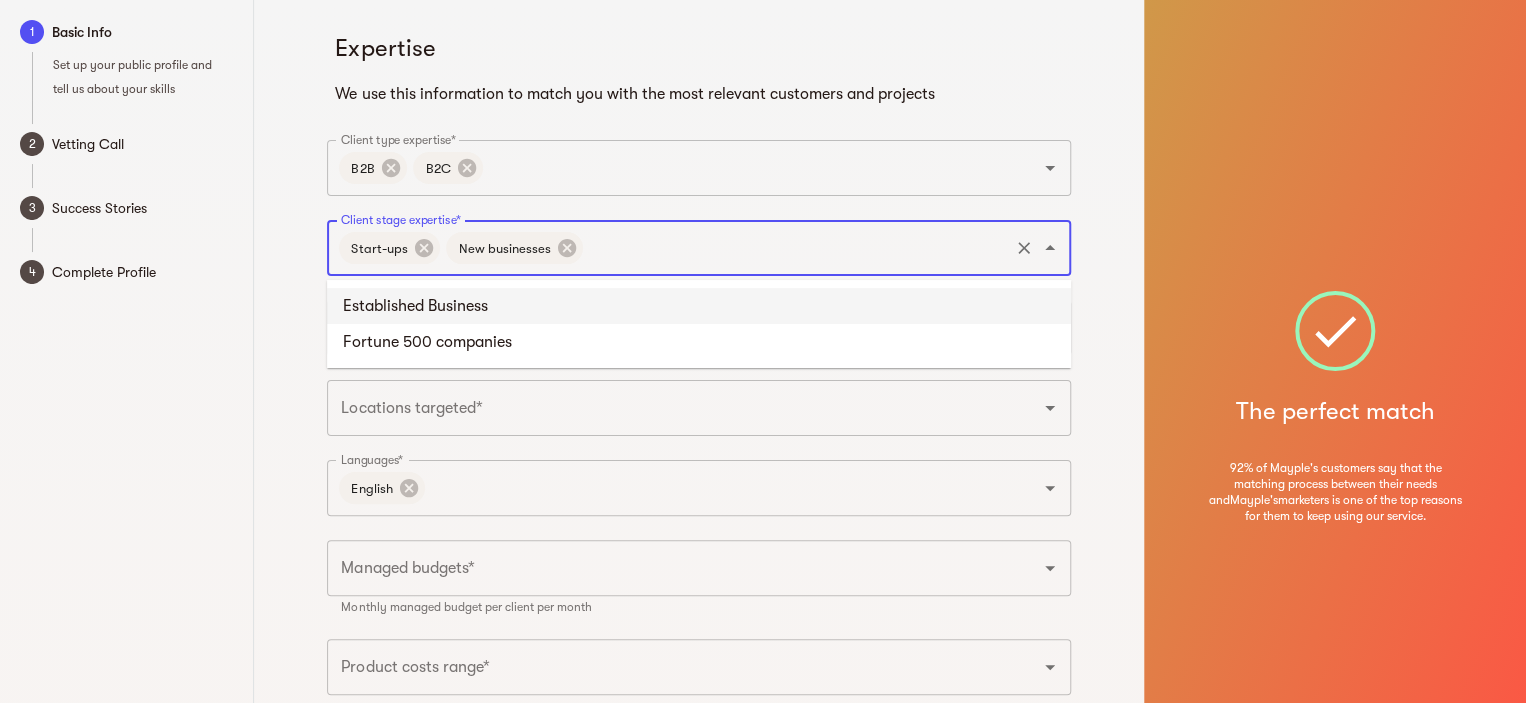 click on "Client stage expertise*" at bounding box center [796, 248] 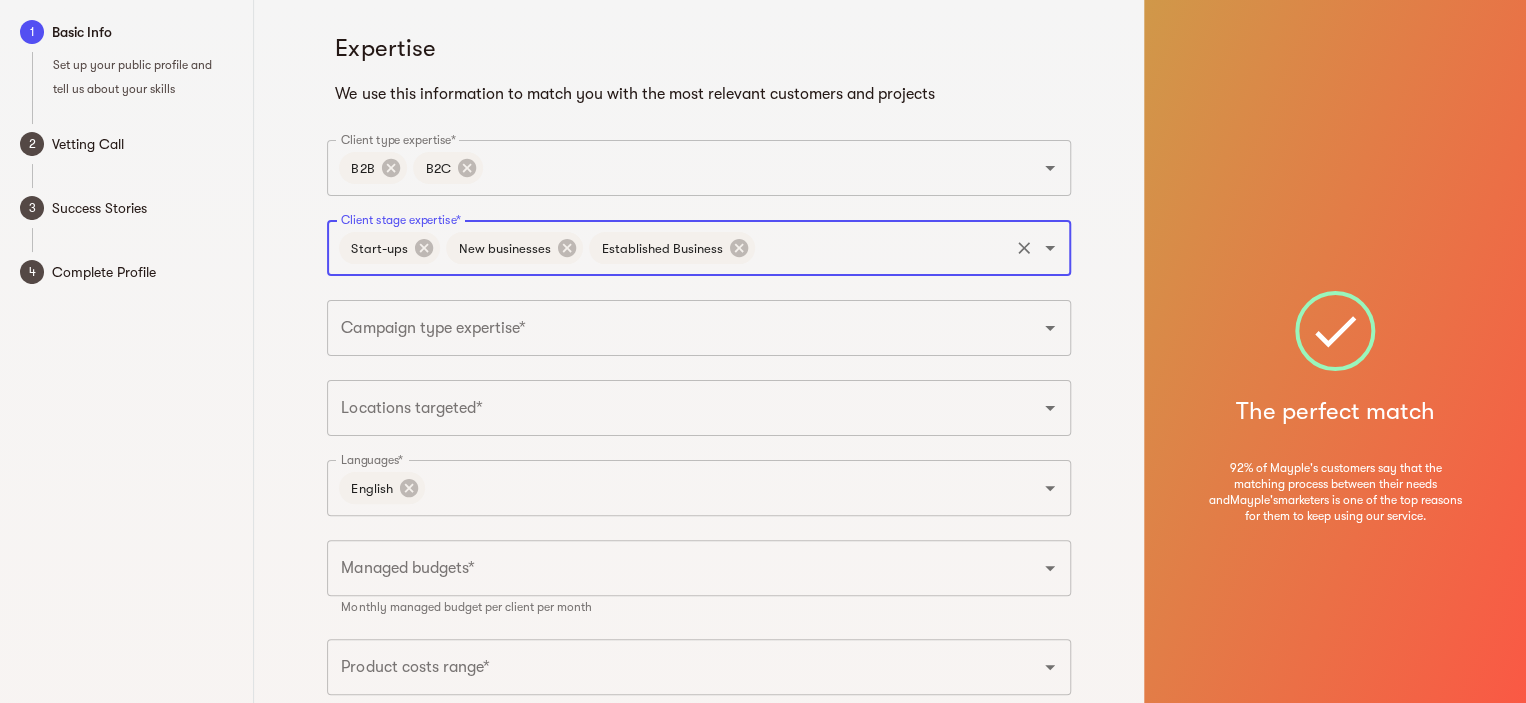 click on "Campaign type expertise*" at bounding box center [671, 328] 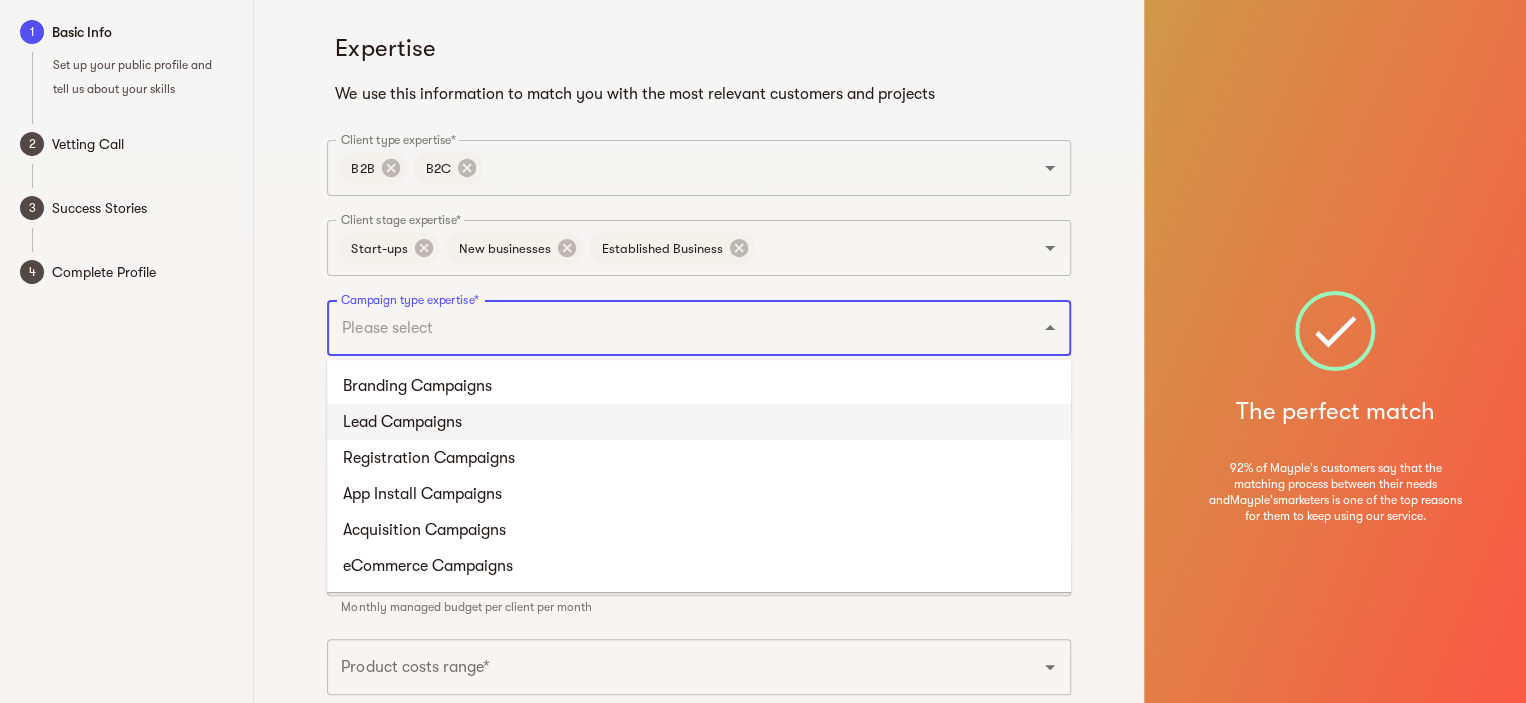 click on "Lead Campaigns" at bounding box center [699, 422] 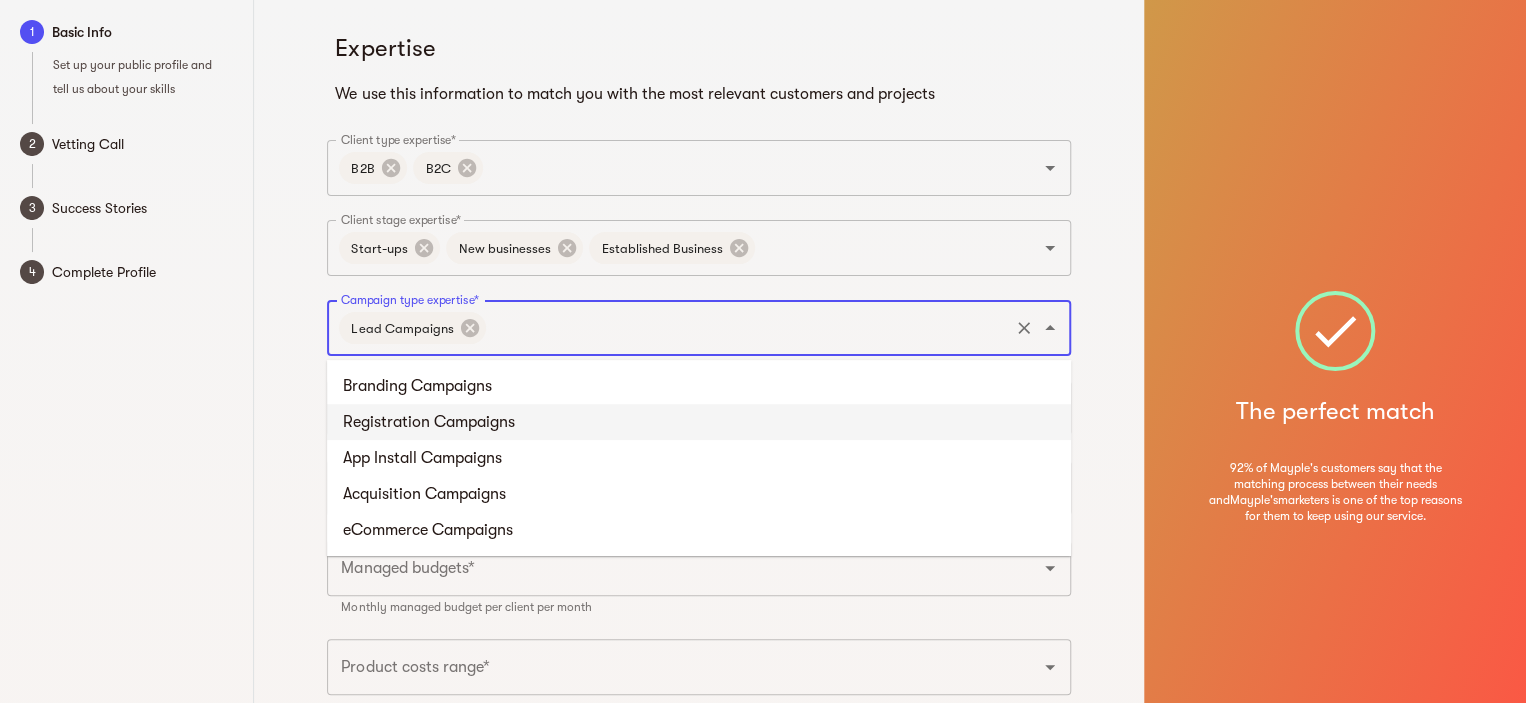 click on "Campaign type expertise*" at bounding box center (747, 328) 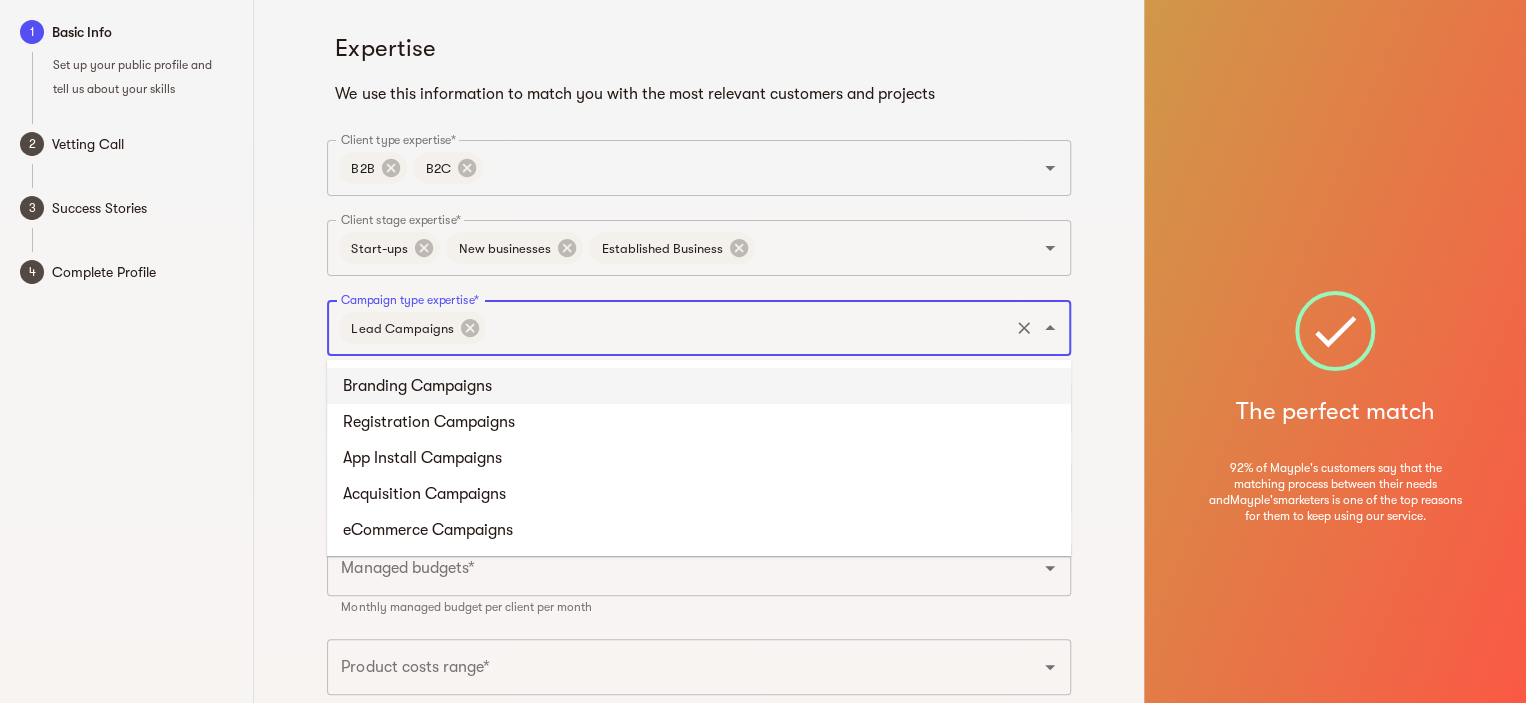 click on "Branding Campaigns" at bounding box center (699, 386) 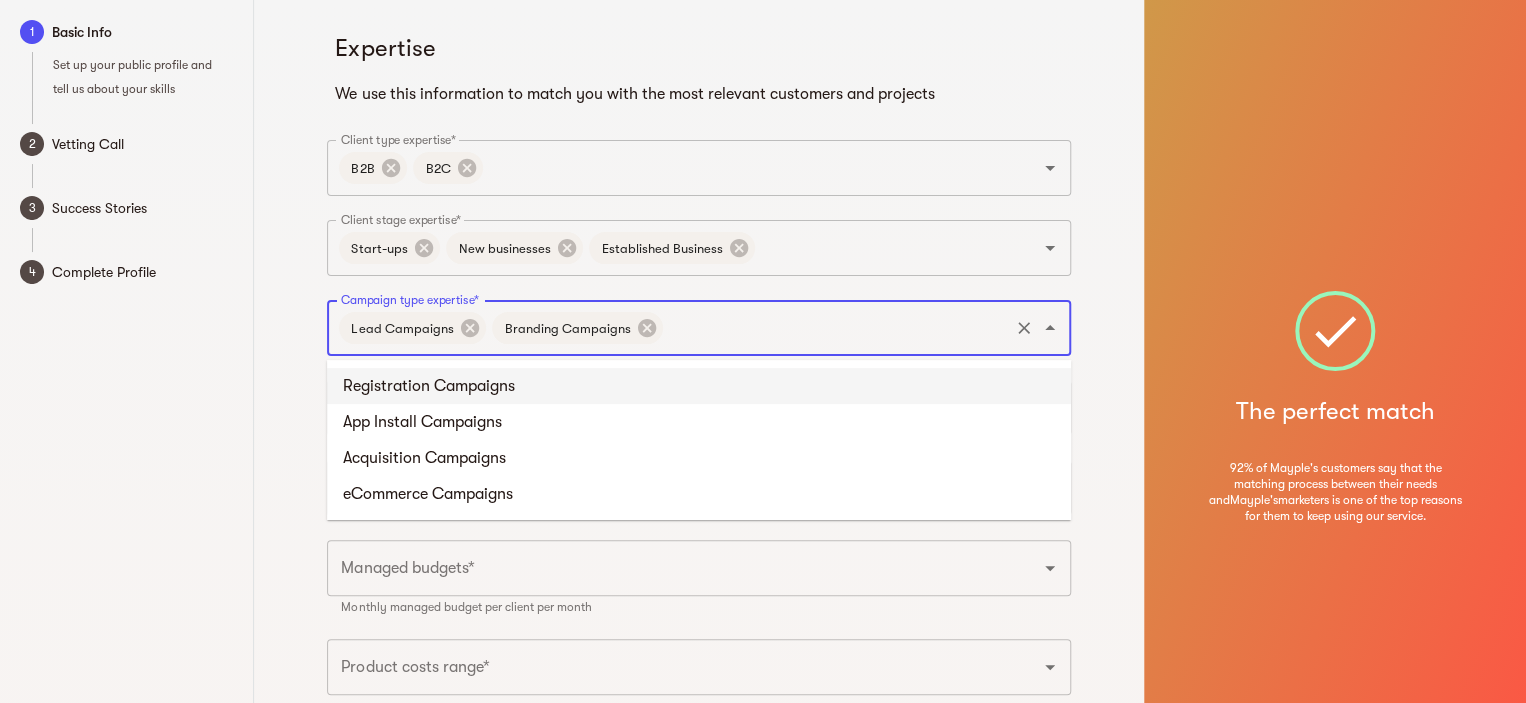click on "Campaign type expertise*" at bounding box center [836, 328] 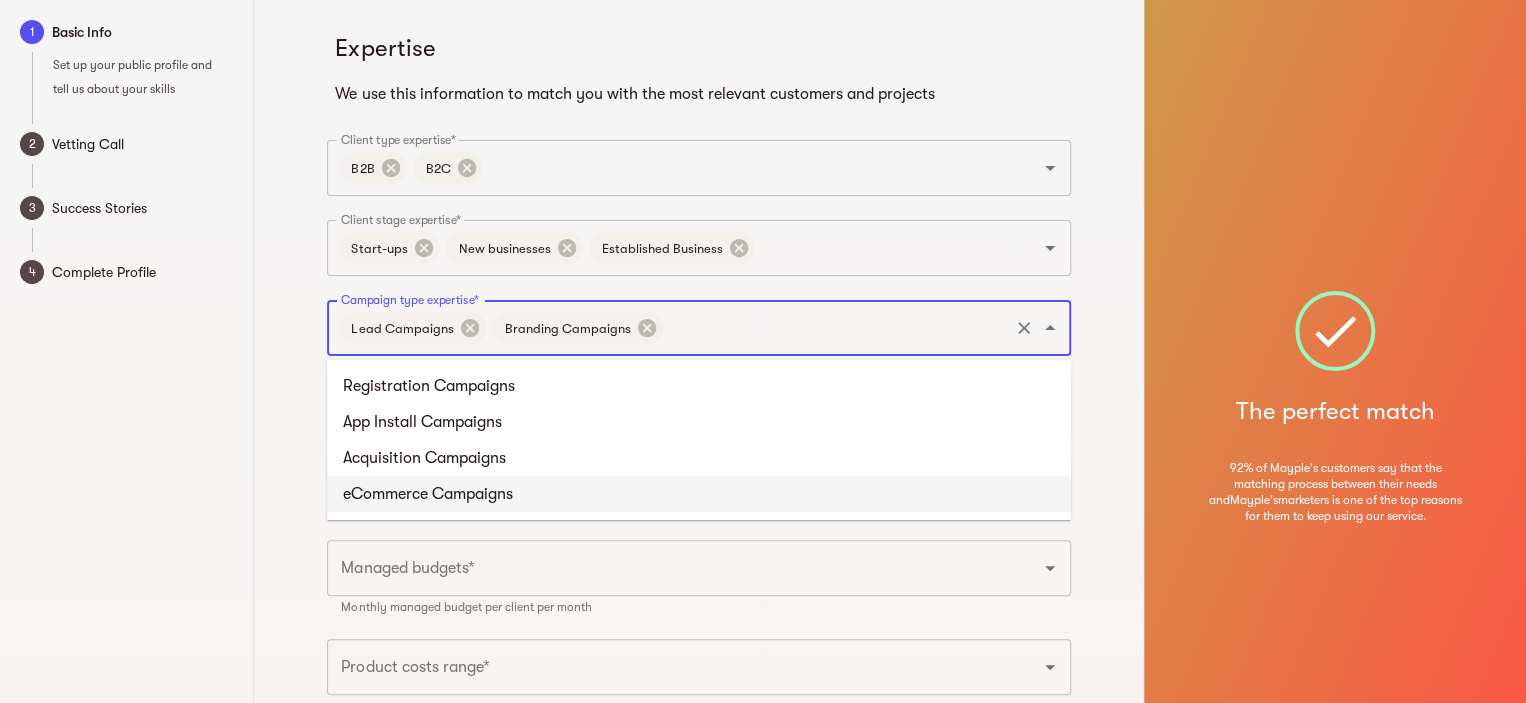 click on "eCommerce Campaigns" at bounding box center [699, 494] 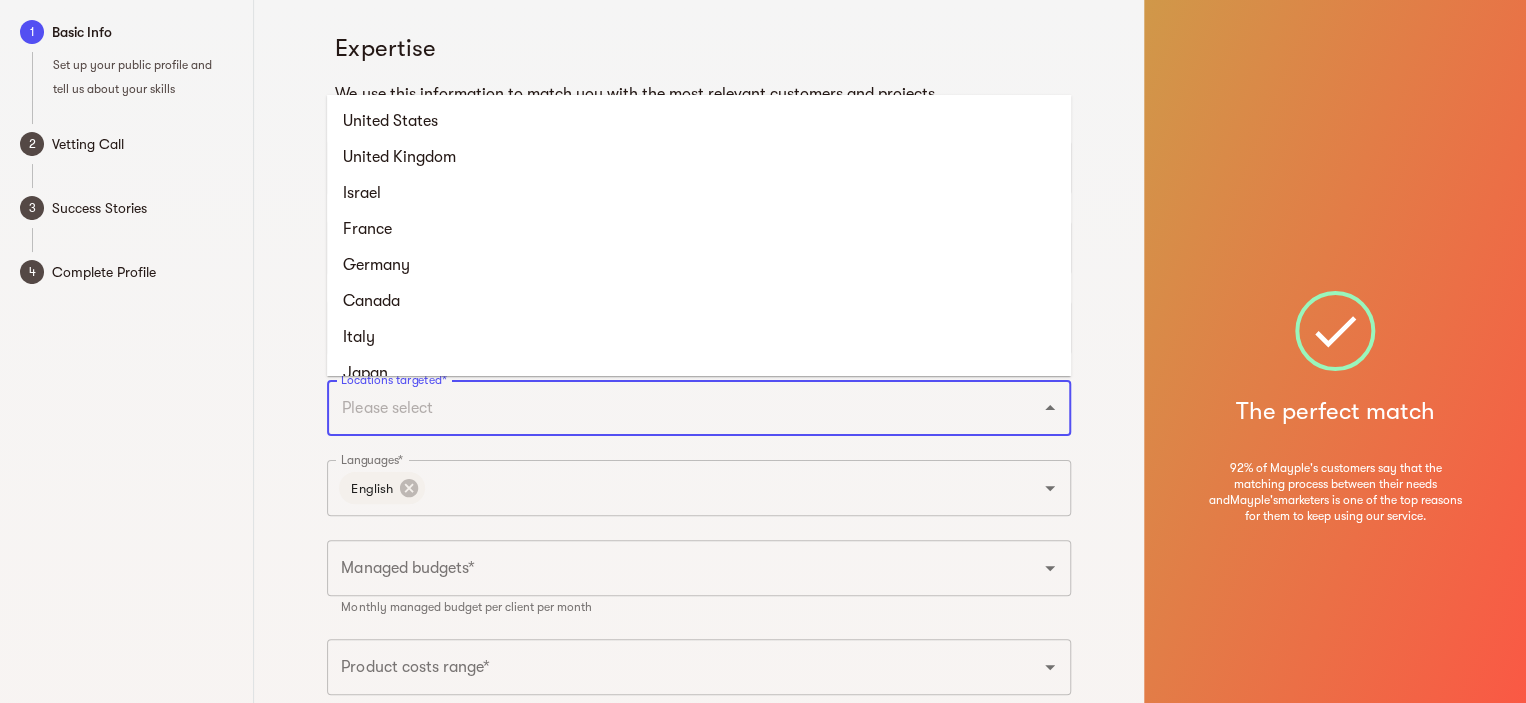 click on "Locations targeted*" at bounding box center (671, 408) 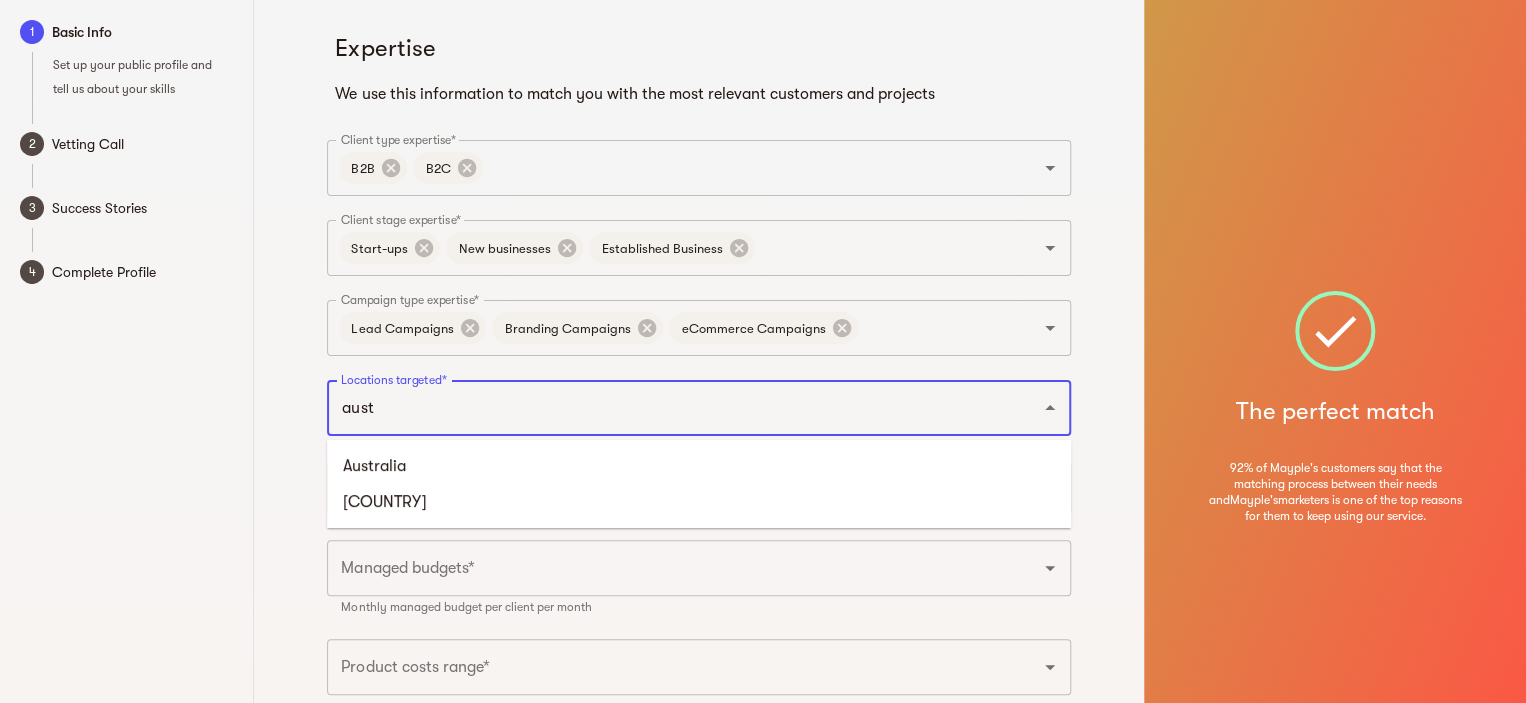 type on "austr" 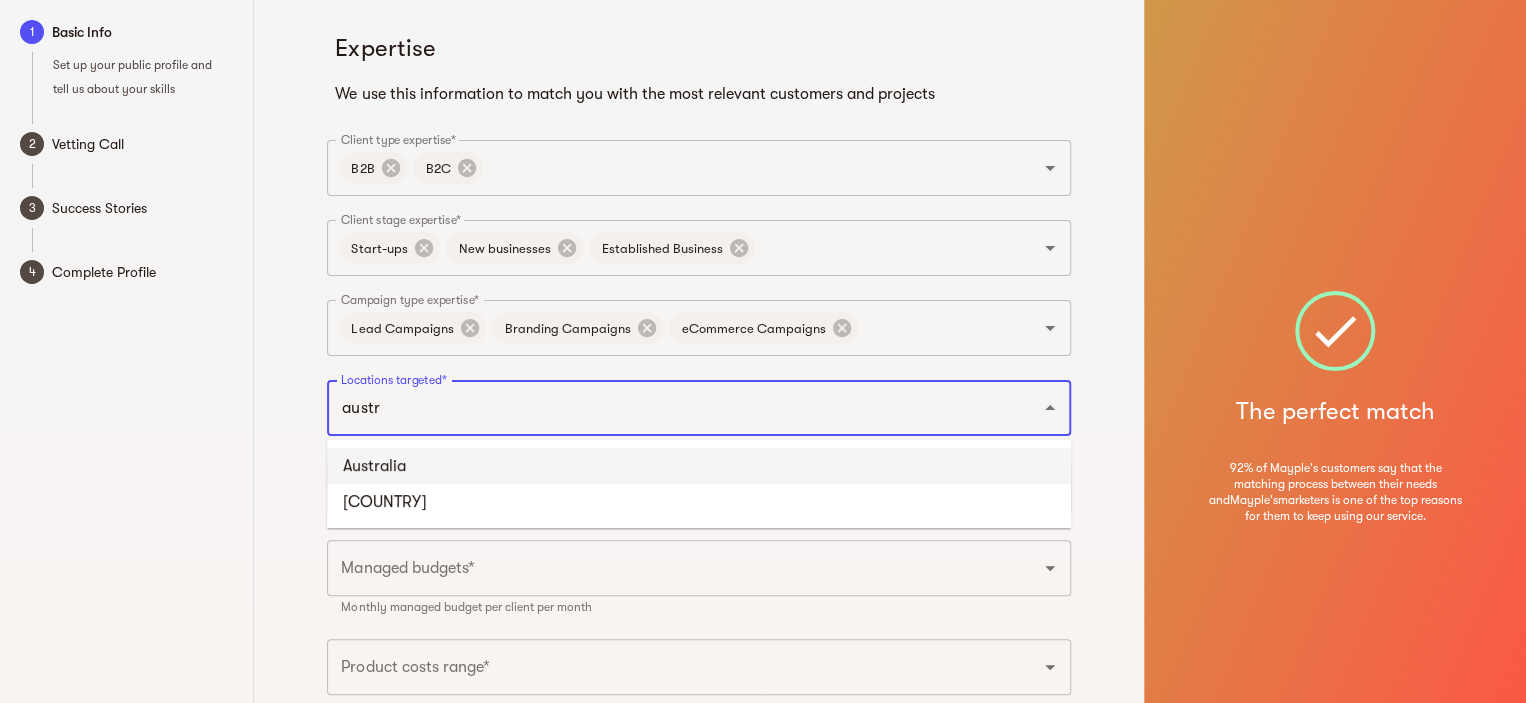 click on "Australia" at bounding box center [699, 466] 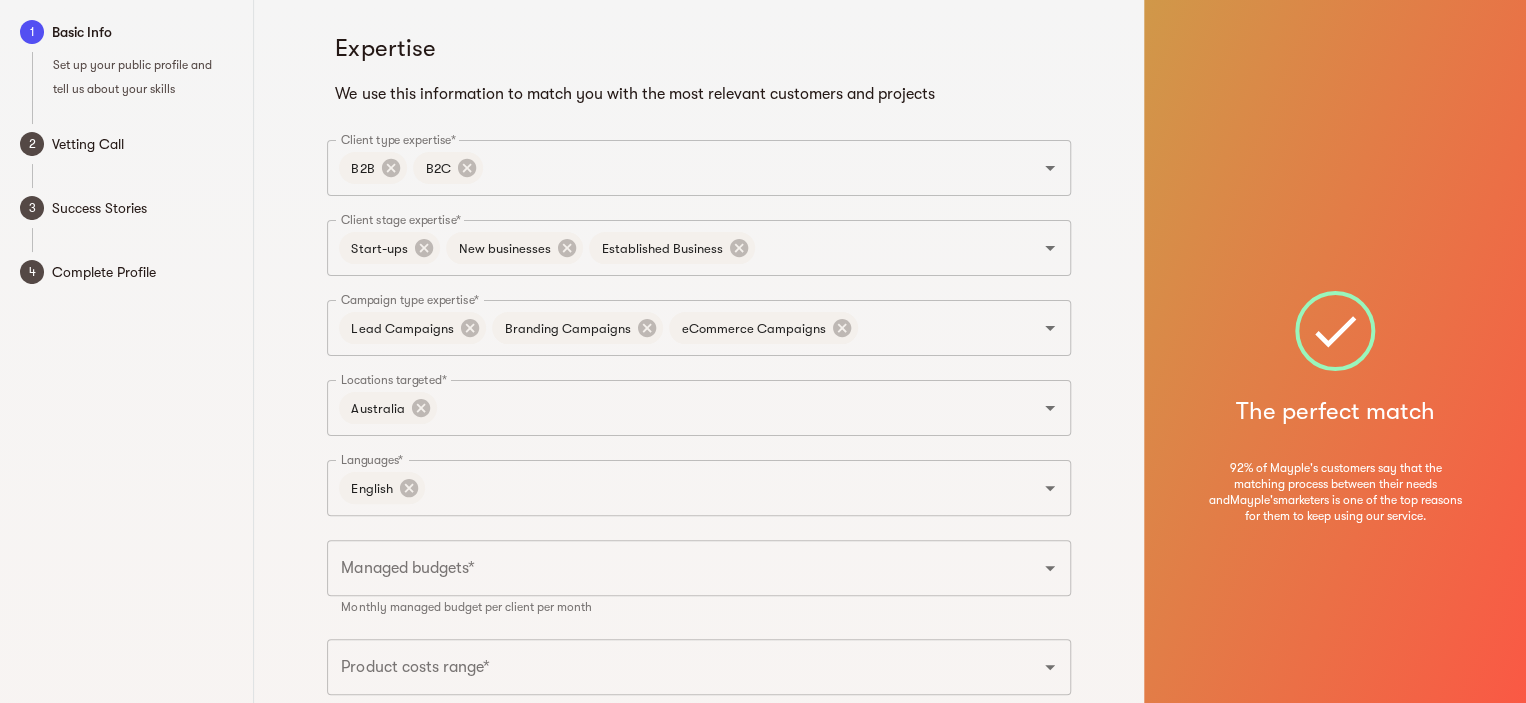 click on "Expertise We use this information to match you with the most relevant customers and projects Client type expertise* B2B B2C Client type expertise* Client stage expertise* Start-ups New businesses Established Business Client stage expertise* Campaign type expertise* Lead Campaigns Branding Campaigns eCommerce Campaigns Campaign type expertise* Locations targeted* [COUNTRY] Locations targeted* Languages* English Languages* Managed budgets* Managed budgets* Monthly managed budget per client per month Product costs range* Product costs range* Back Continue" at bounding box center (699, 407) 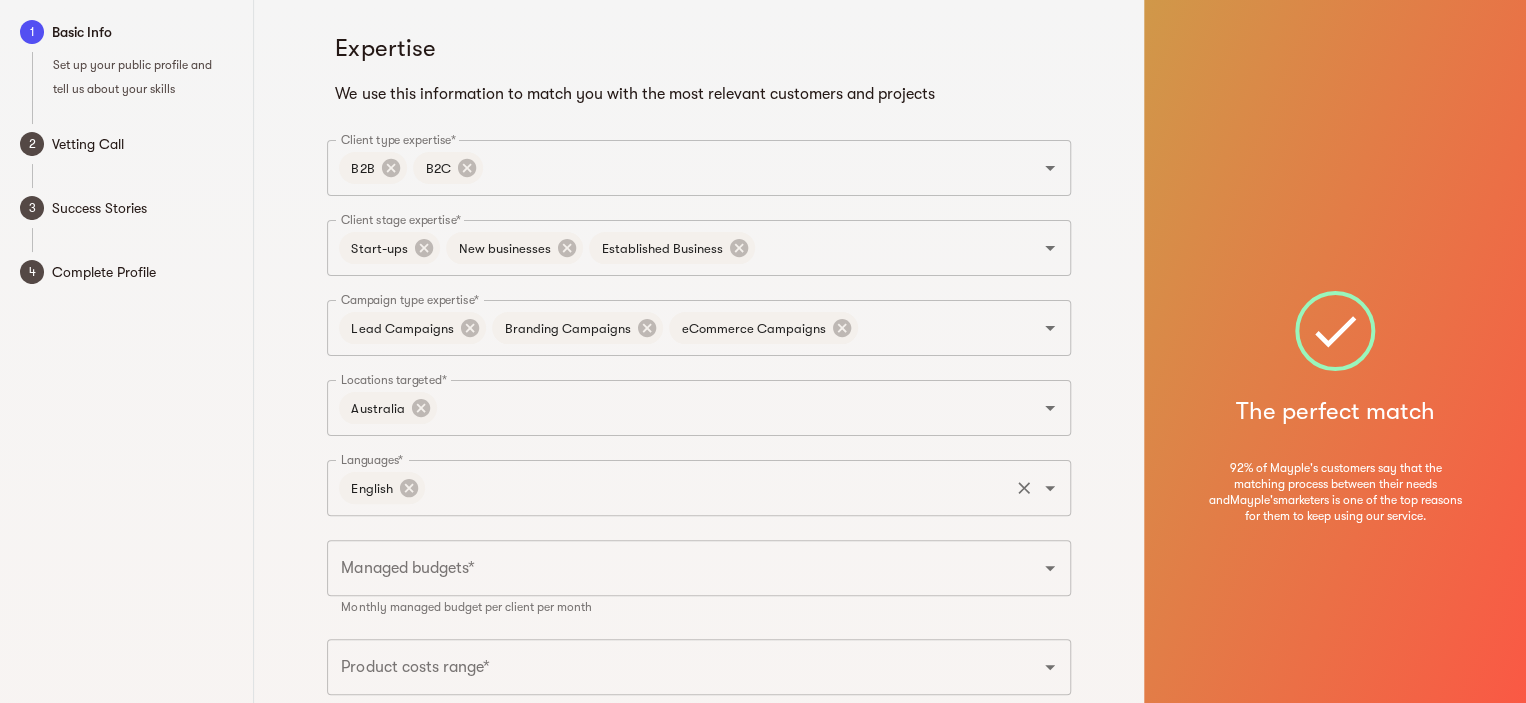 scroll, scrollTop: 136, scrollLeft: 0, axis: vertical 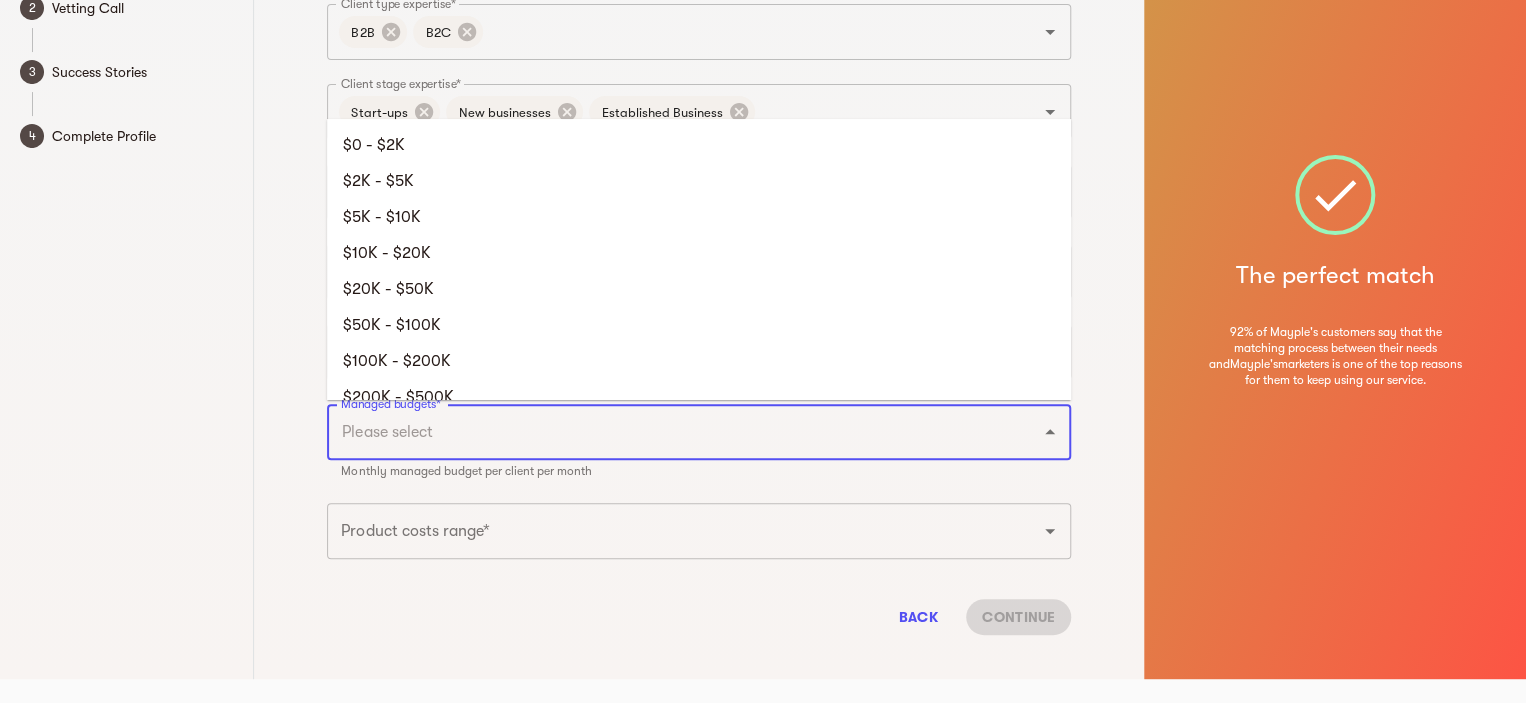 click on "Managed budgets*" at bounding box center (671, 432) 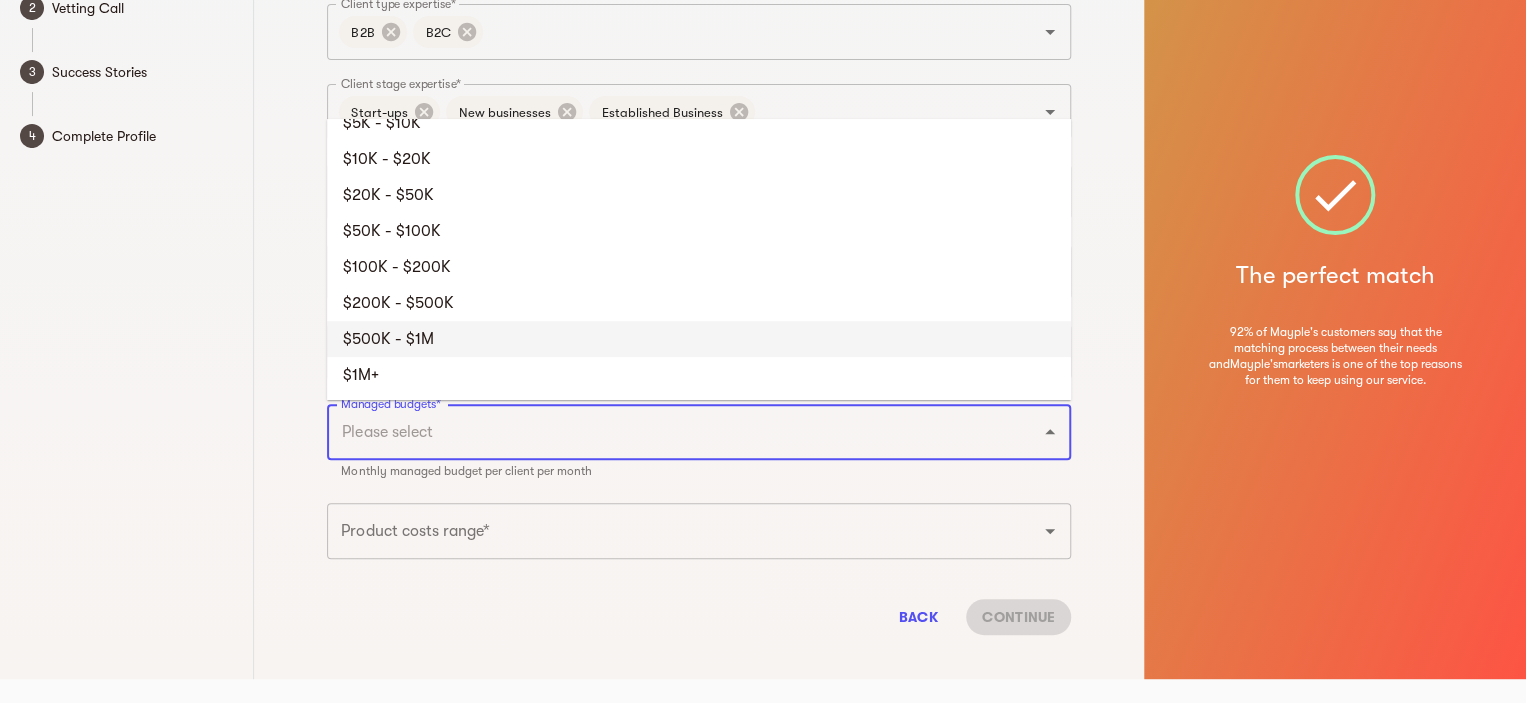 scroll, scrollTop: 0, scrollLeft: 0, axis: both 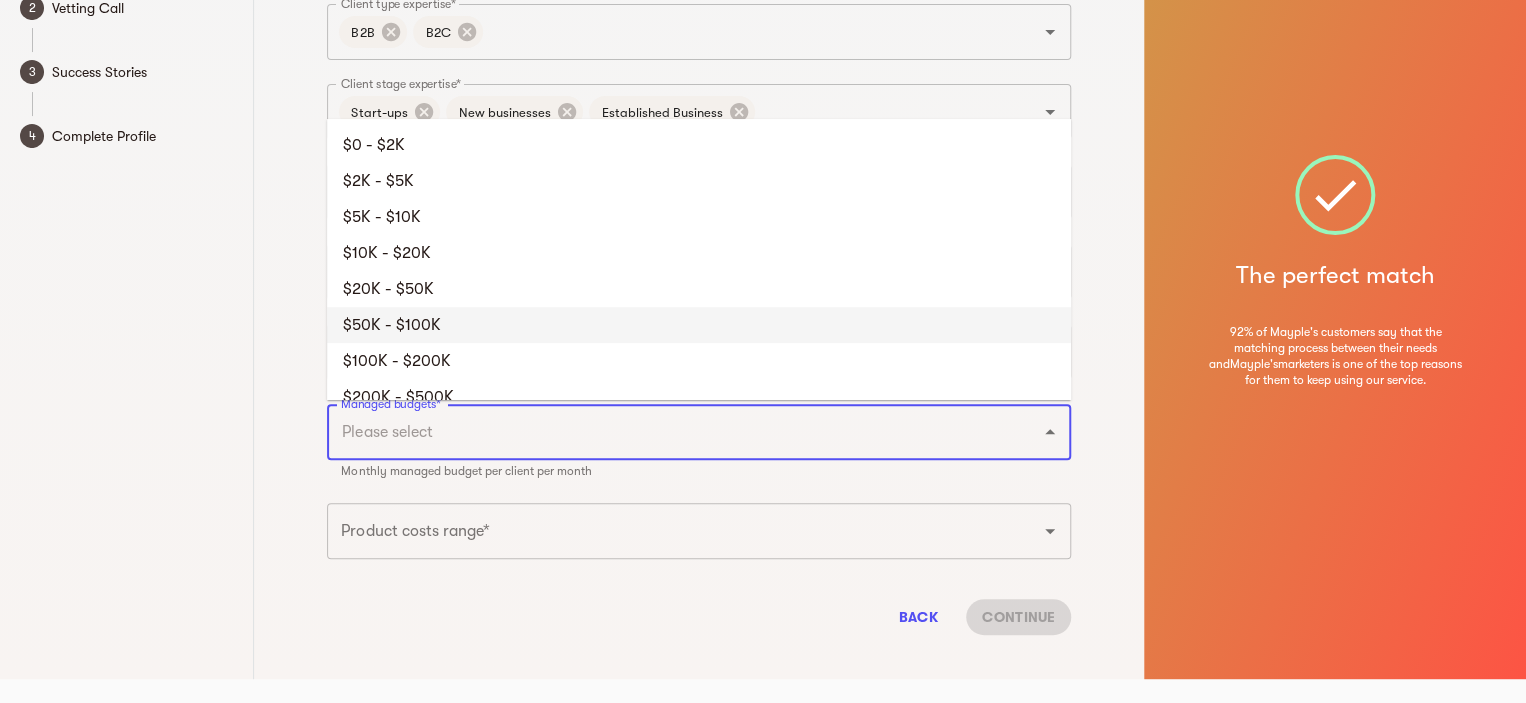 click on "$50K - $100K" at bounding box center (699, 325) 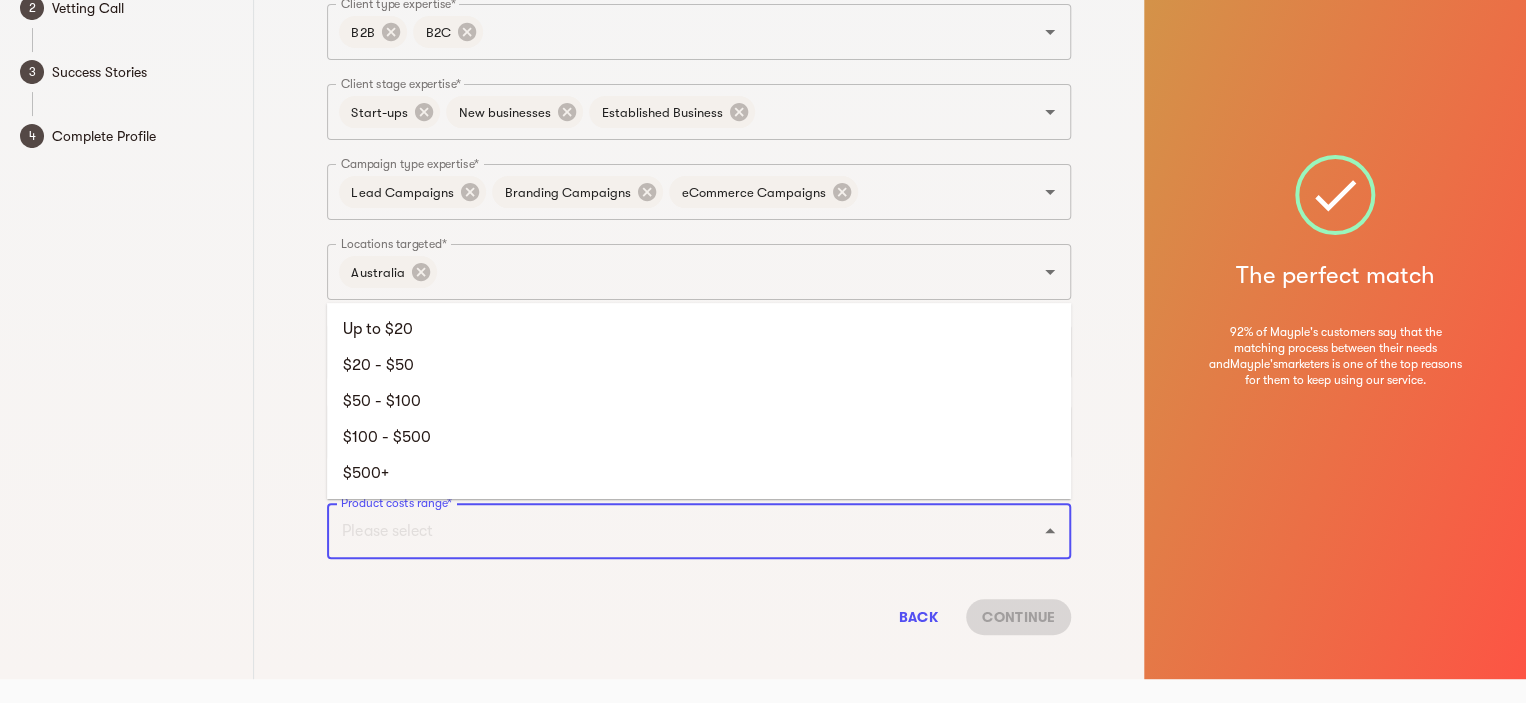 click on "Product costs range*" at bounding box center (671, 531) 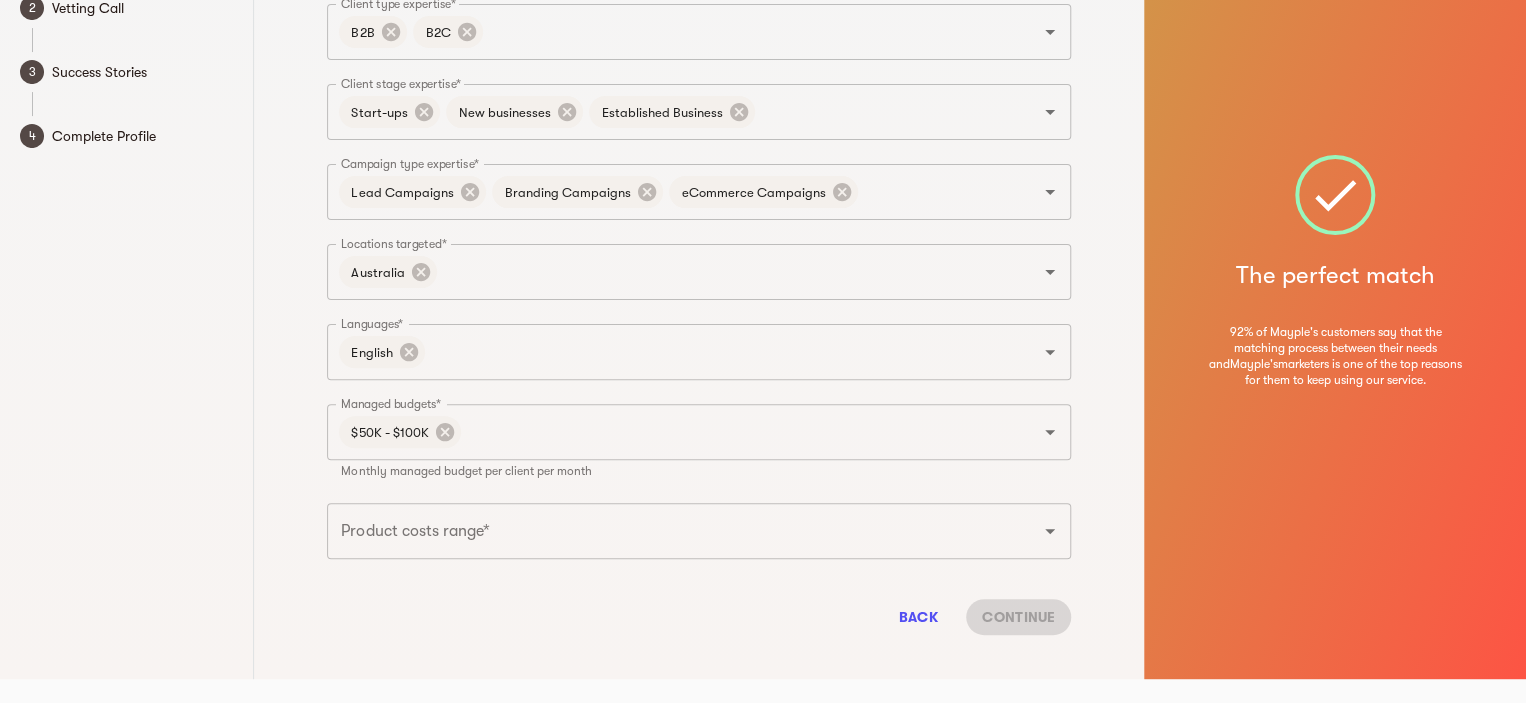click on "Back Continue" at bounding box center (699, 617) 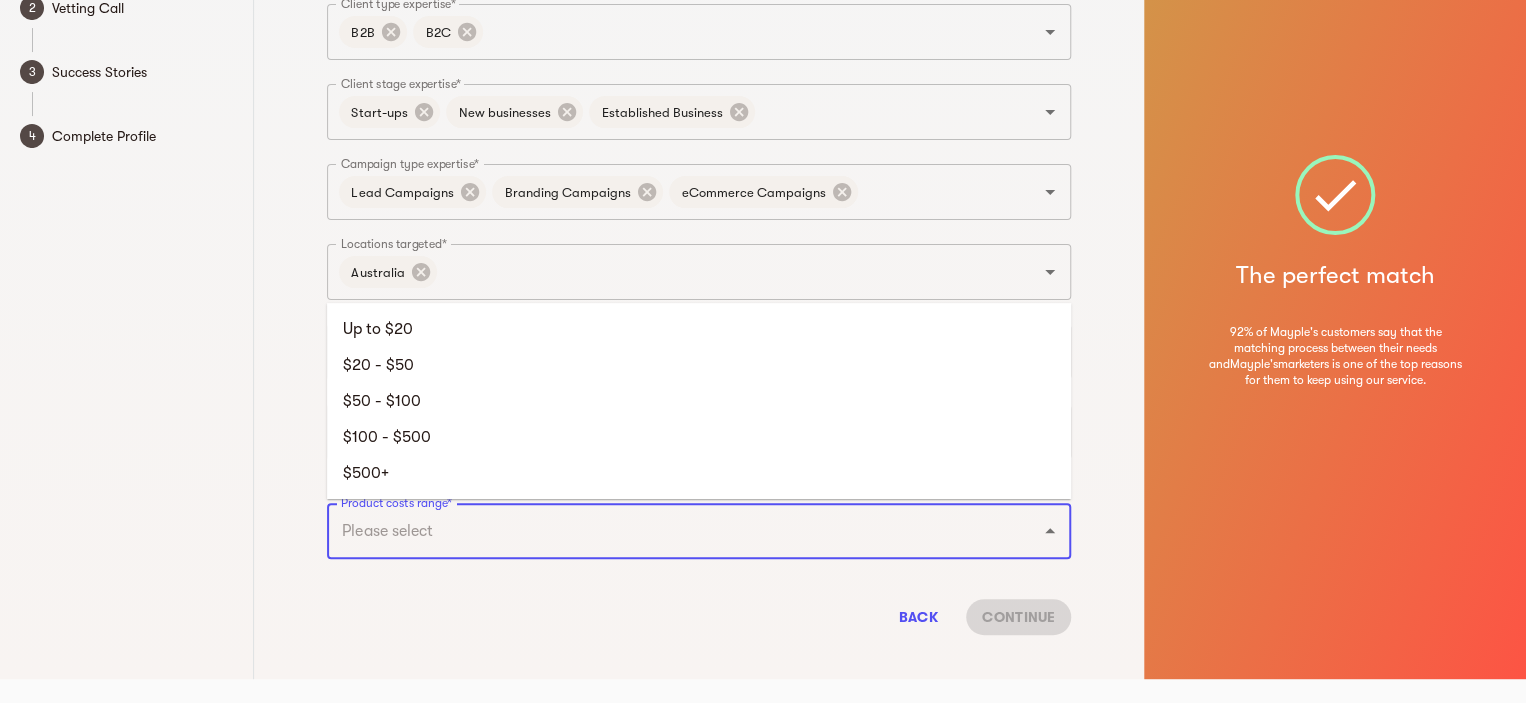 click on "Product costs range*" at bounding box center (671, 531) 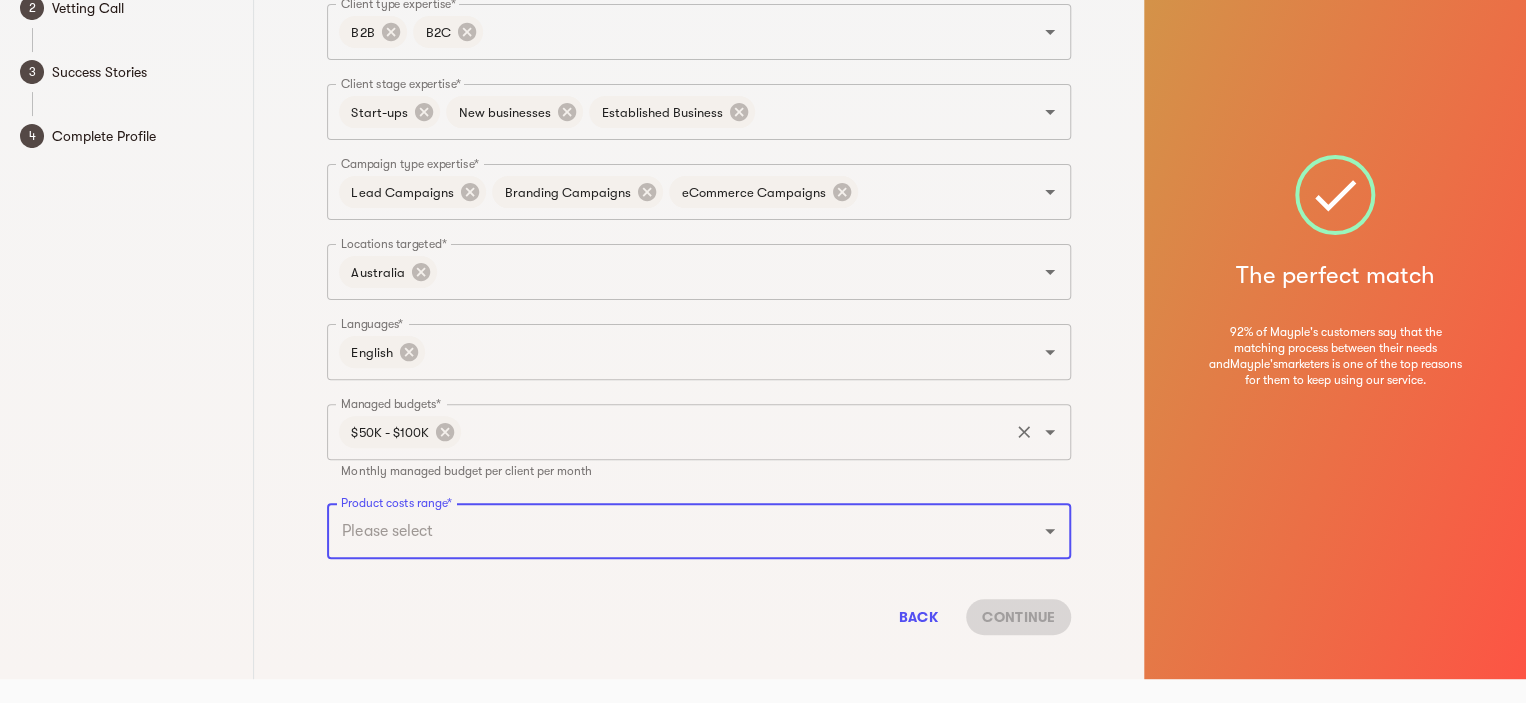 click on "Managed budgets*" at bounding box center (735, 432) 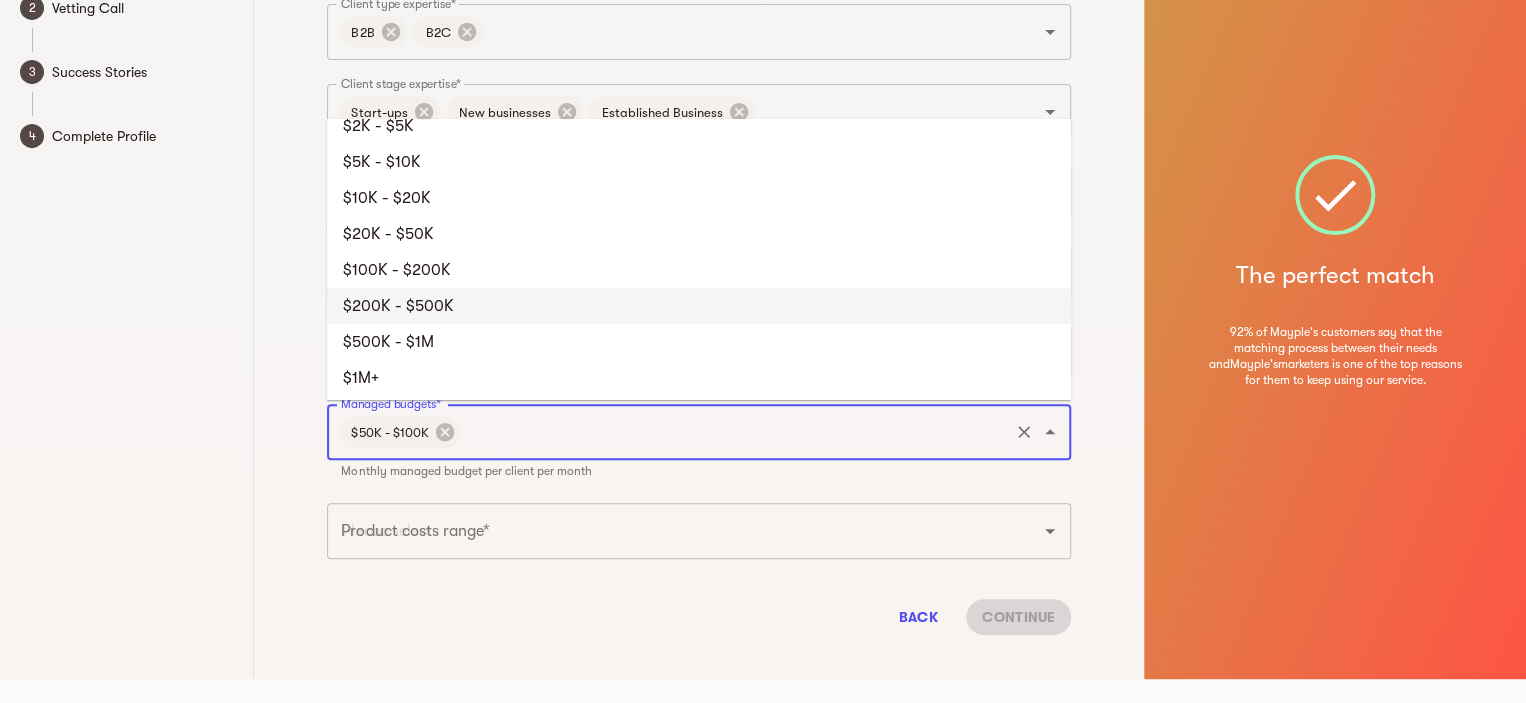 scroll, scrollTop: 58, scrollLeft: 0, axis: vertical 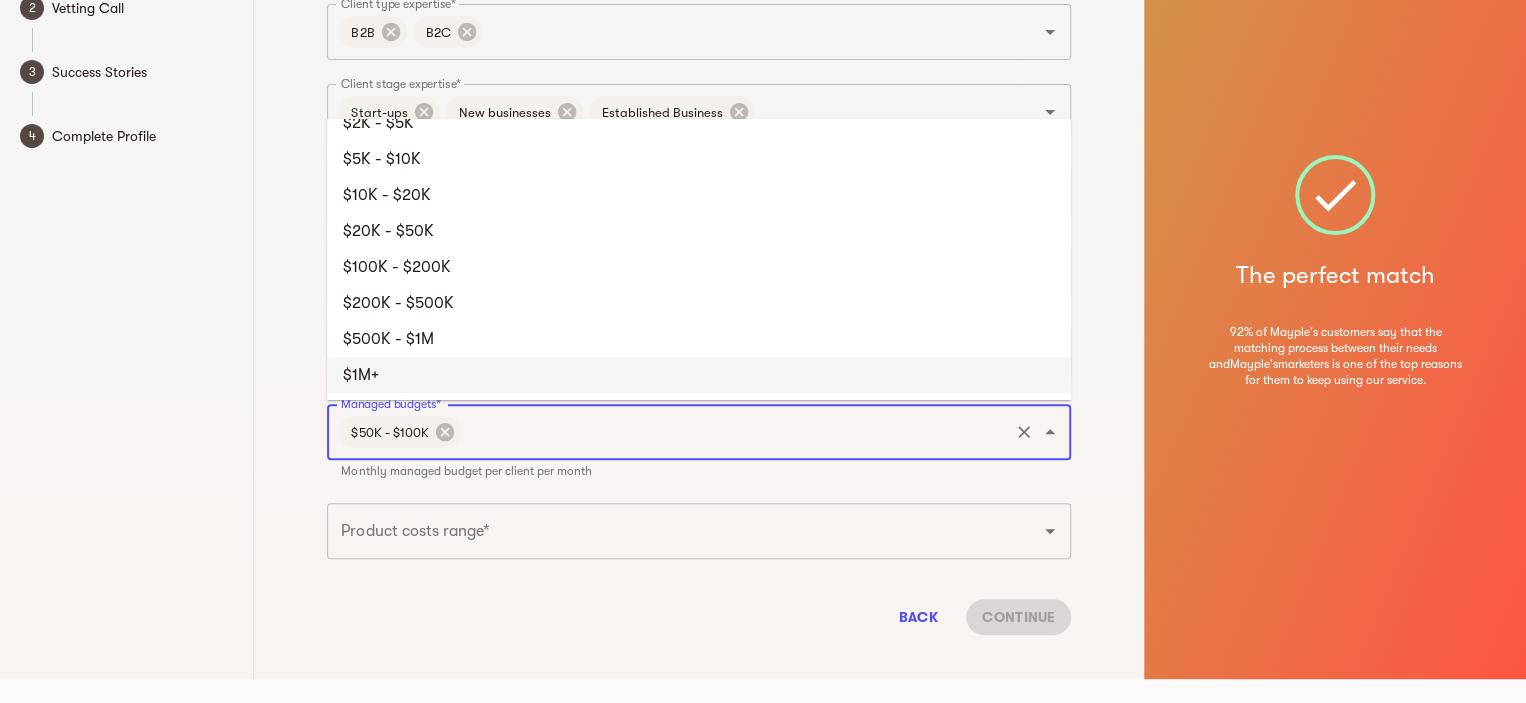 click on "$1M+" at bounding box center [699, 375] 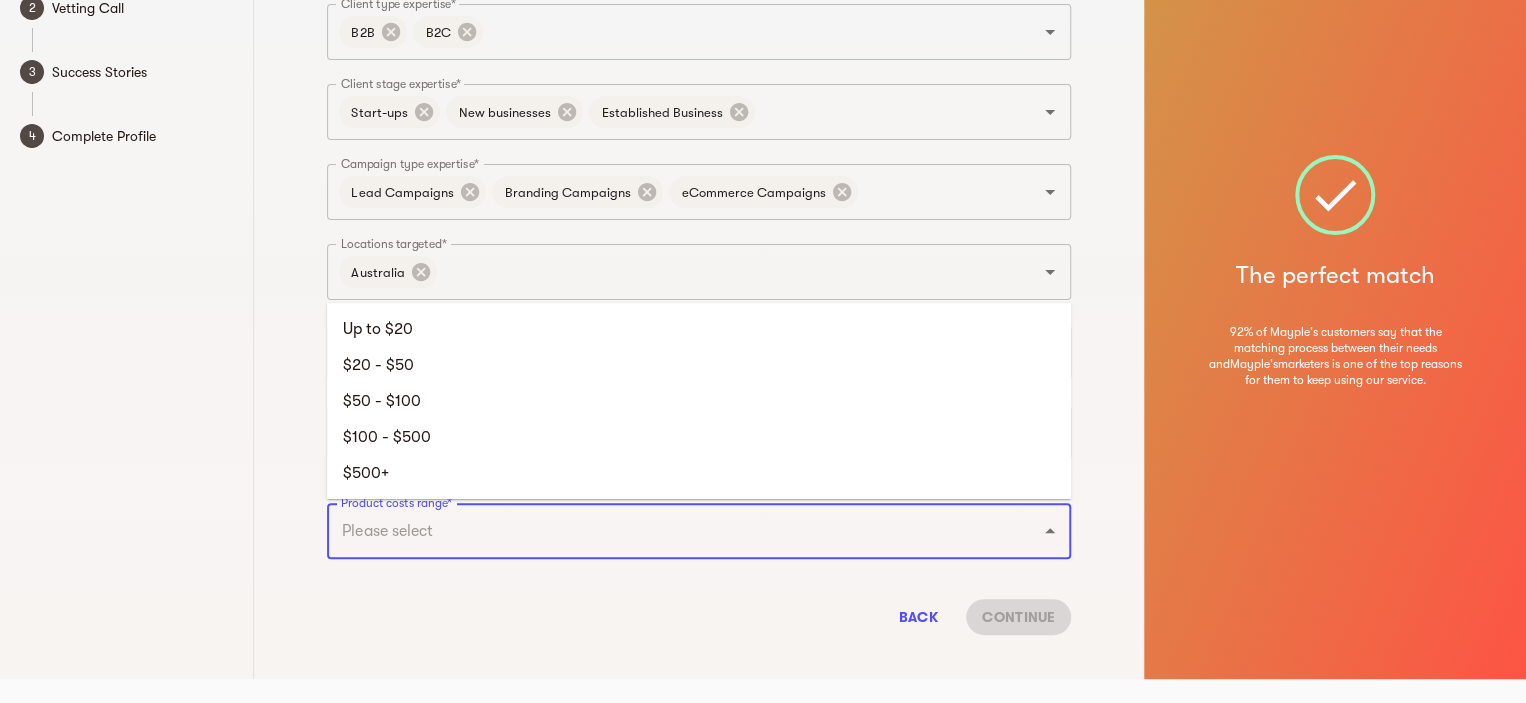 click on "Product costs range*" at bounding box center (671, 531) 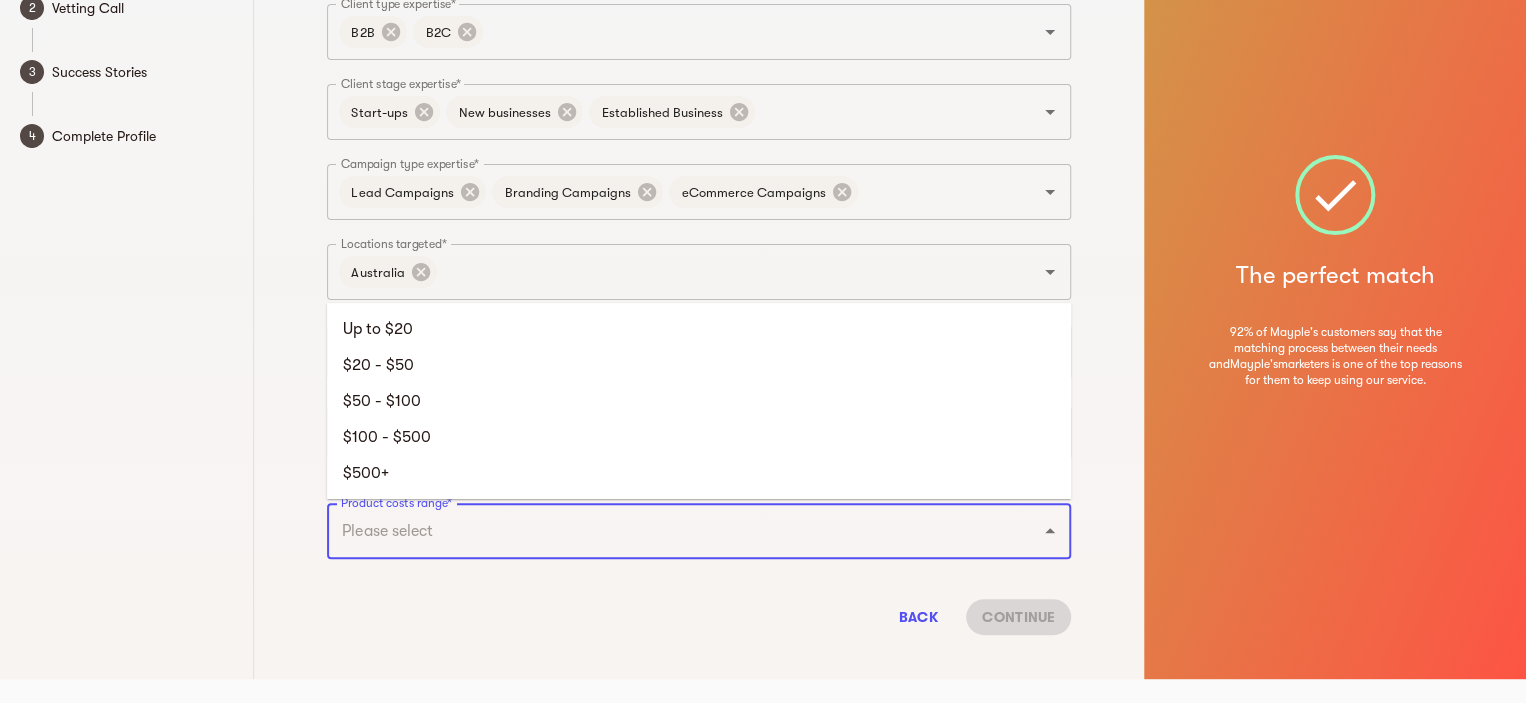 click on "Product costs range*" at bounding box center (671, 531) 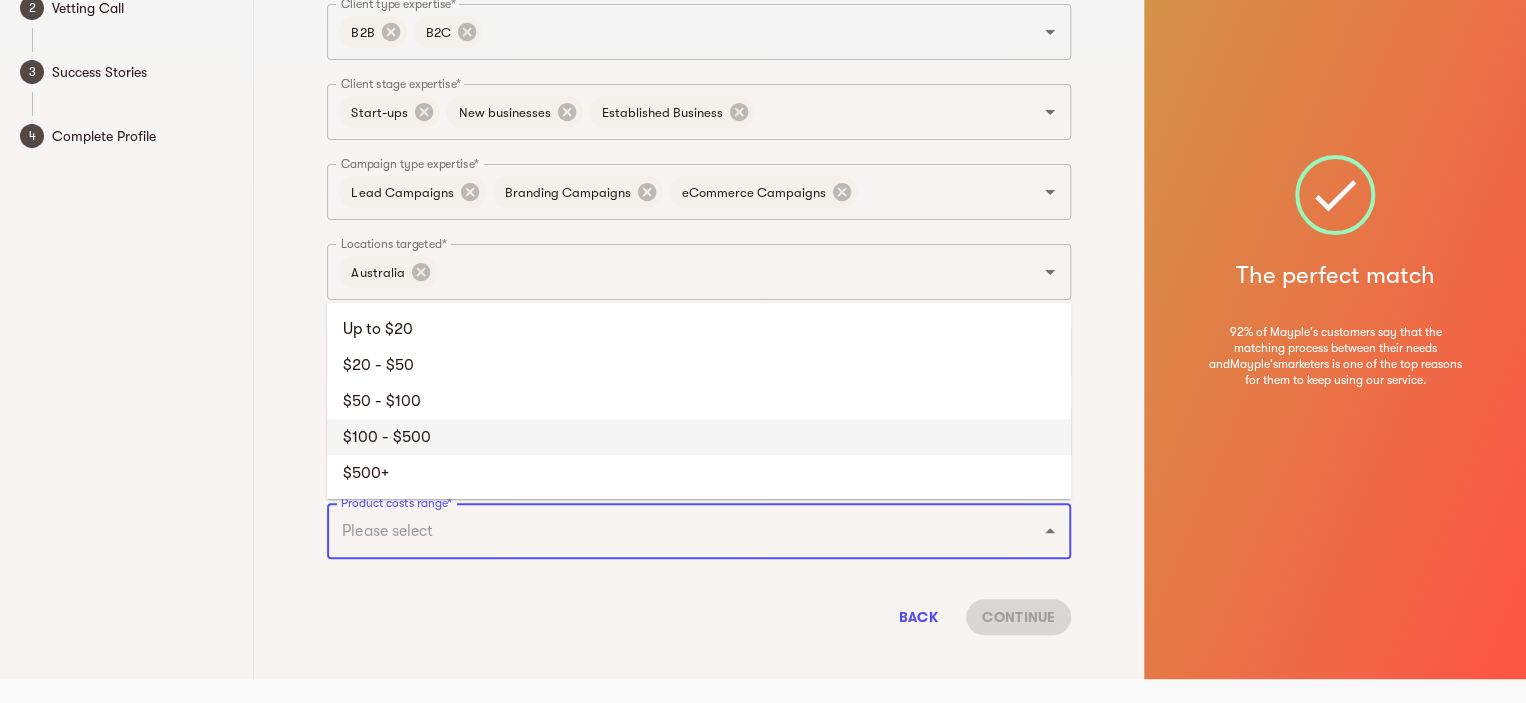 click on "$100 - $500" at bounding box center (699, 437) 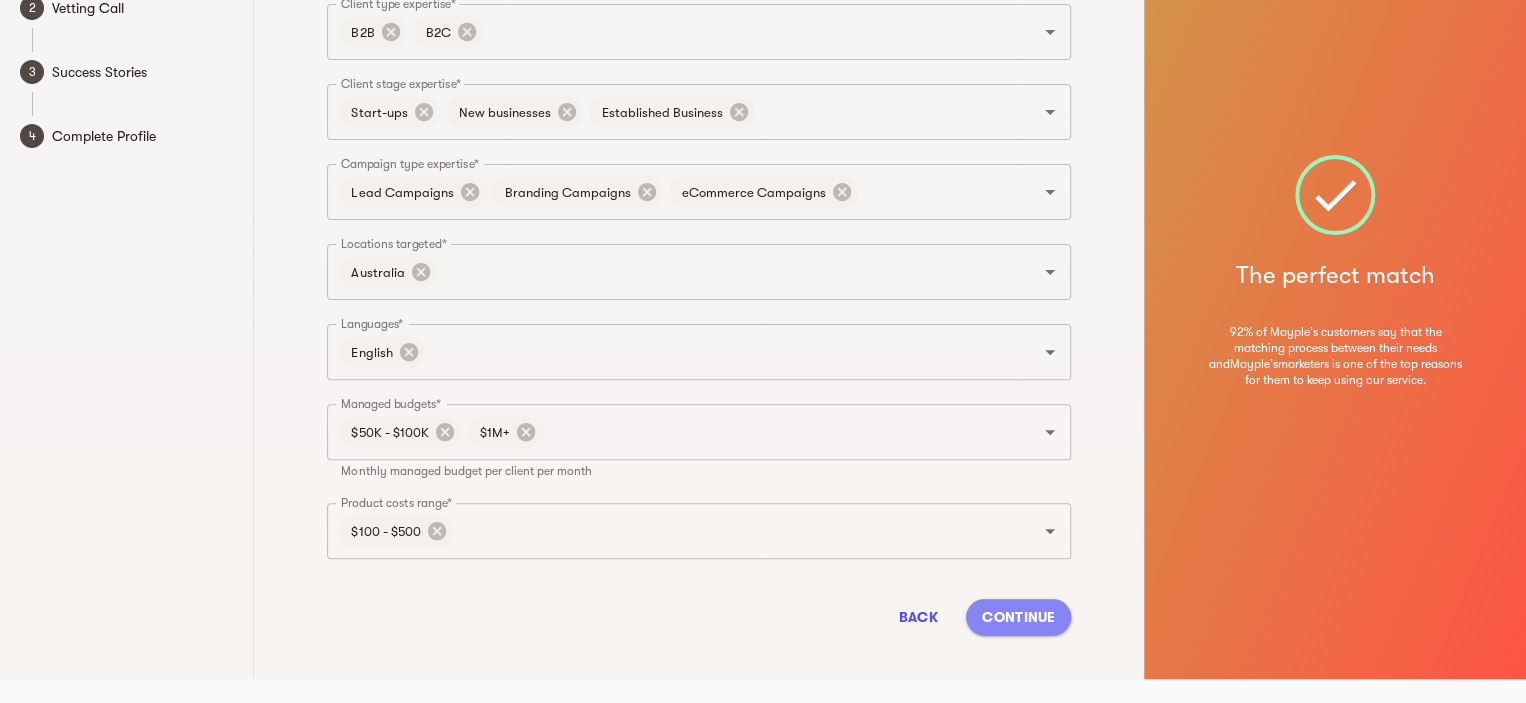 click on "Continue" at bounding box center [1018, 617] 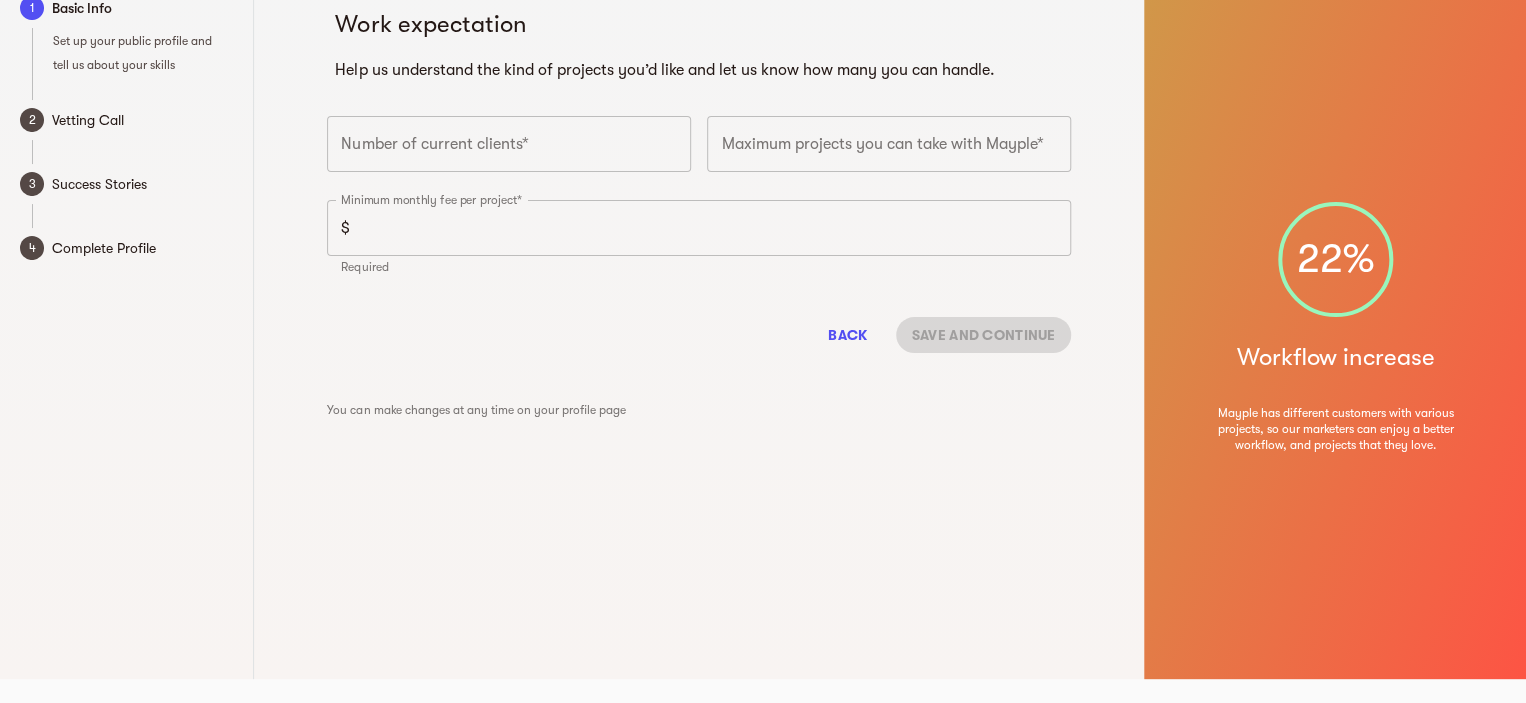 scroll, scrollTop: 0, scrollLeft: 0, axis: both 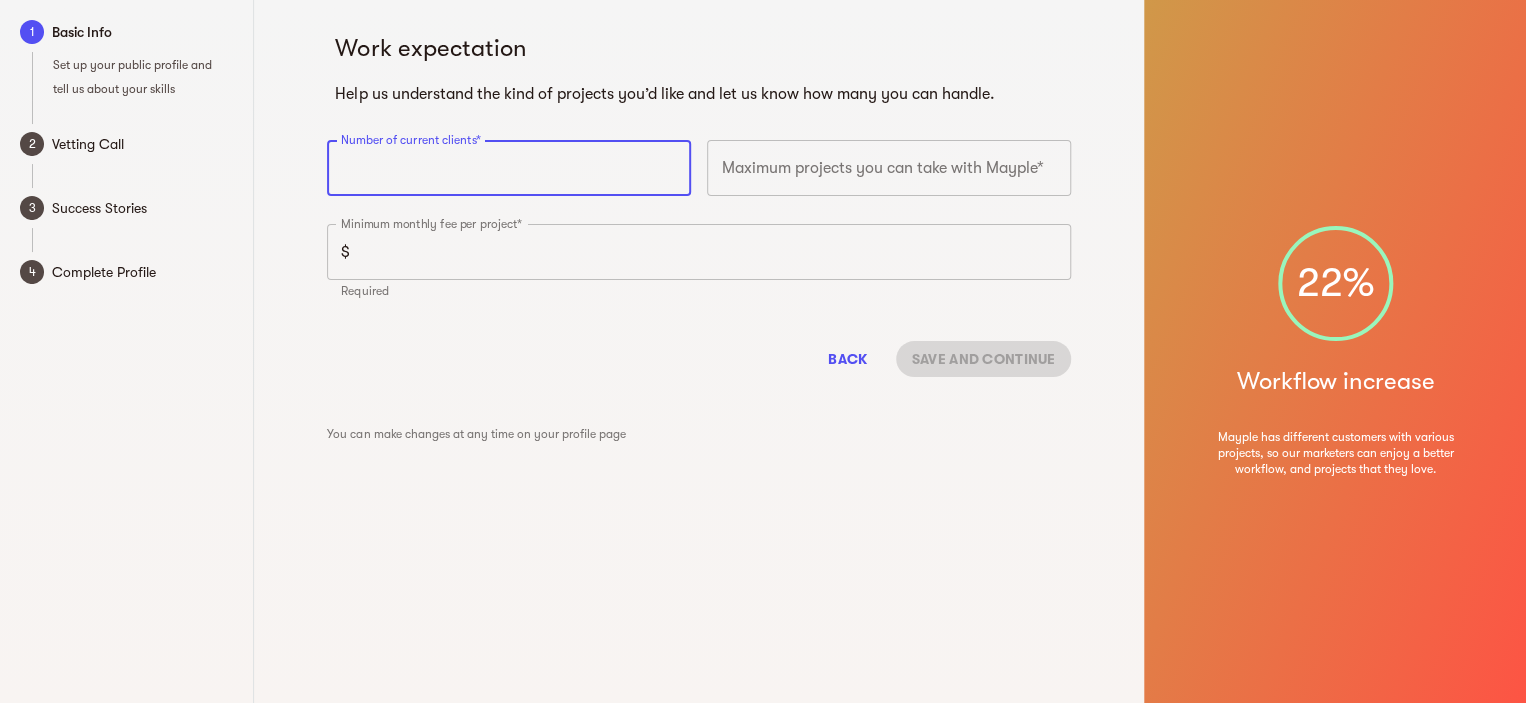 click at bounding box center (509, 168) 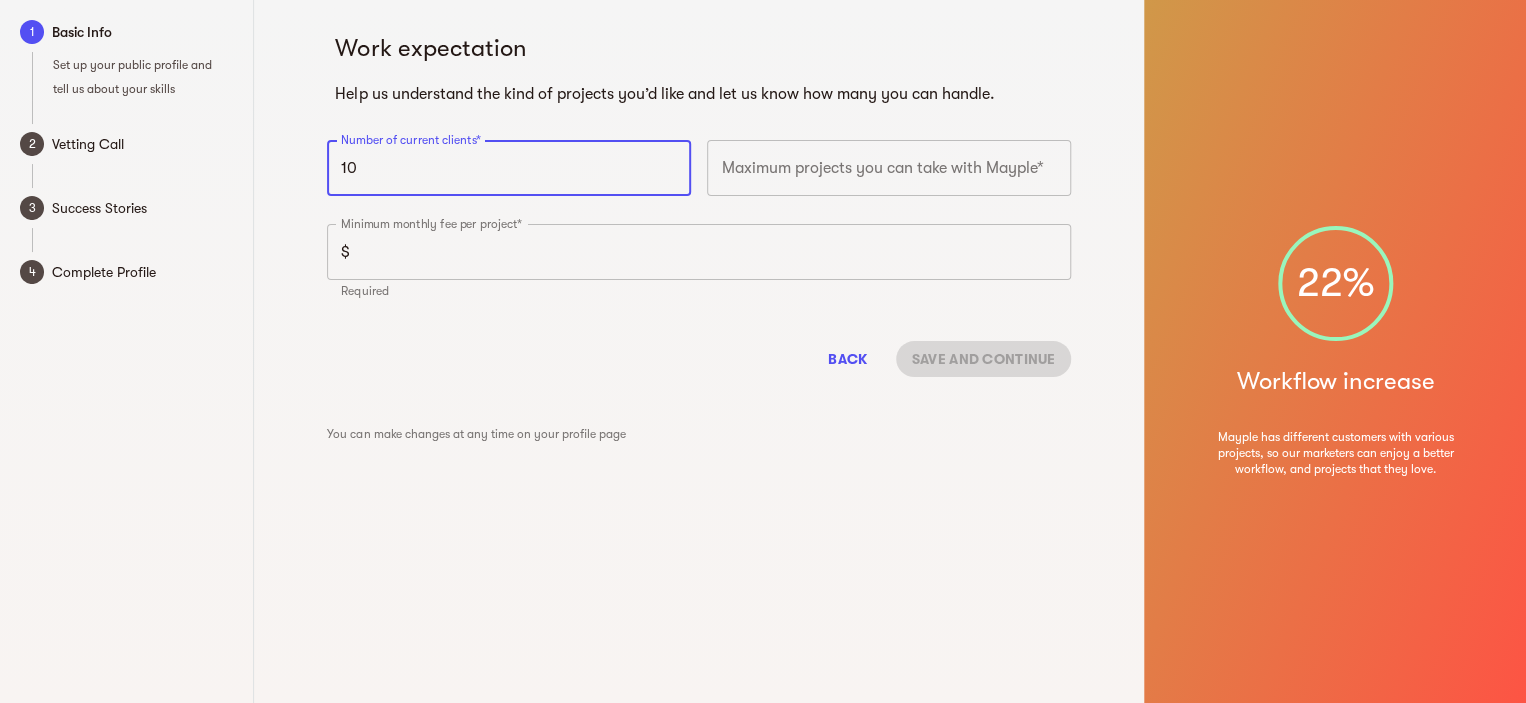 type on "10" 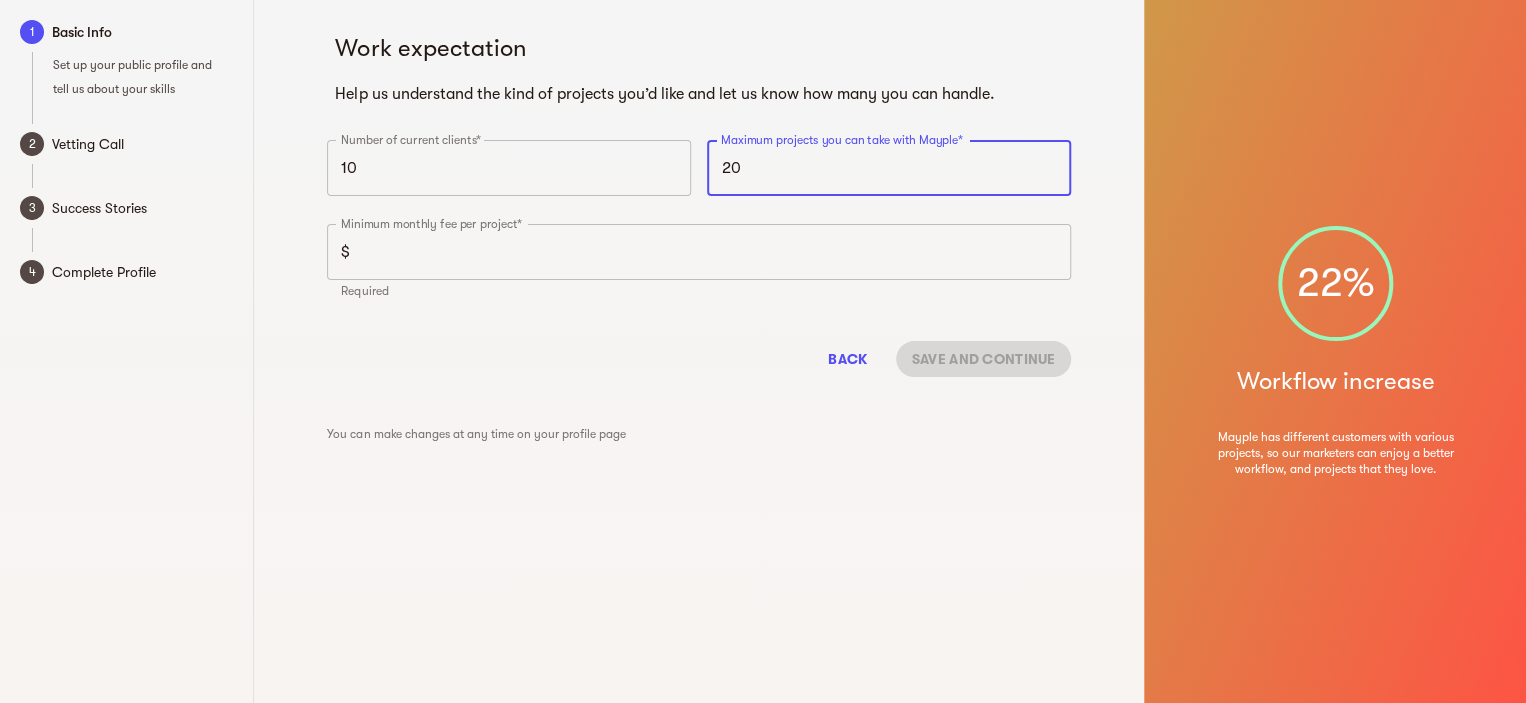 type on "20" 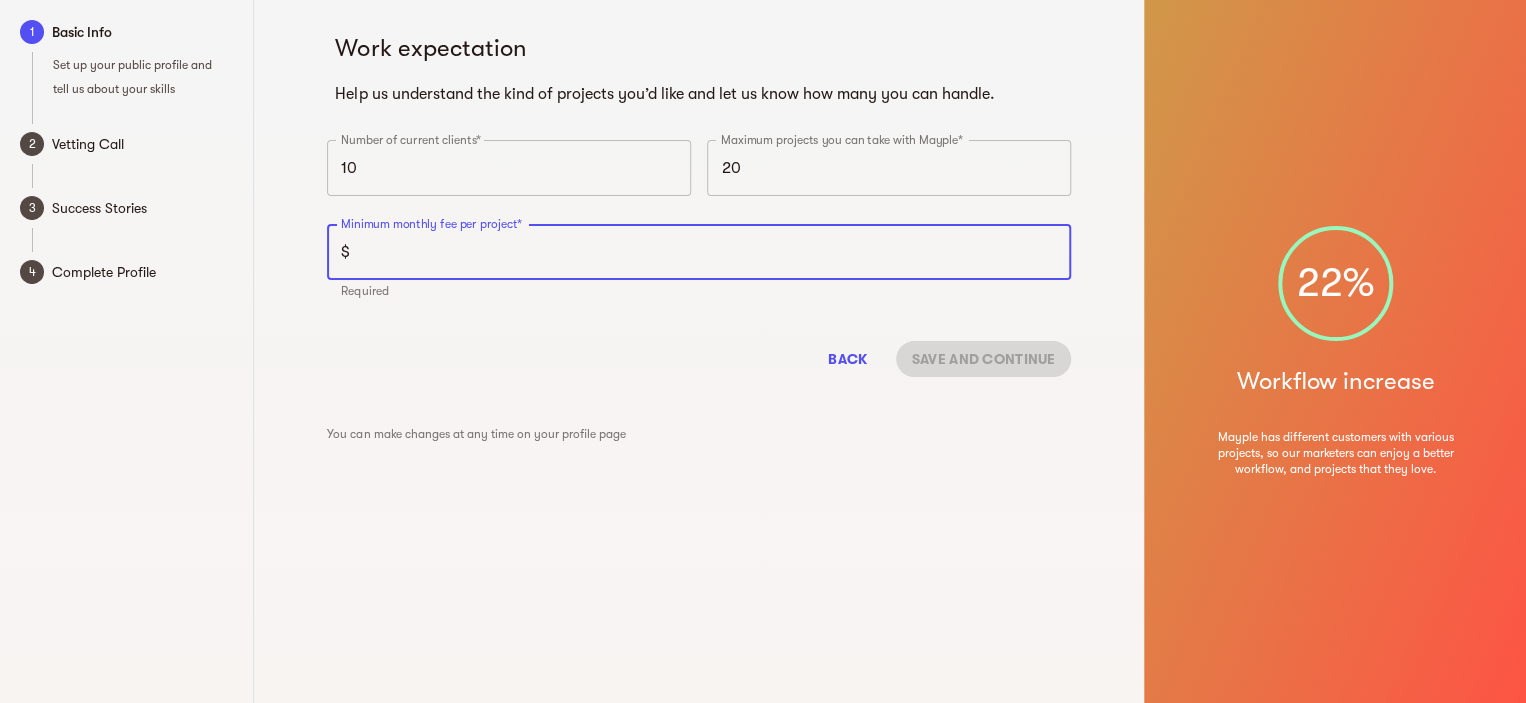 click at bounding box center [714, 252] 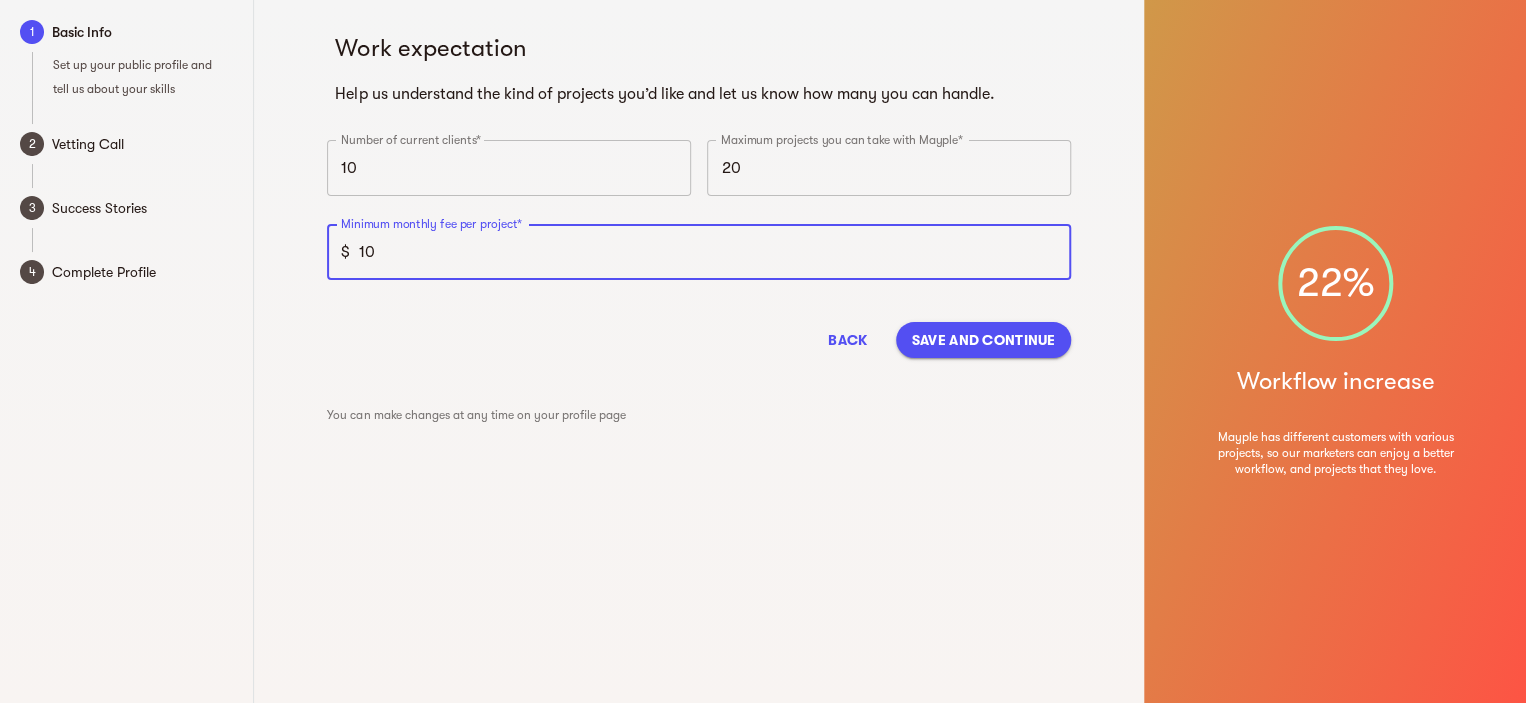 type on "100" 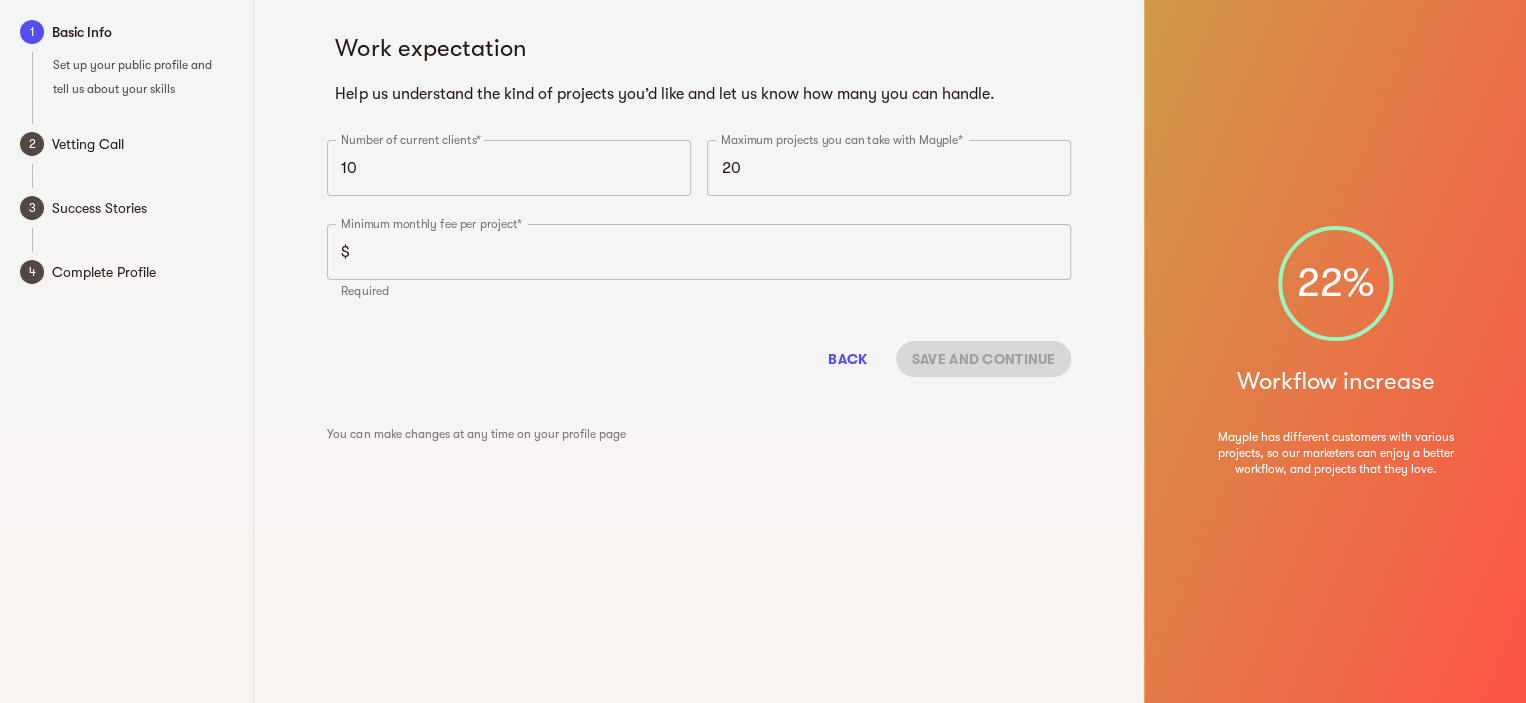 click on "Back Save and continue" at bounding box center [699, 359] 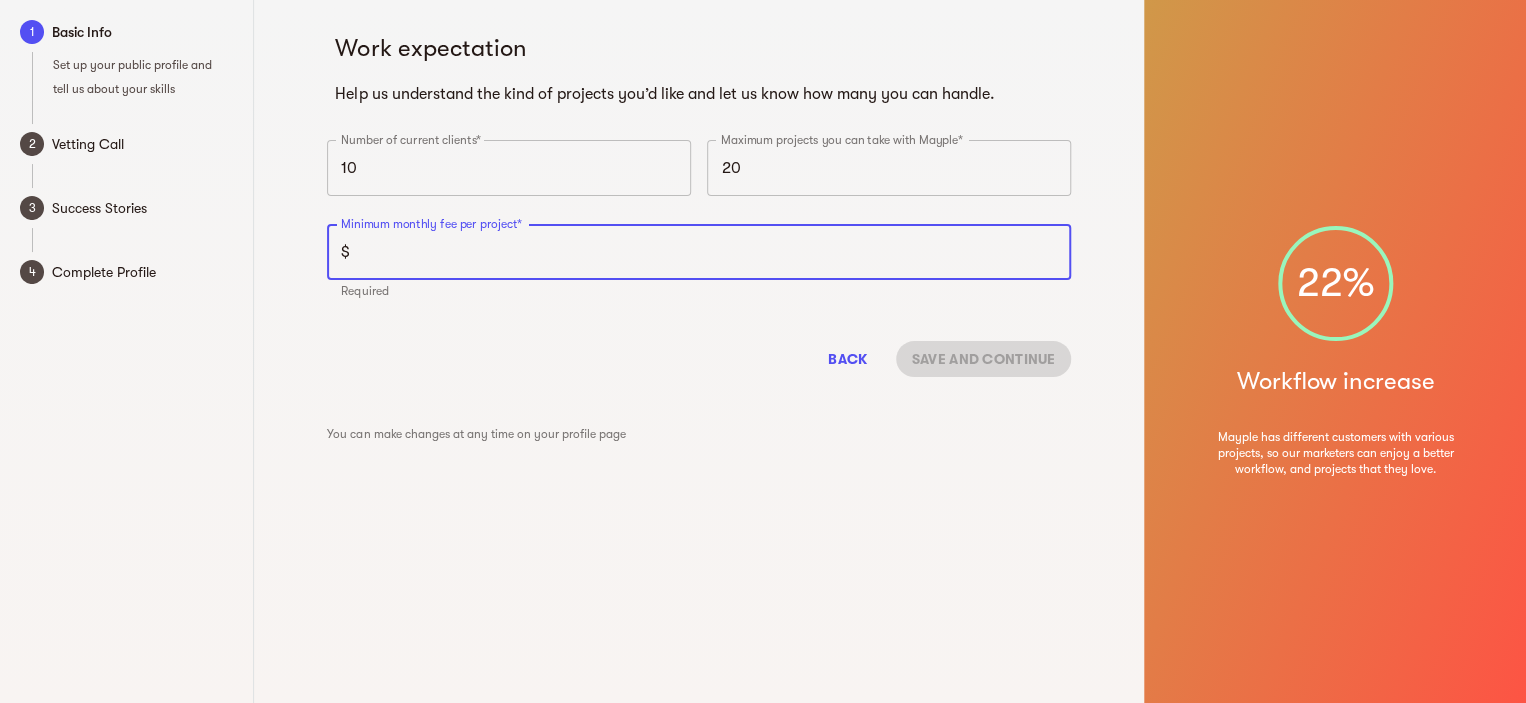 click at bounding box center (714, 252) 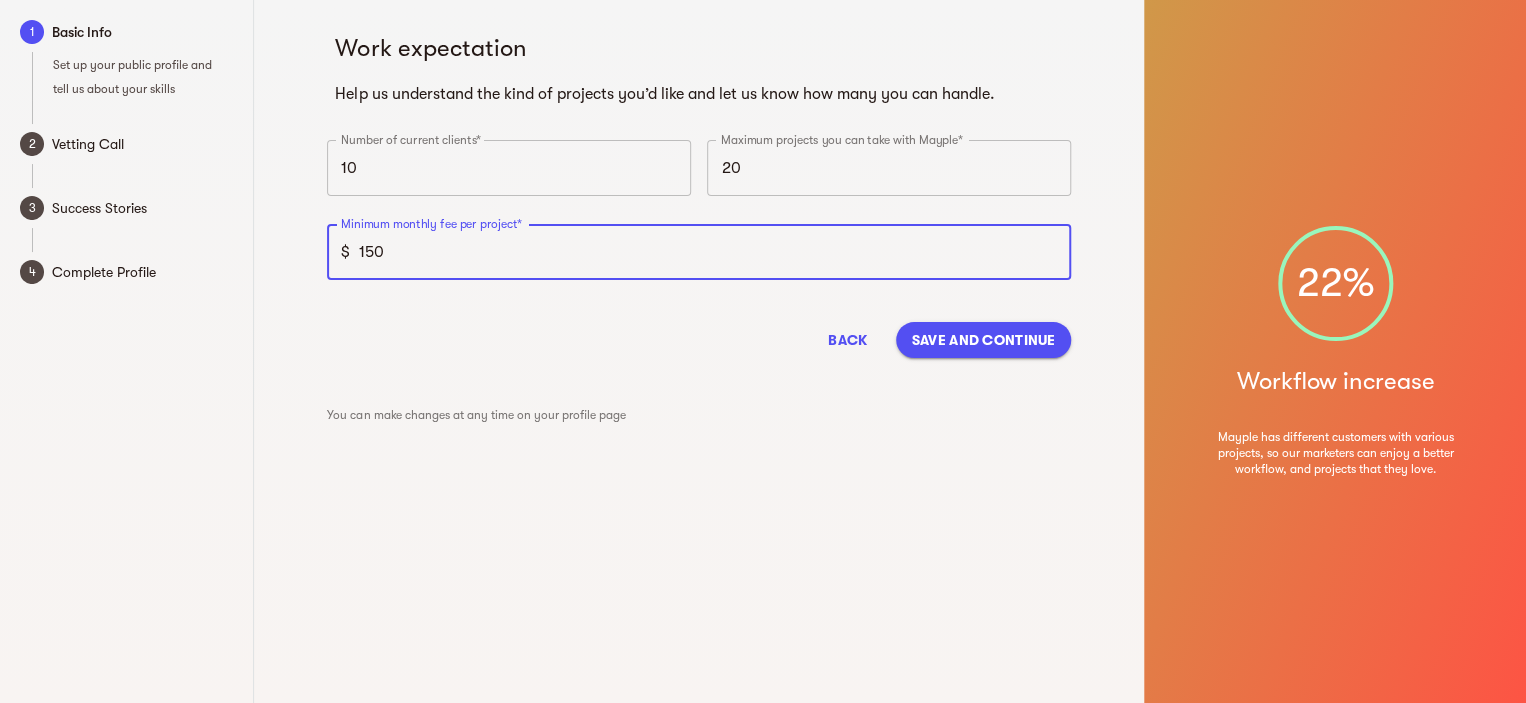 type on "150" 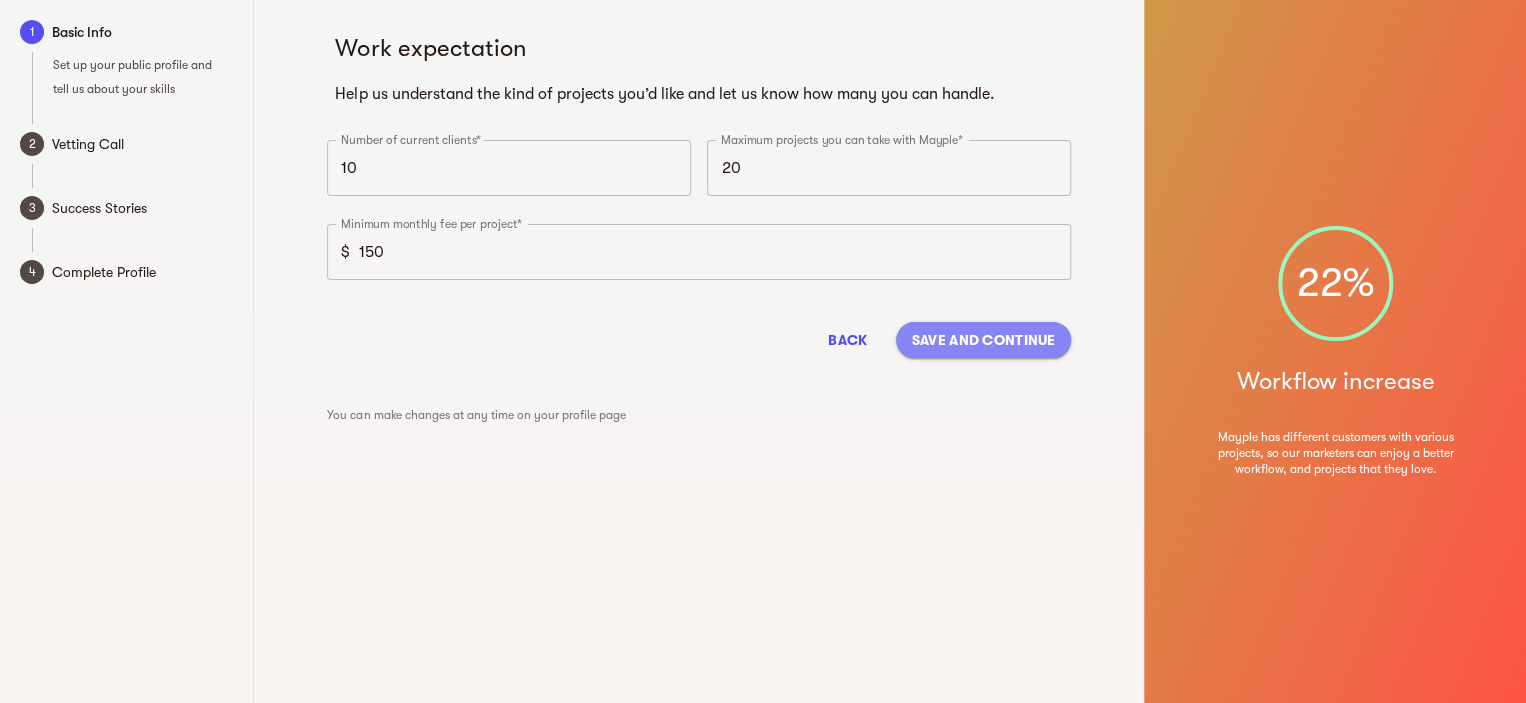 click on "Save and continue" at bounding box center (984, 340) 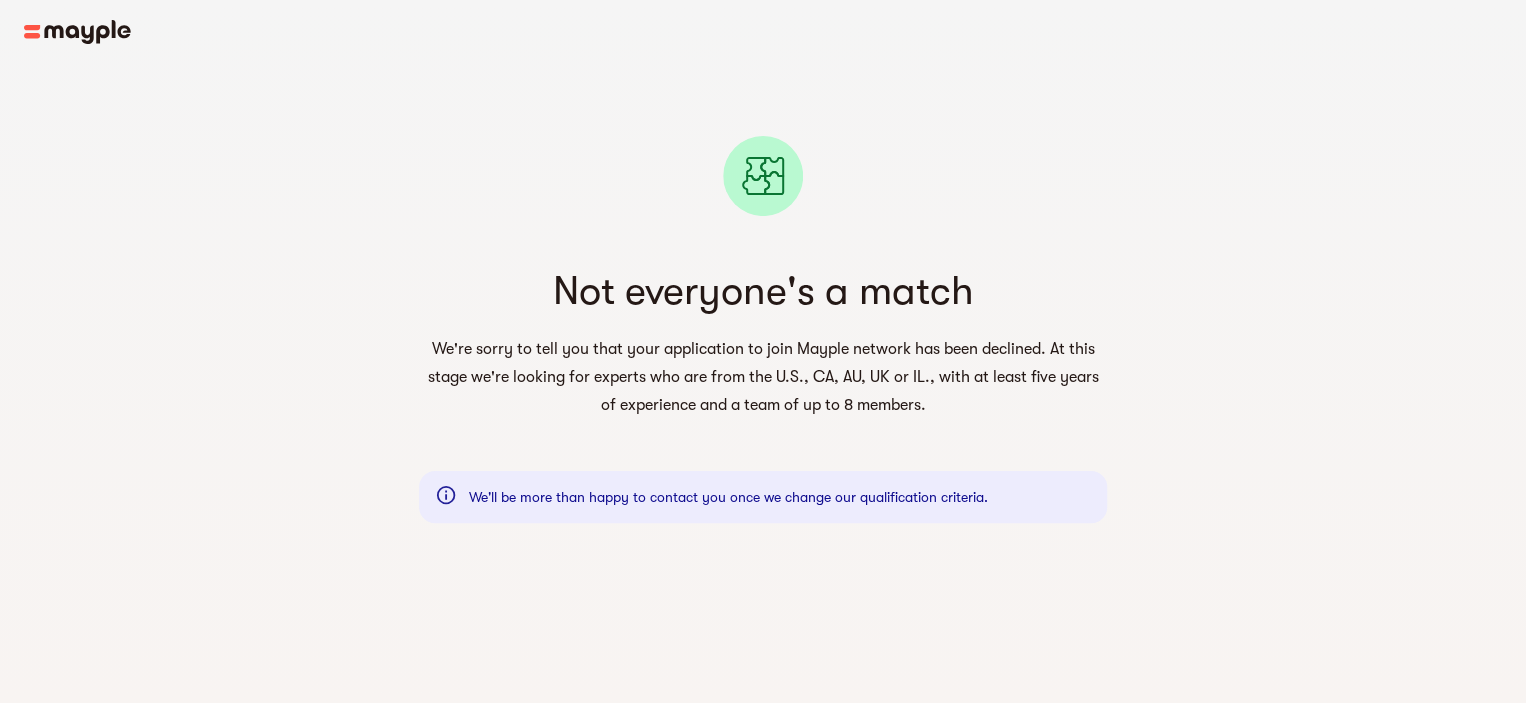 click at bounding box center [77, 32] 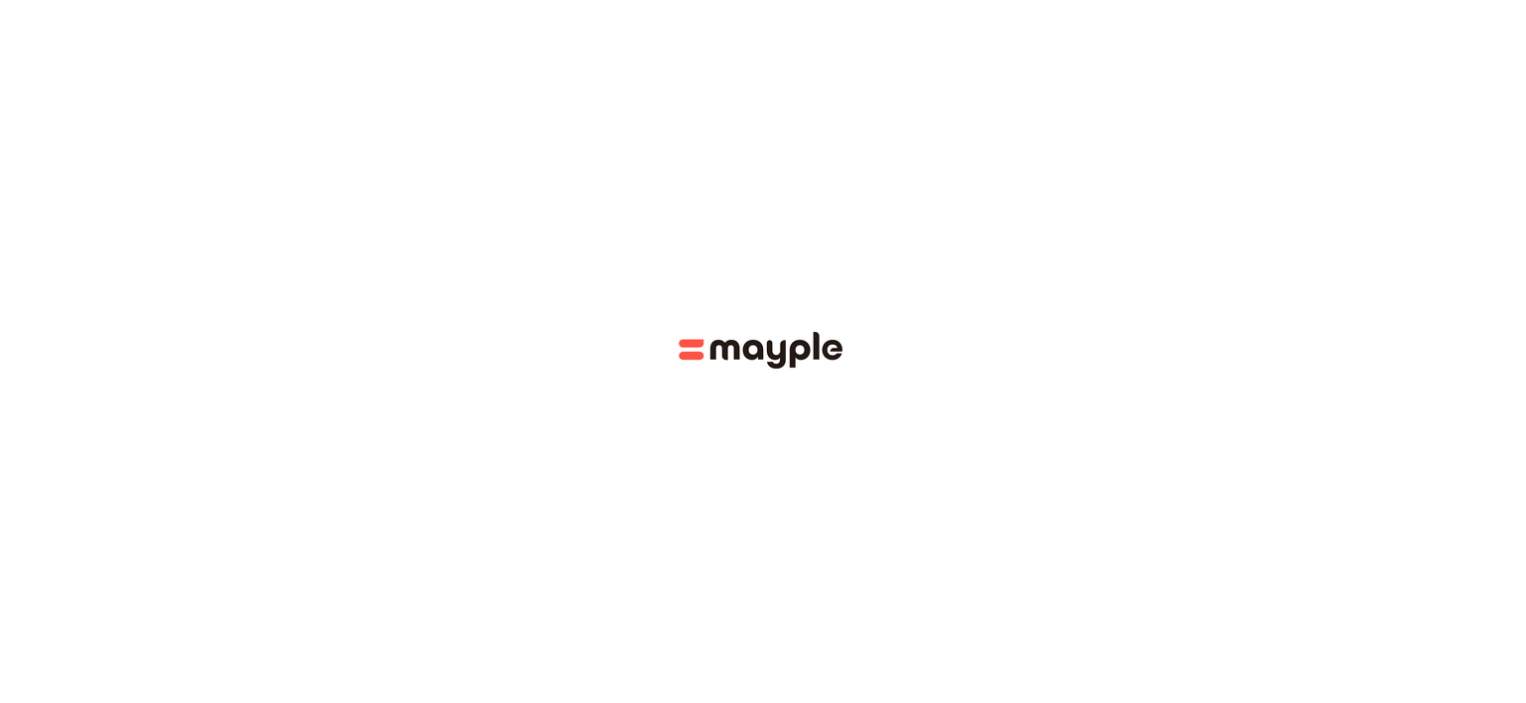 scroll, scrollTop: 0, scrollLeft: 0, axis: both 